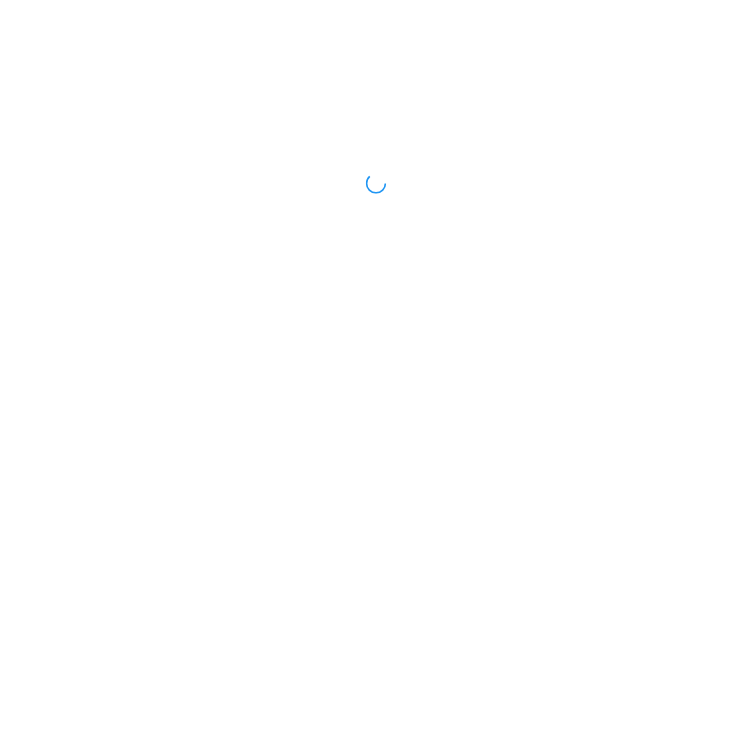 scroll, scrollTop: 0, scrollLeft: 0, axis: both 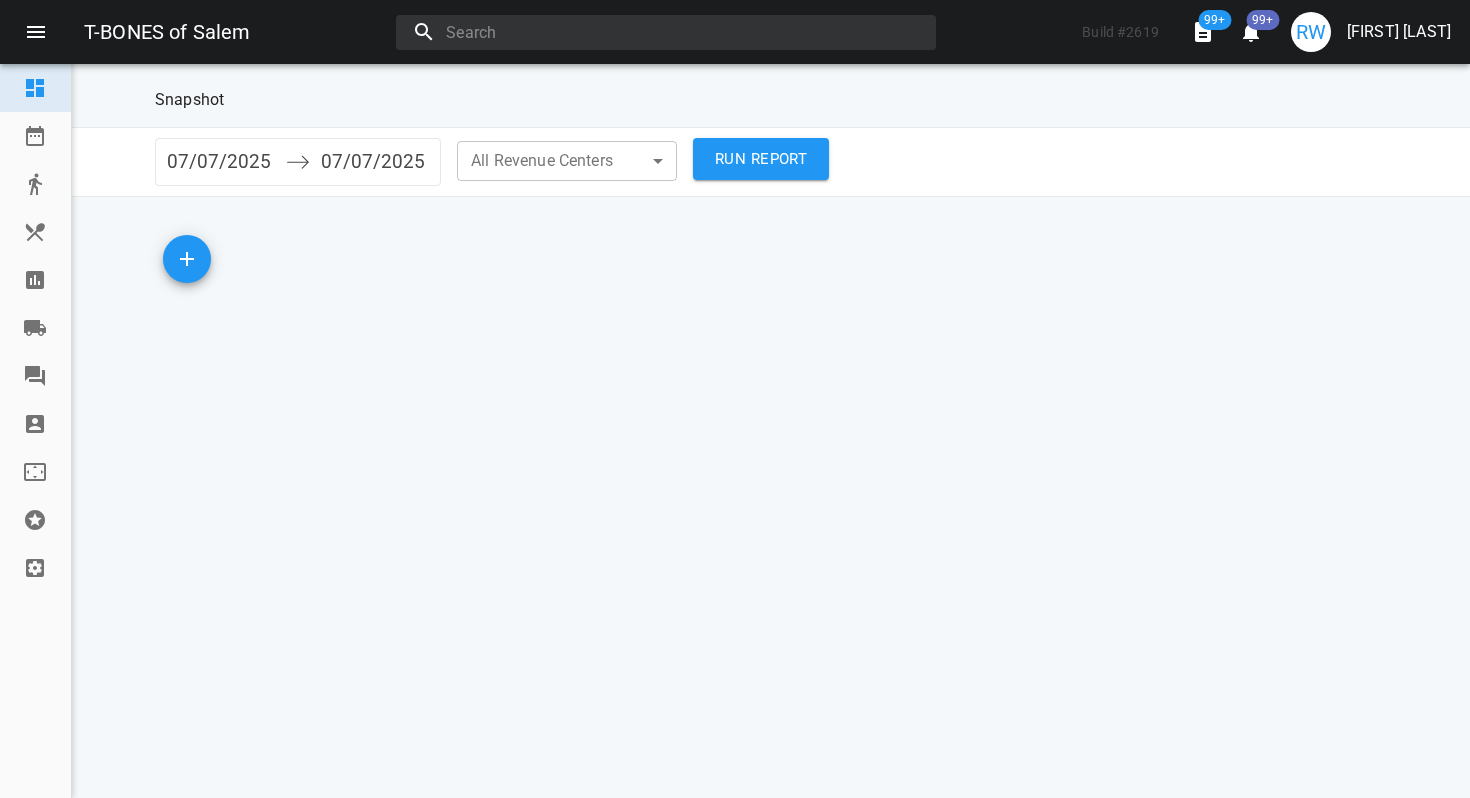 click on "Reporting" at bounding box center (35, 280) 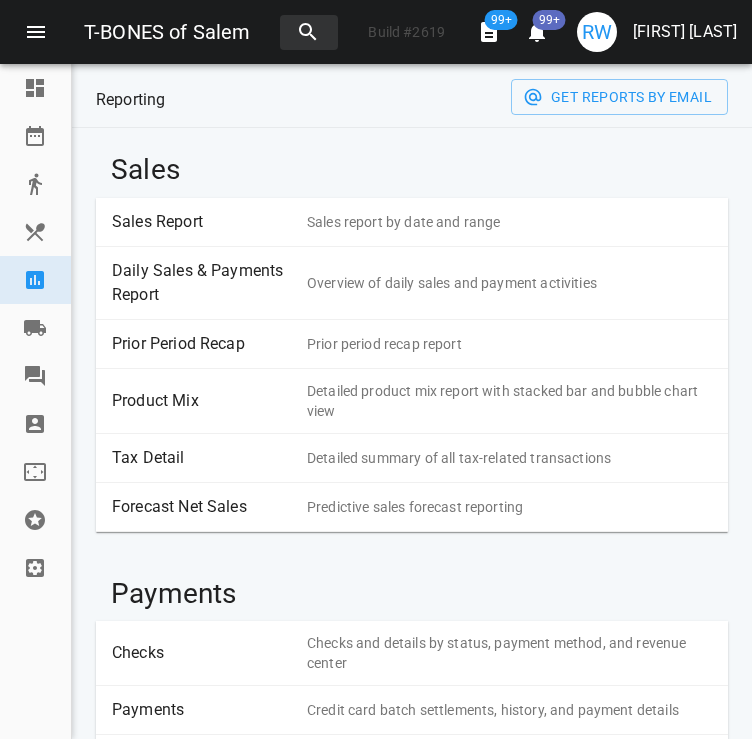 click on "Sales Report" at bounding box center [202, 222] 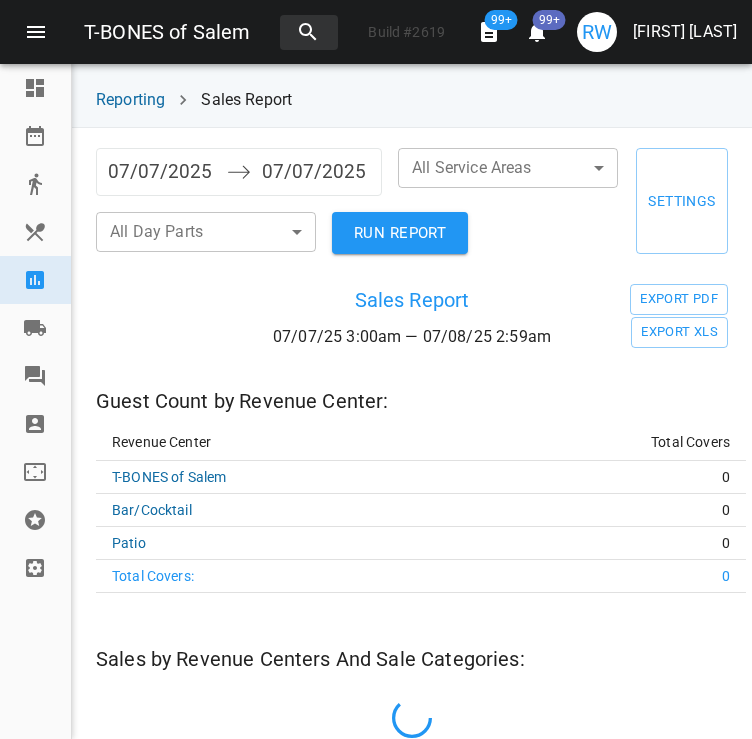 click on "07/07/2025" at bounding box center (162, 172) 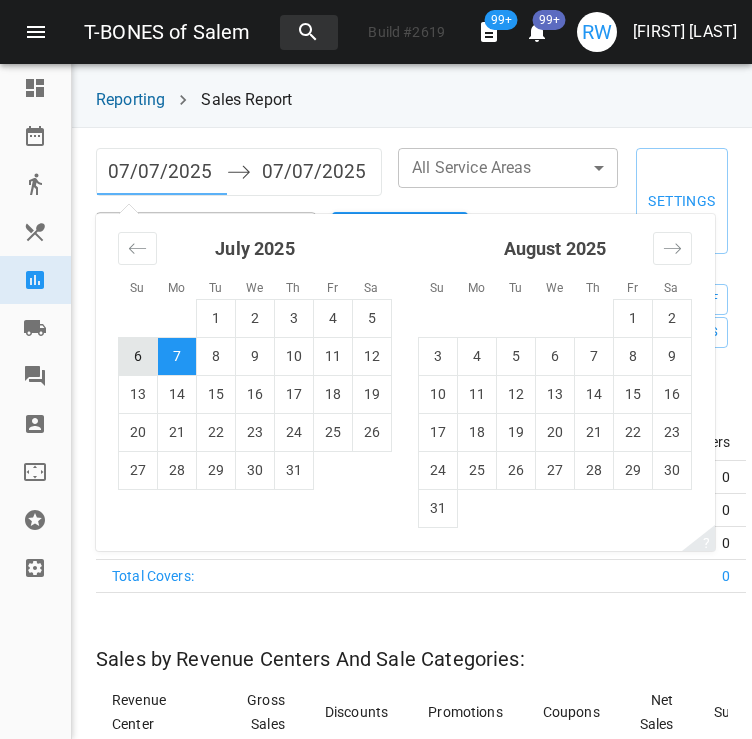 click on "6" at bounding box center [138, 356] 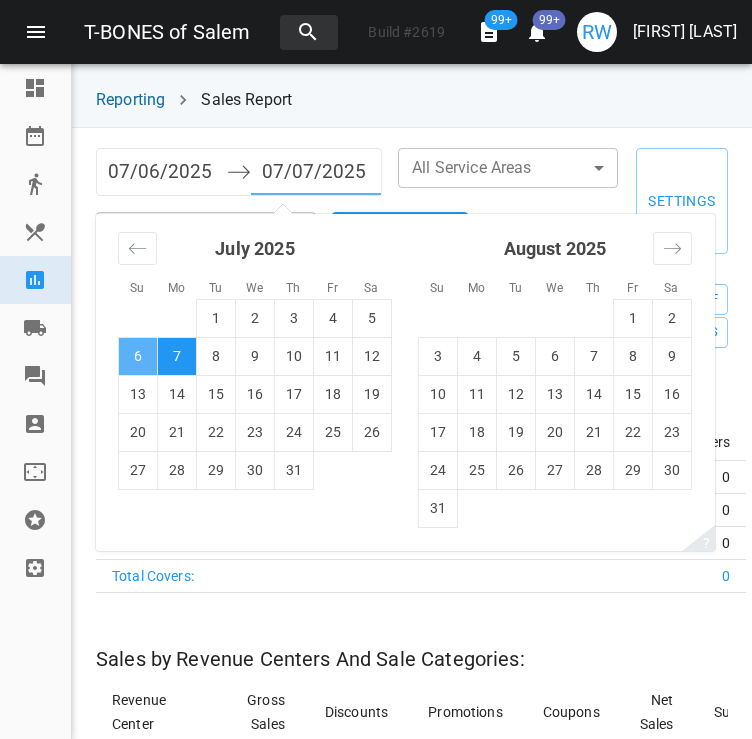 click on "6" at bounding box center [138, 356] 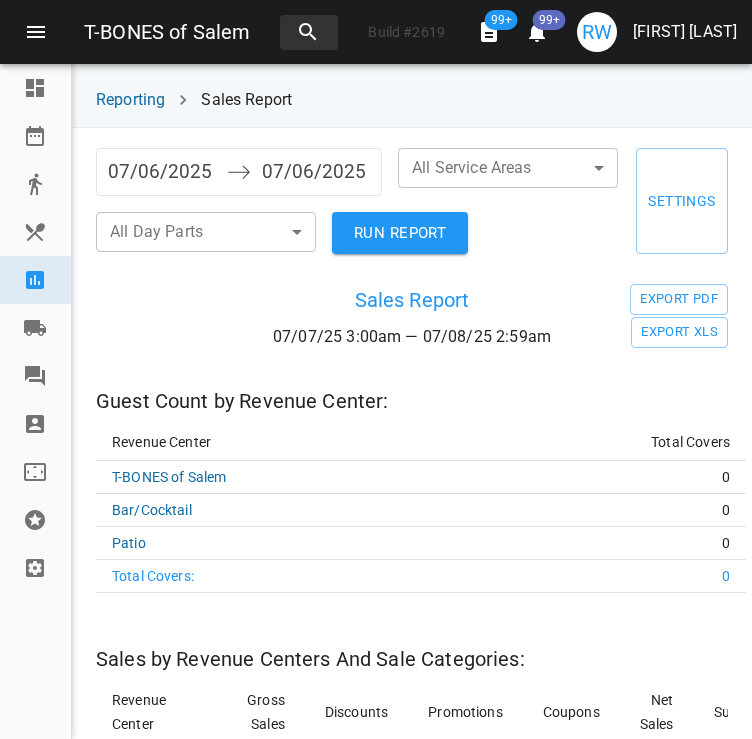 click on "RUN REPORT" at bounding box center (400, 233) 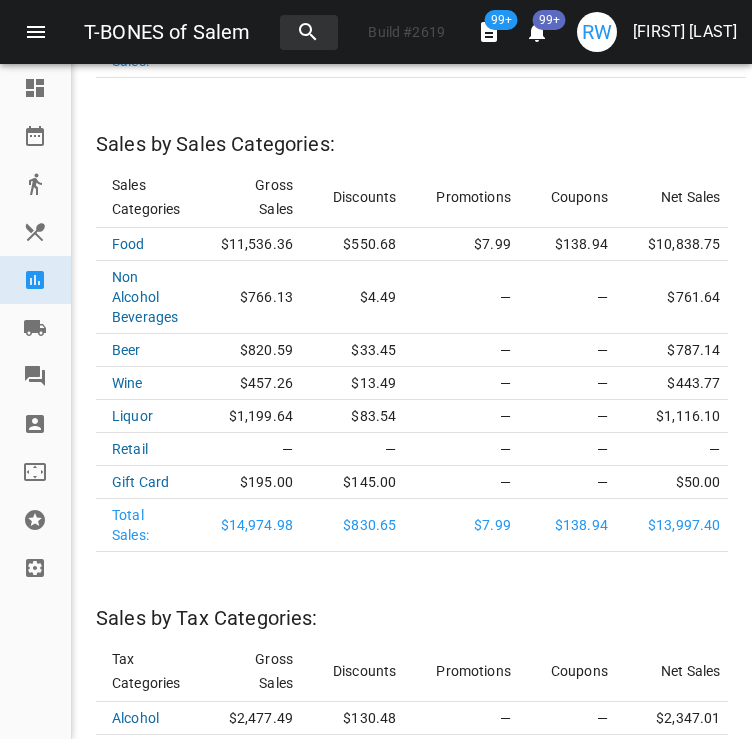 scroll, scrollTop: 2244, scrollLeft: 0, axis: vertical 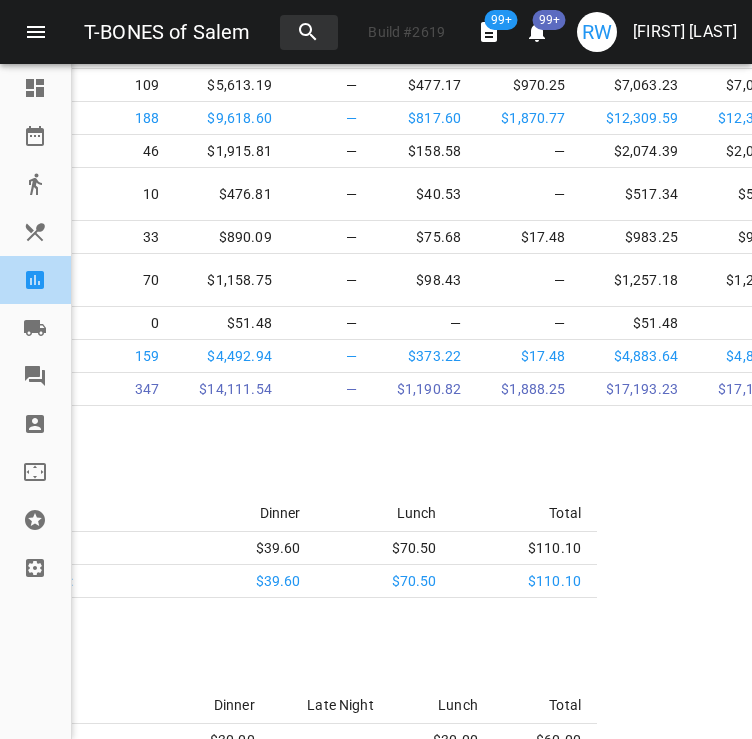 click at bounding box center [35, 280] 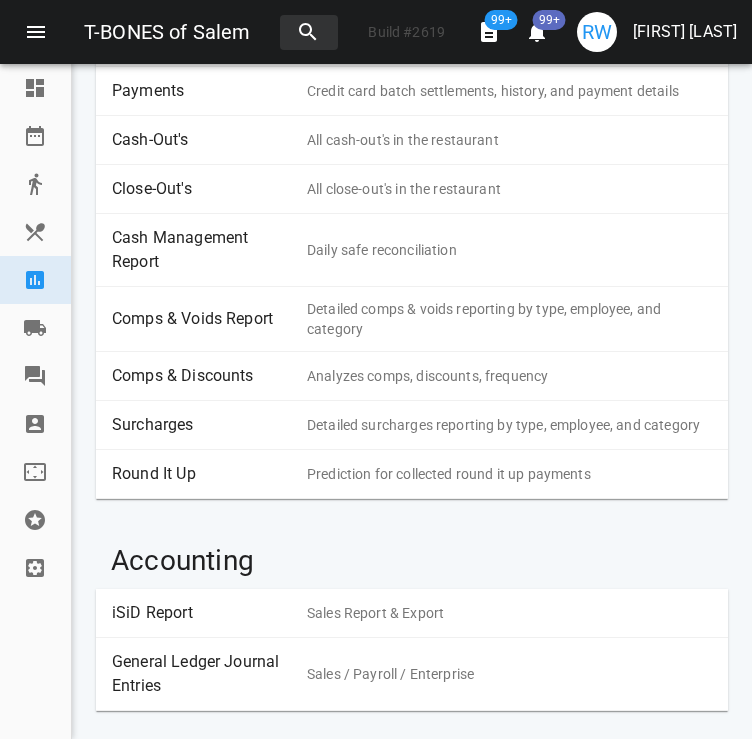 scroll, scrollTop: 365, scrollLeft: 0, axis: vertical 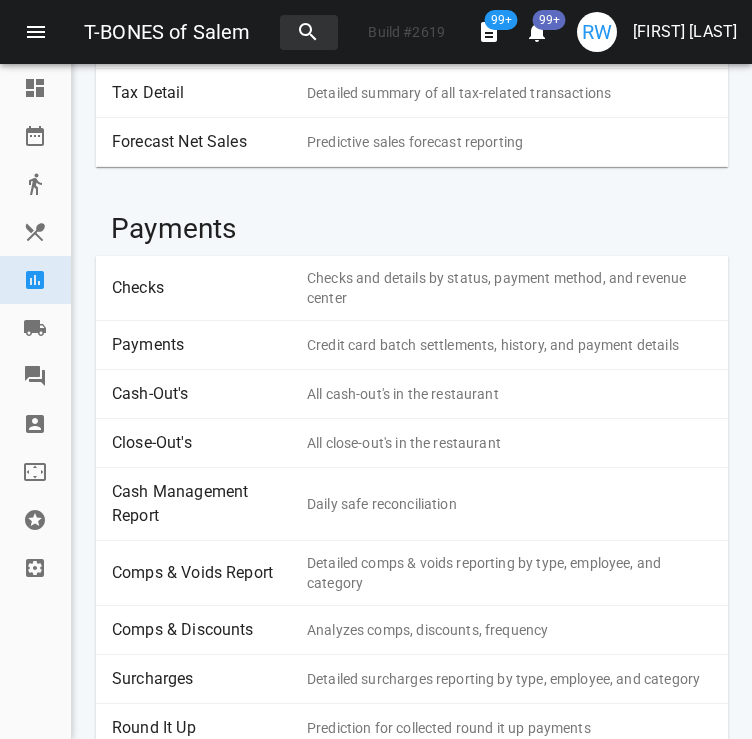 click on "Payments" at bounding box center [202, 345] 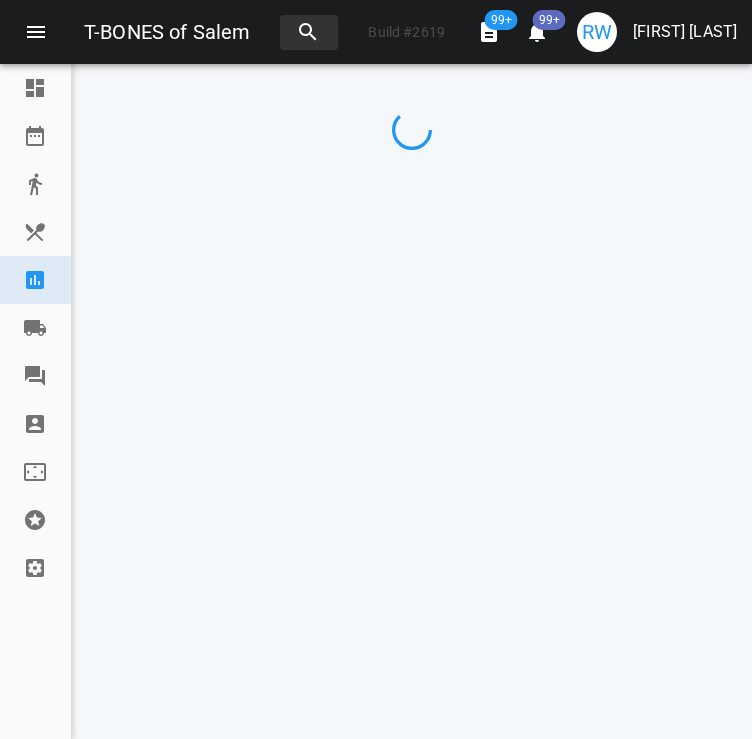 scroll, scrollTop: 0, scrollLeft: 0, axis: both 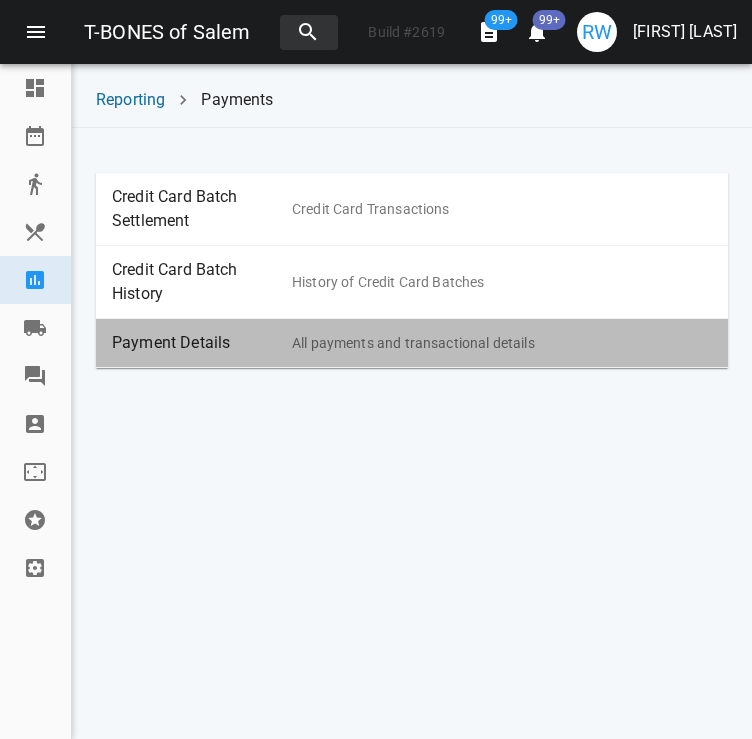 click on "Payment Details" at bounding box center (202, 343) 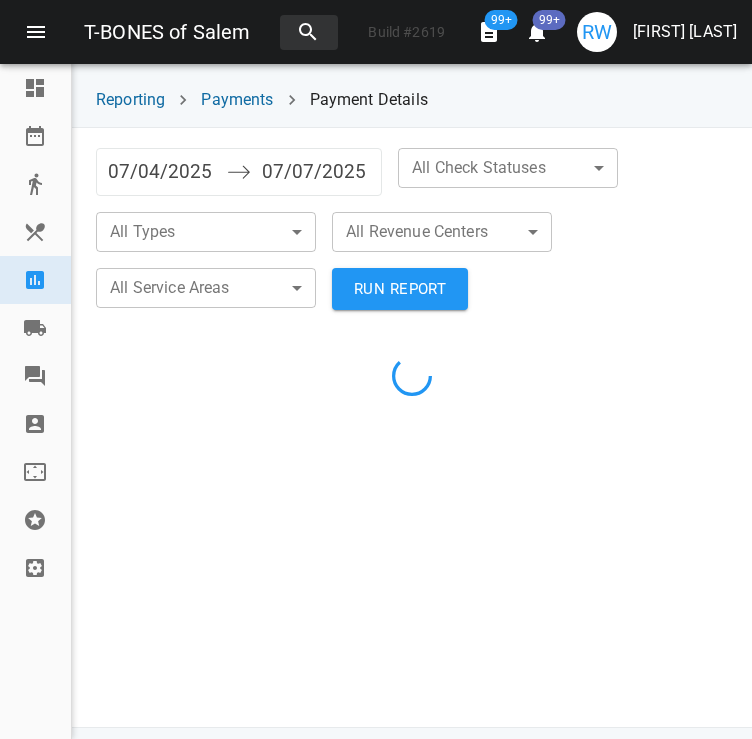 click on "07/04/2025" at bounding box center [162, 172] 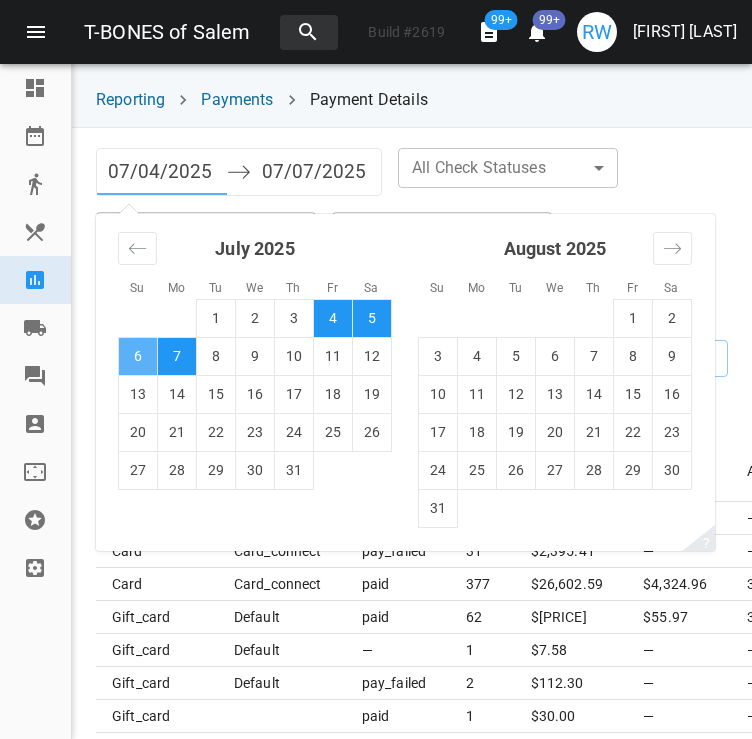 click on "6" at bounding box center (138, 356) 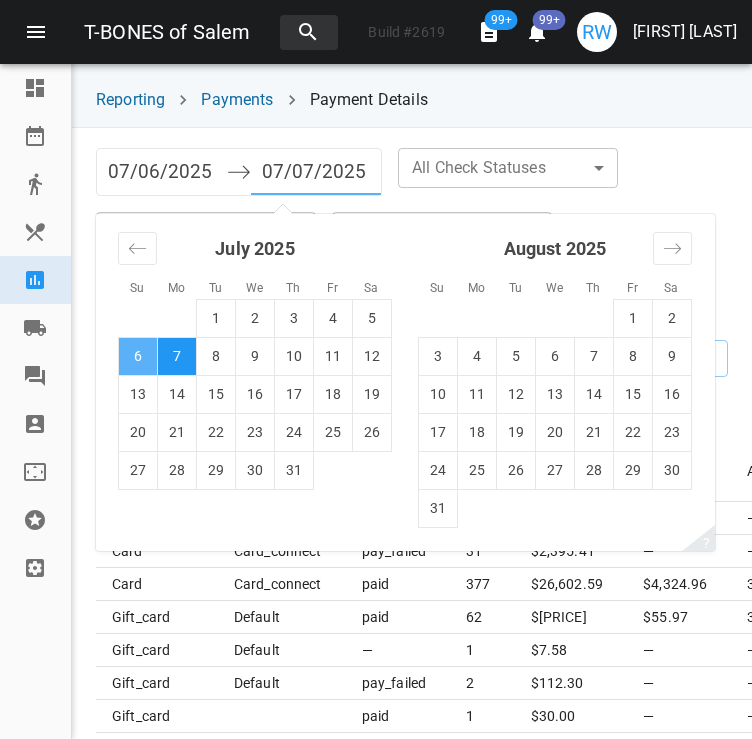 click on "6" at bounding box center [138, 356] 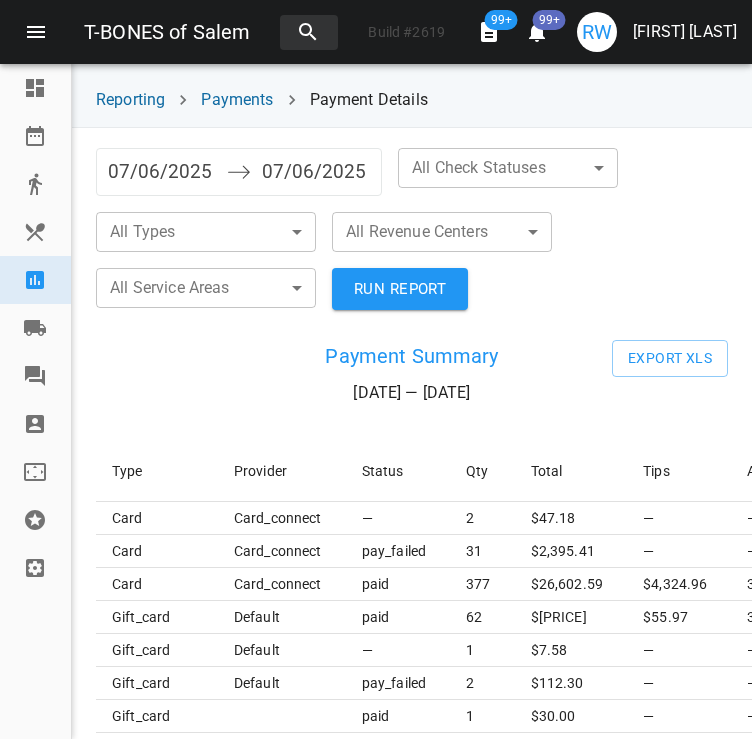 click on "T-BONES of Salem Build #  2619 99+ 99+ RW Raquel Wojceshonek Dashboard Reservations Takeout Menu & Modifiers Reporting Vendors Reviews Staff Floorplan Referral Program Settings Reporting Payments Payment Details 07/06/2025 Navigate forward to interact with the calendar and select a date. Press the question mark key to get the keyboard shortcuts for changing dates. 07/06/2025 Navigate backward to interact with the calendar and select a date. Press the question mark key to get the keyboard shortcuts for changing dates. All Check Statuses ​ ​ All Types ​ ​ All Revenue Centers ​ ​ All Service Areas ​ ​ RUN REPORT   Payment Summary 07/06/25 — 07/06/25 Export XLS Type Provider Status Qty Total Tips Accrued points Is Captured card card_connect — 2 $ 47.18 — — No card card_connect pay_failed 31 $ 2,395.41 — — No card card_connect paid 377 $ 26,602.59 $4,324.96 30603.11 Yes gift_card default paid 62 $ 2,195.06 $55.97 3847.2599999999998 — gift_card default — 1 $ 7.58 — — — default" at bounding box center (376, 369) 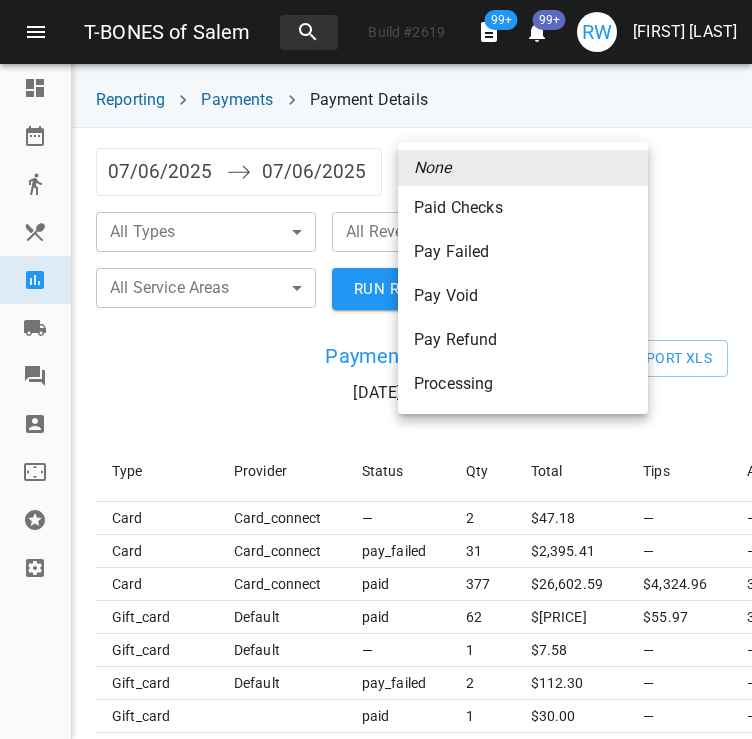 click on "Paid Checks" at bounding box center [523, 208] 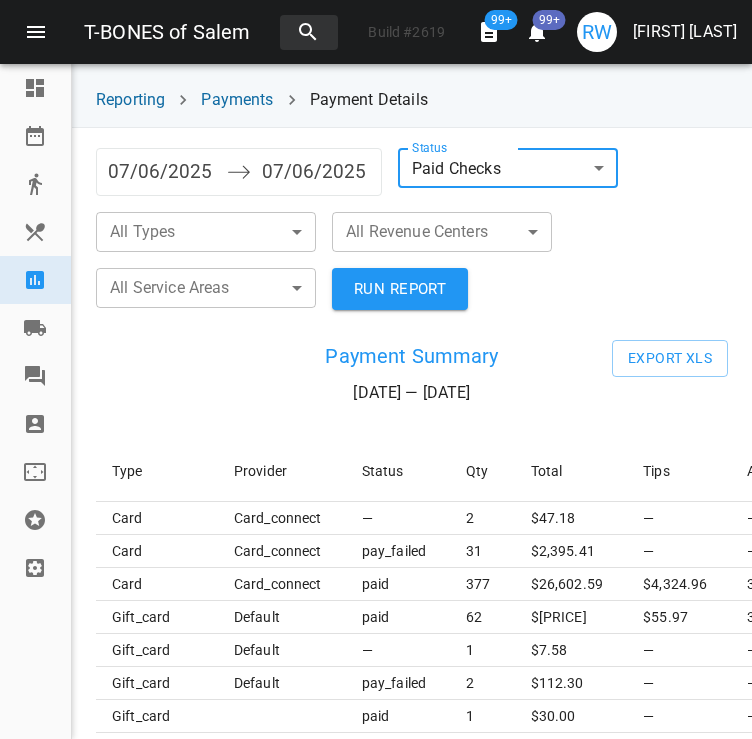 click on "T-BONES of Salem Build #  2619 99+ 99+ RW Raquel Wojceshonek Dashboard Reservations Takeout Menu & Modifiers Reporting Vendors Reviews Staff Floorplan Referral Program Settings Reporting Payments Payment Details 07/06/2025 Navigate forward to interact with the calendar and select a date. Press the question mark key to get the keyboard shortcuts for changing dates. 07/06/2025 Navigate backward to interact with the calendar and select a date. Press the question mark key to get the keyboard shortcuts for changing dates. Status Paid Checks paid ​ All Types ​ ​ All Revenue Centers ​ ​ All Service Areas ​ ​ RUN REPORT   Payment Summary 07/06/25 — 07/06/25 Export XLS Type Provider Status Qty Total Tips Accrued points Is Captured card card_connect — 2 $ 47.18 — — No card card_connect pay_failed 31 $ 2,395.41 — — No card card_connect paid 377 $ 26,602.59 $4,324.96 30603.11 Yes gift_card default paid 62 $ 2,195.06 $55.97 3847.2599999999998 — gift_card default — 1 $ 7.58 — — — 2 $ 1" at bounding box center [376, 369] 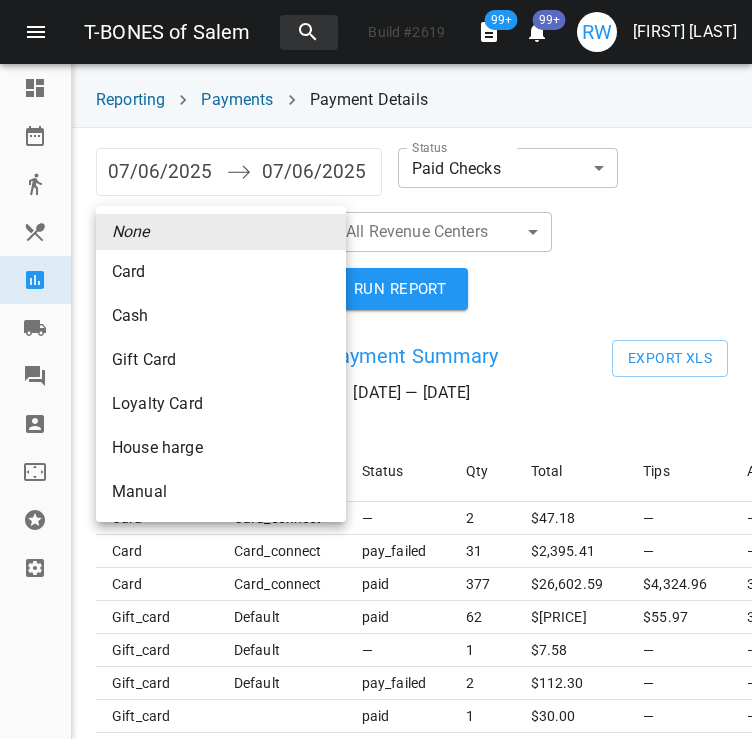 click on "Gift Card" at bounding box center (221, 272) 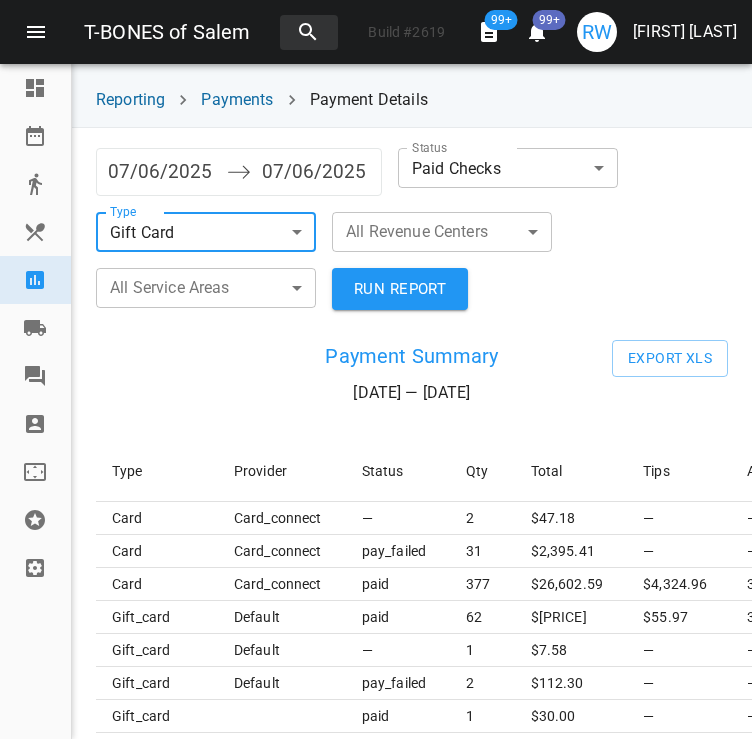 click on "RUN REPORT" at bounding box center (400, 289) 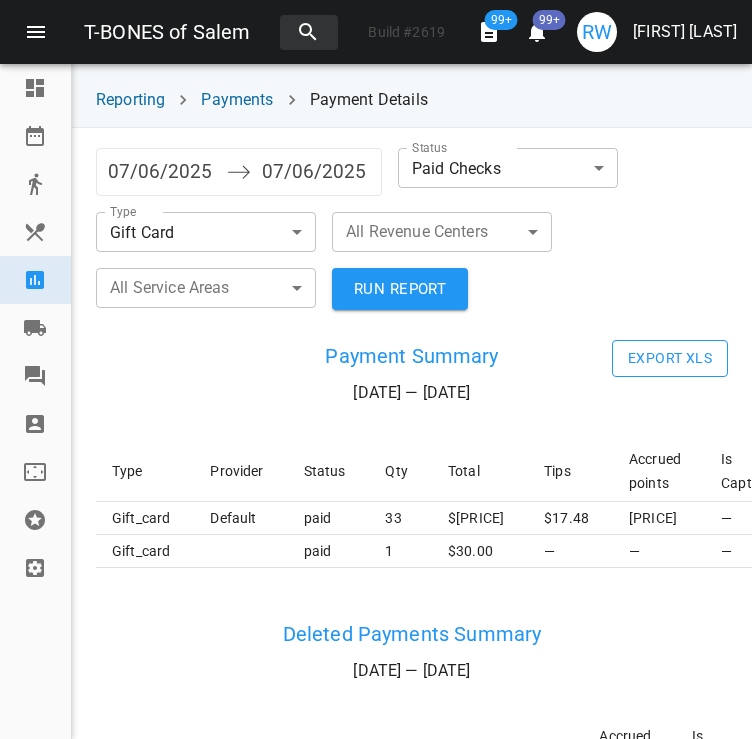 click on "Export XLS" at bounding box center (670, 358) 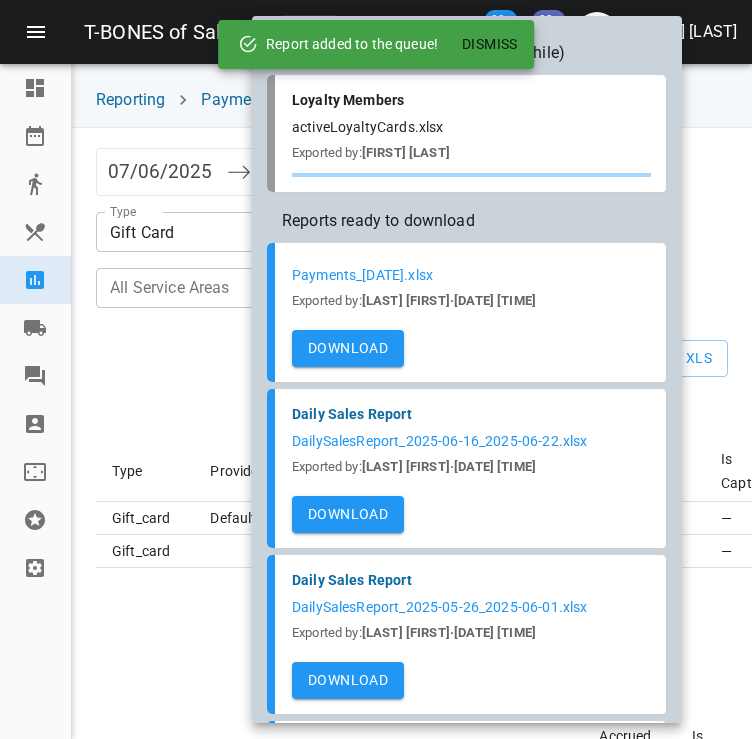 click on "Dismiss" at bounding box center (490, 44) 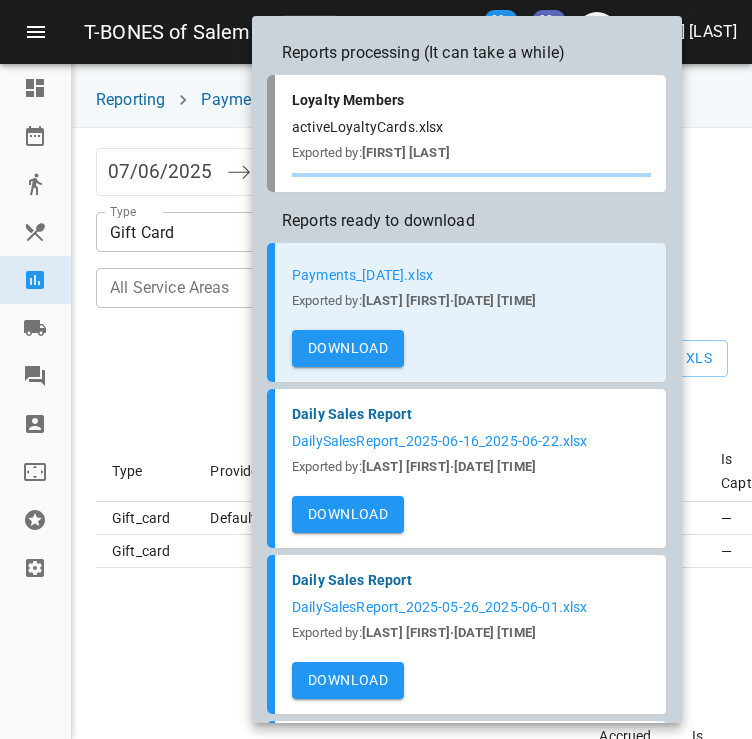 click on "Download" at bounding box center (348, 348) 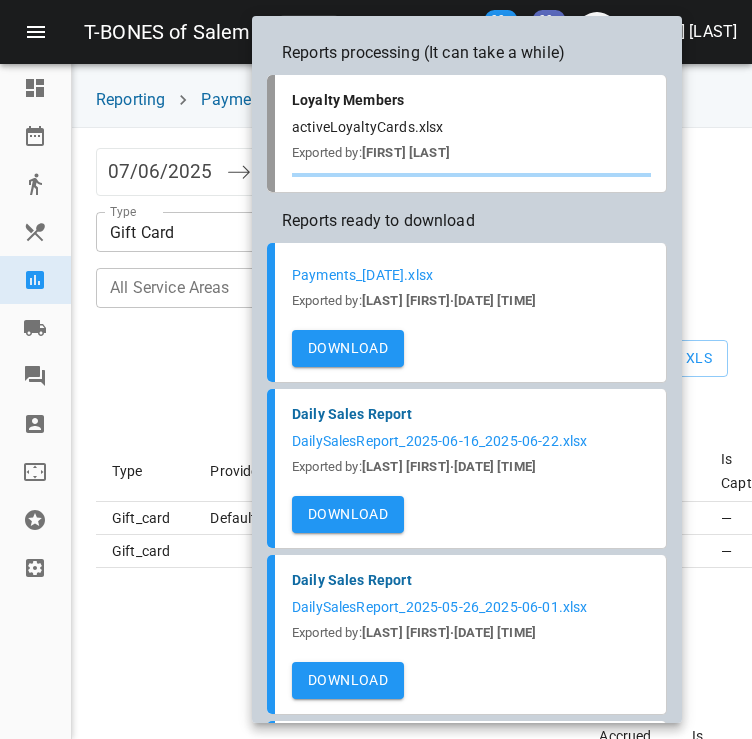click at bounding box center [376, 369] 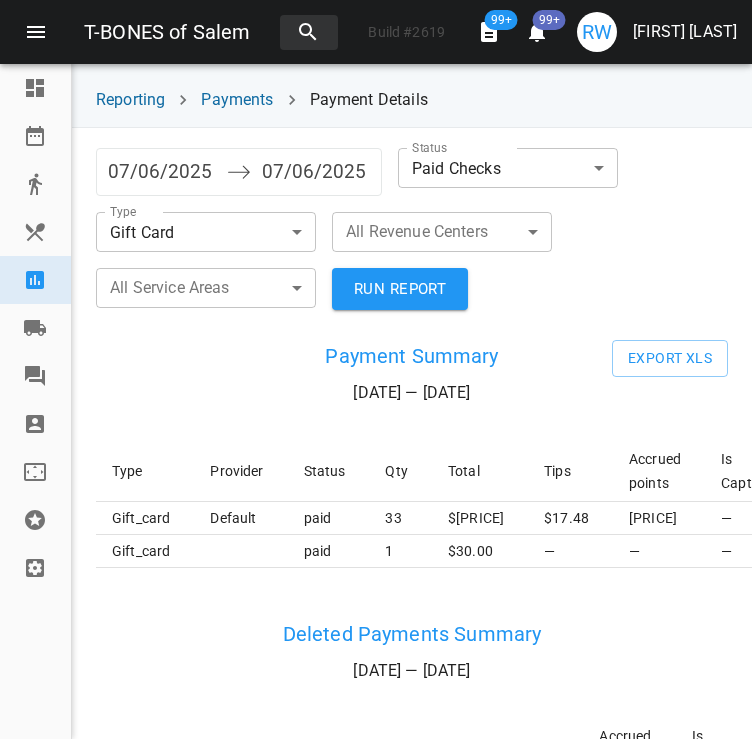 click on "[LAST] [FIRST]" at bounding box center (685, 32) 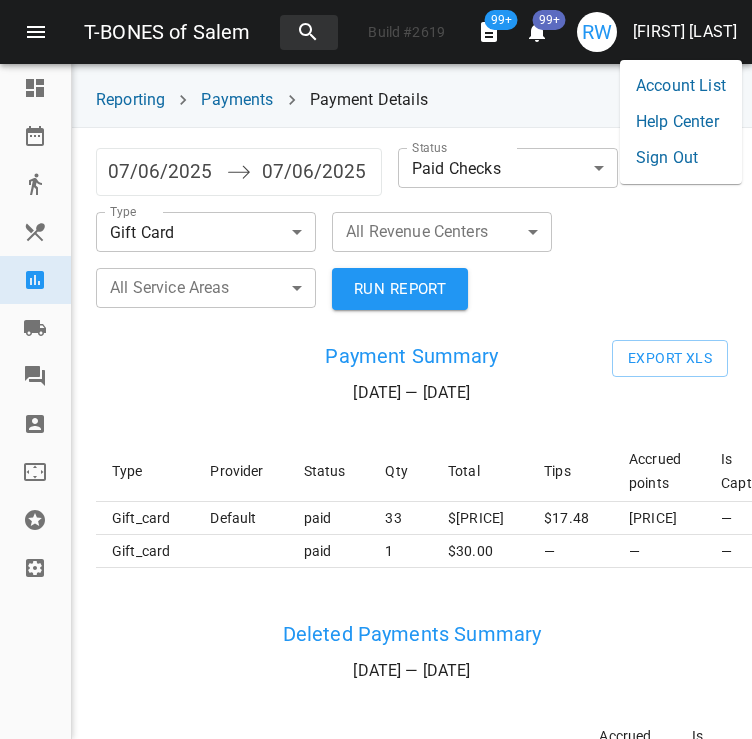 click on "Sign Out" at bounding box center [681, 158] 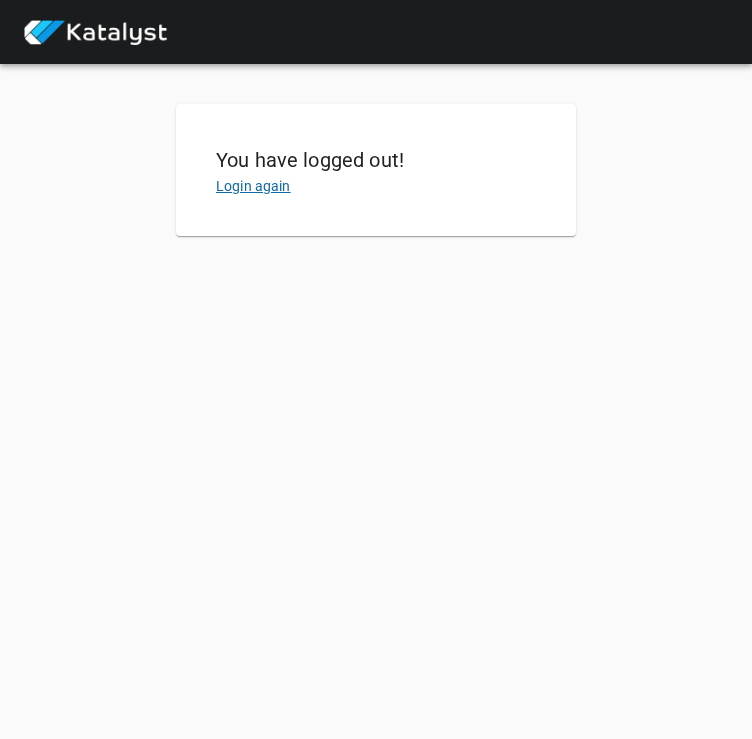 click on "Login again" at bounding box center [253, 186] 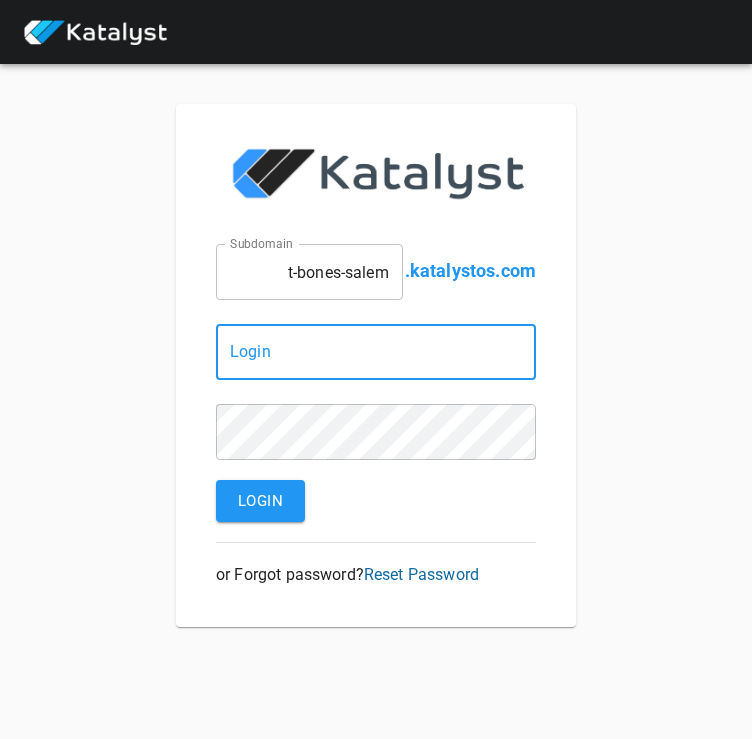 type on "[EMAIL]" 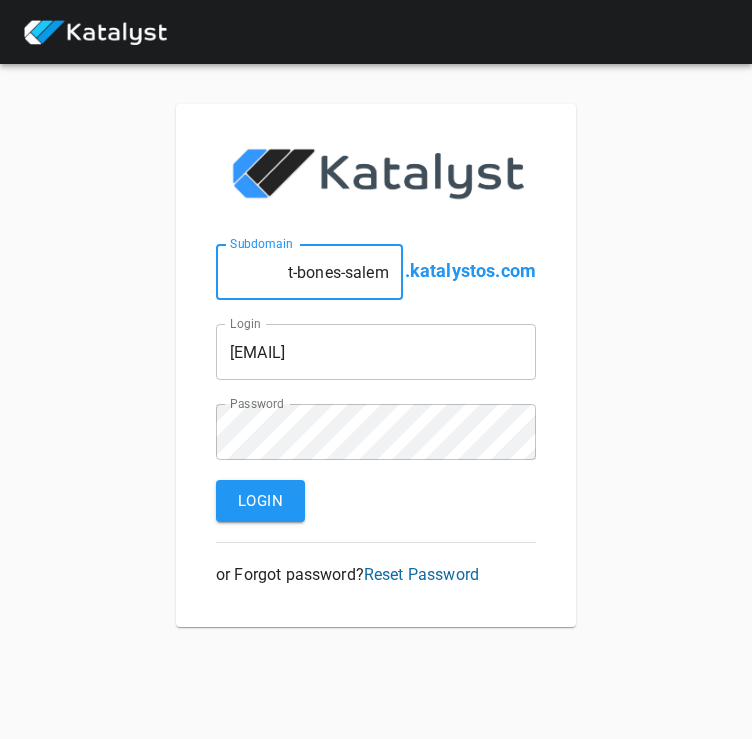 drag, startPoint x: 345, startPoint y: 274, endPoint x: 456, endPoint y: 285, distance: 111.54372 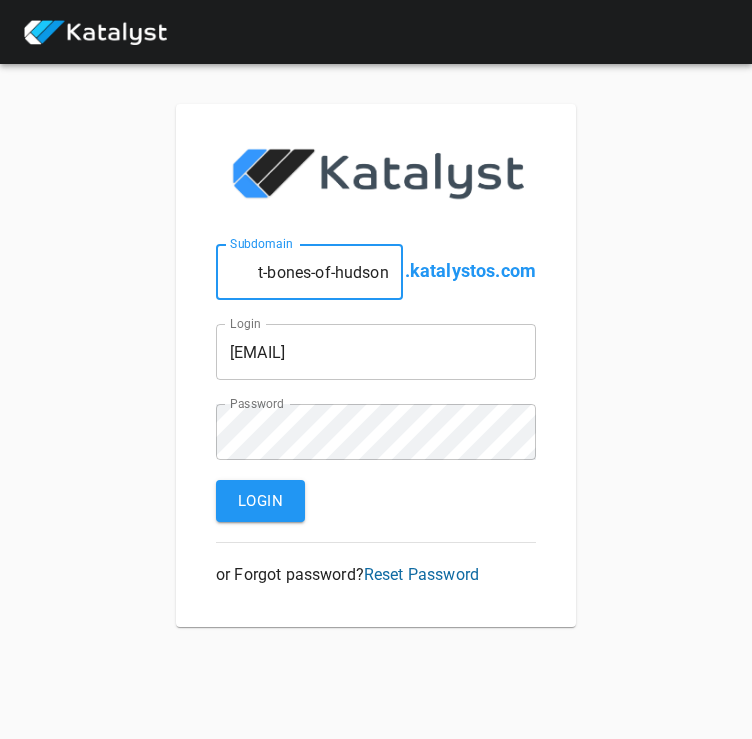 type on "t-bones-of-hudson" 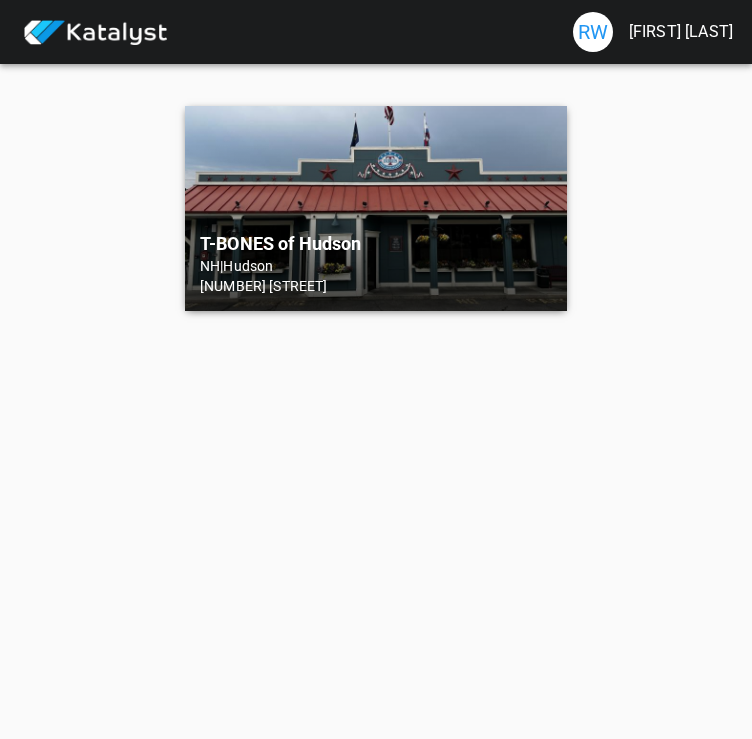 click on "T-BONES of Hudson NH  |  Hudson 77 Lowell Rd" at bounding box center [376, 208] 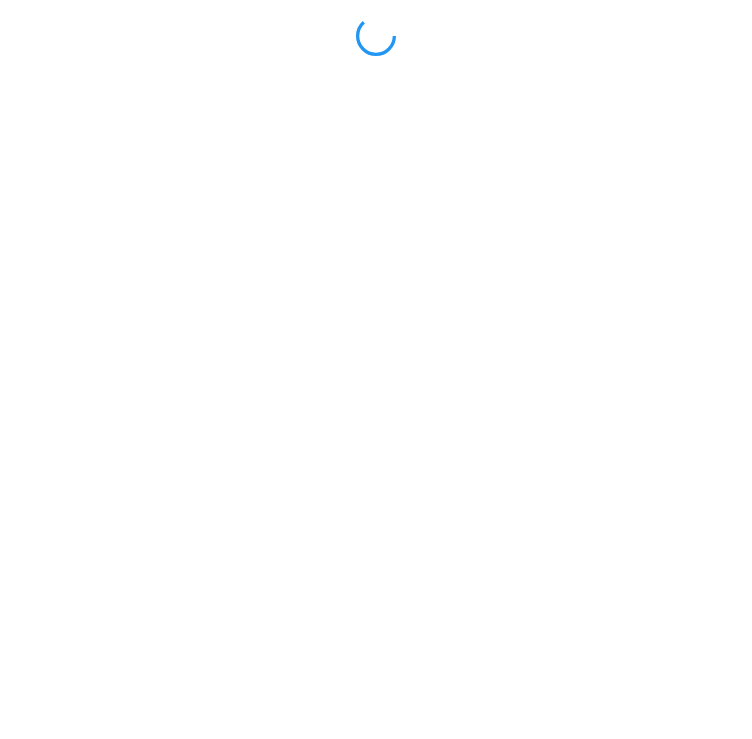 scroll, scrollTop: 0, scrollLeft: 0, axis: both 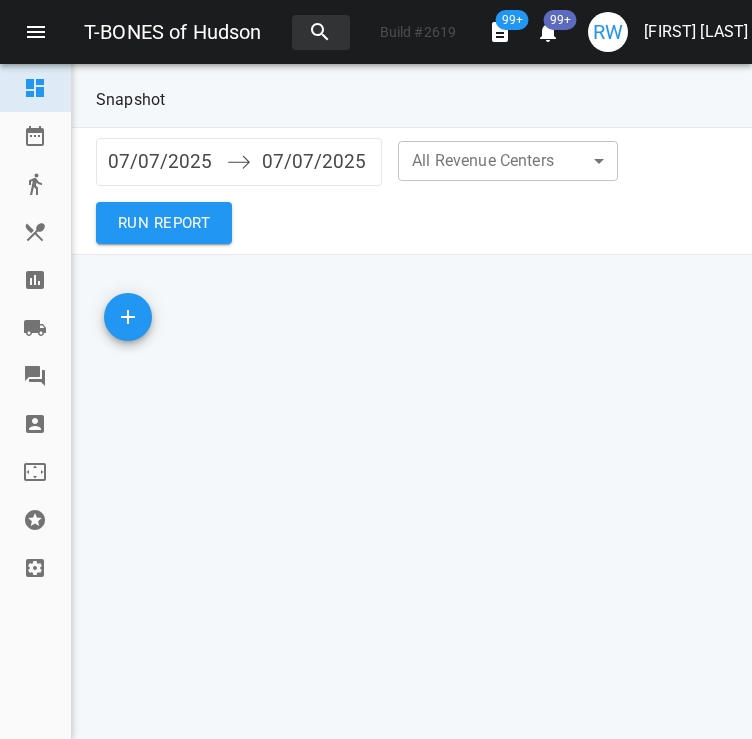 click at bounding box center (35, 280) 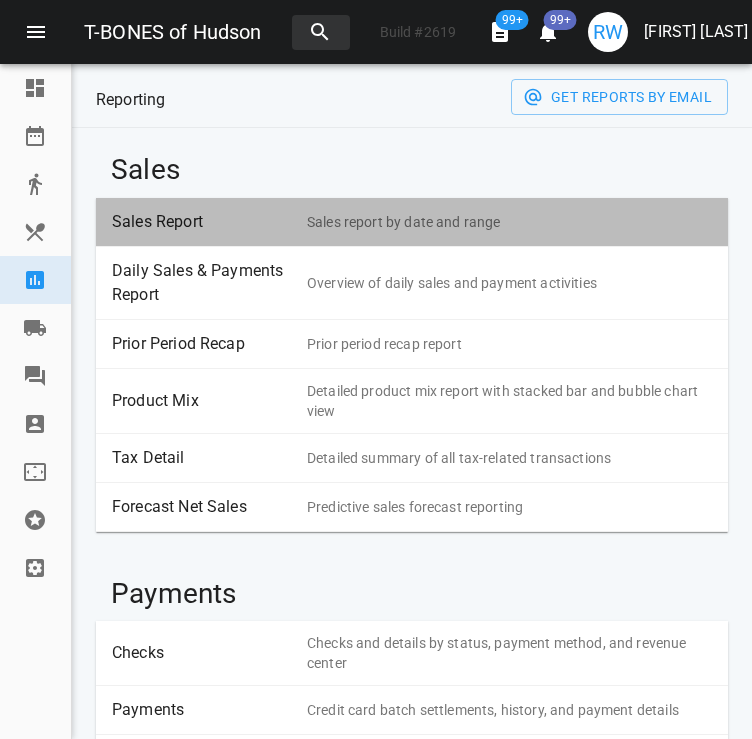 click on "Sales Report" at bounding box center [202, 222] 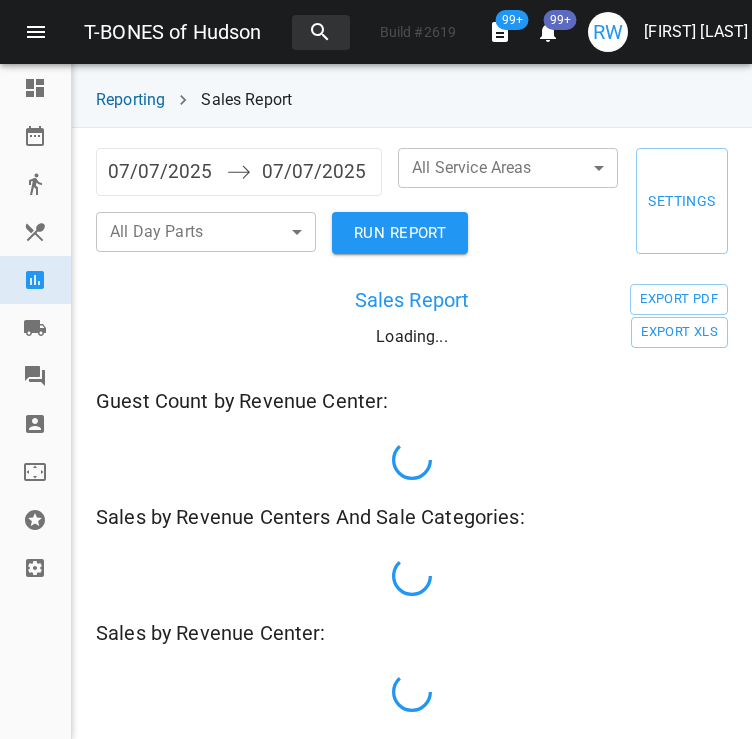 click on "07/07/2025" at bounding box center (162, 172) 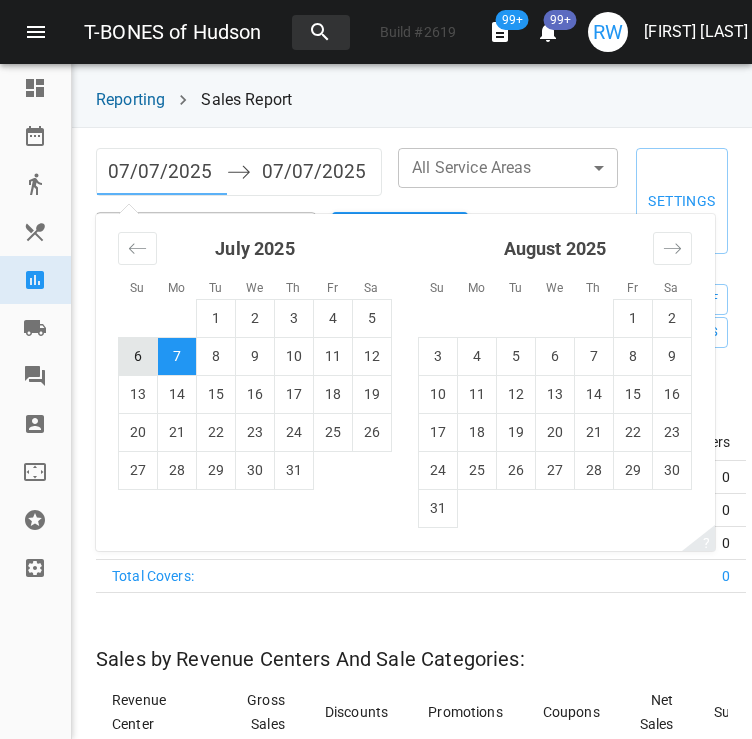click on "6" at bounding box center [138, 356] 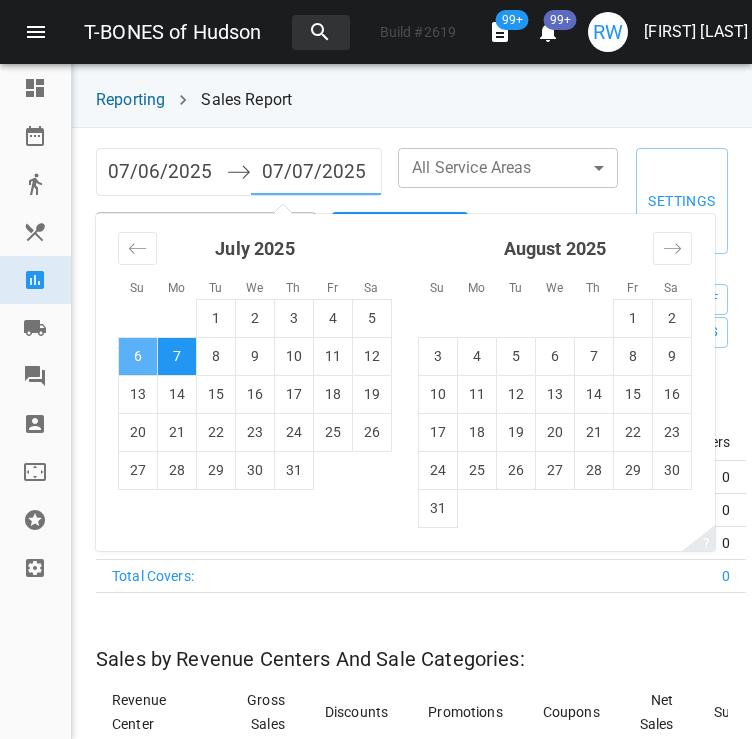 click on "6" at bounding box center [138, 356] 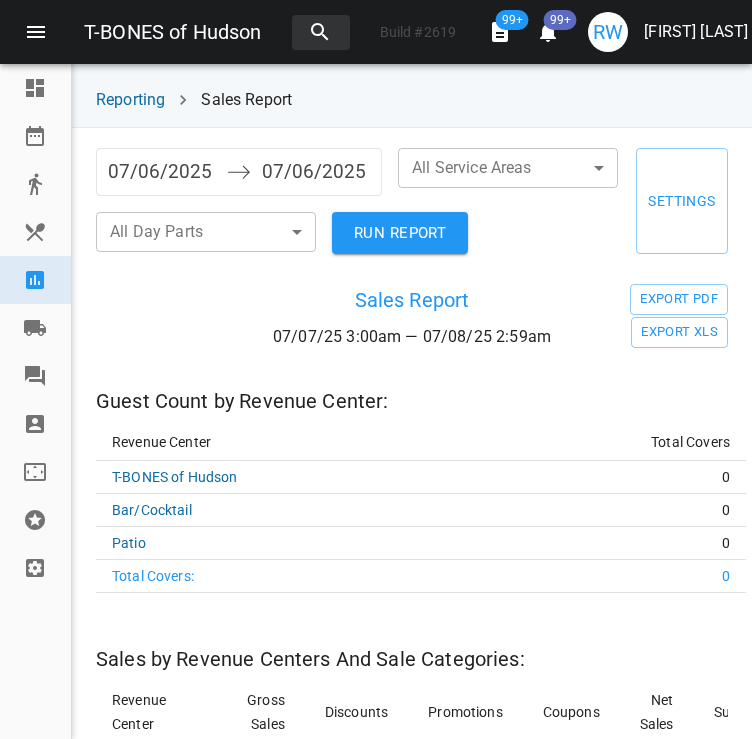 click on "RUN REPORT" at bounding box center [400, 233] 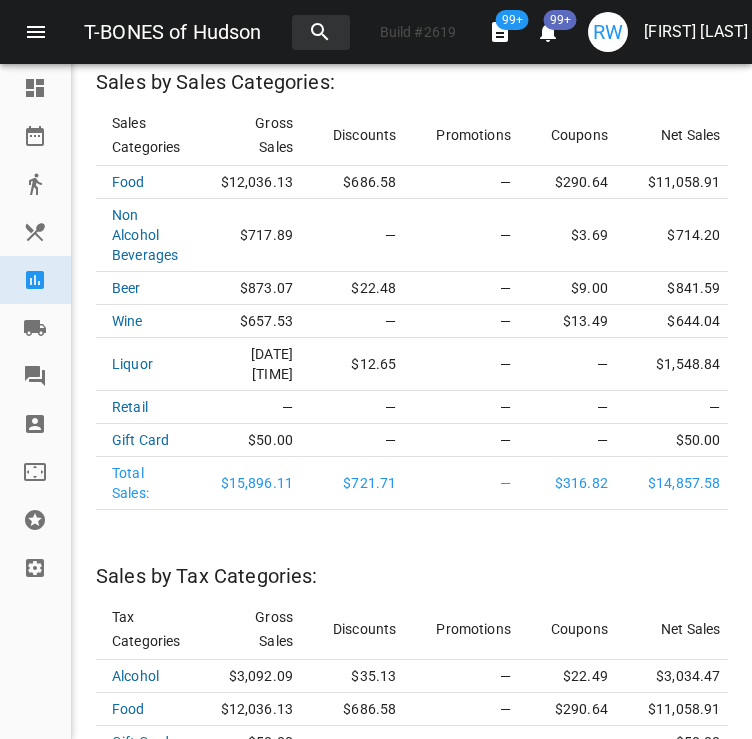 scroll, scrollTop: 2305, scrollLeft: 0, axis: vertical 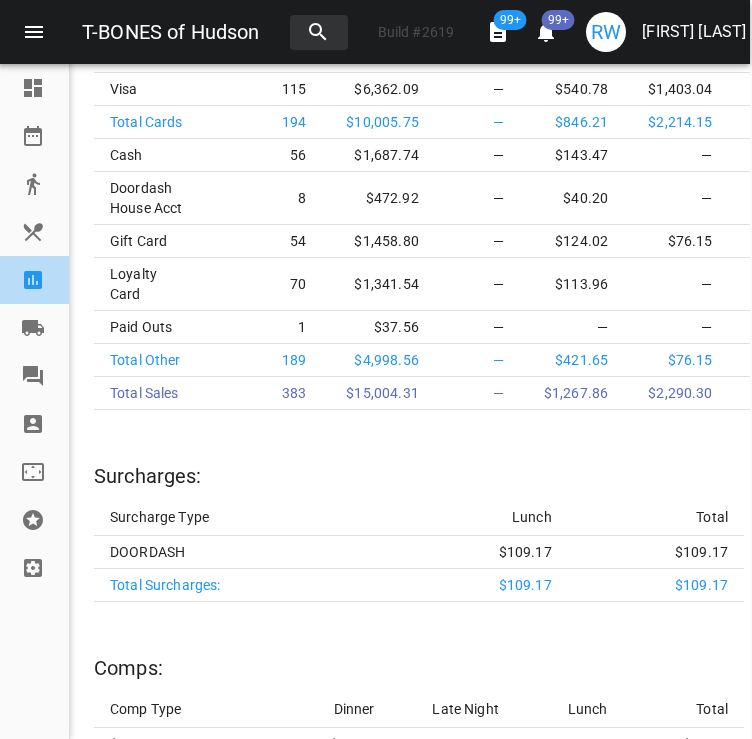 click at bounding box center (42, 280) 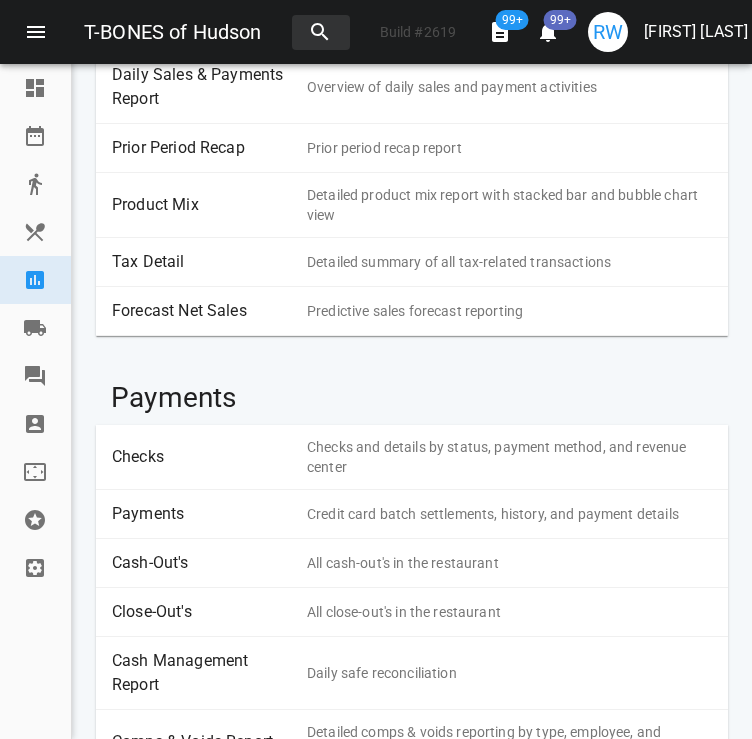 scroll, scrollTop: 235, scrollLeft: 0, axis: vertical 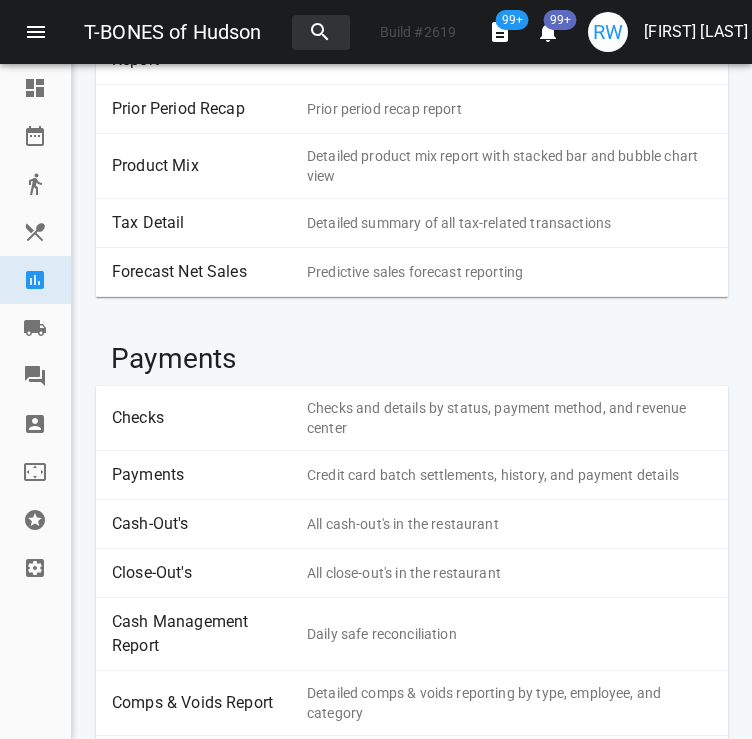 click on "Payments" at bounding box center (202, 475) 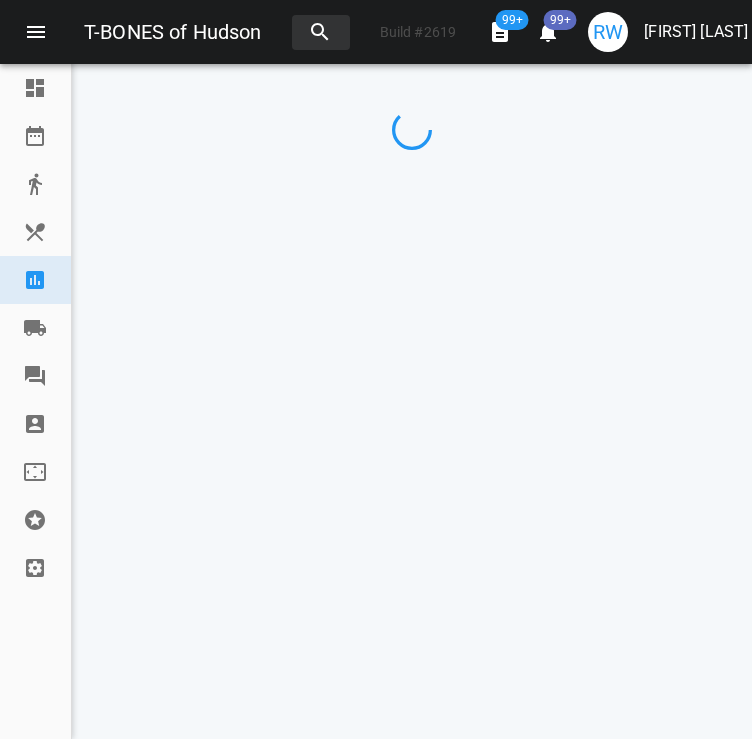 scroll, scrollTop: 0, scrollLeft: 0, axis: both 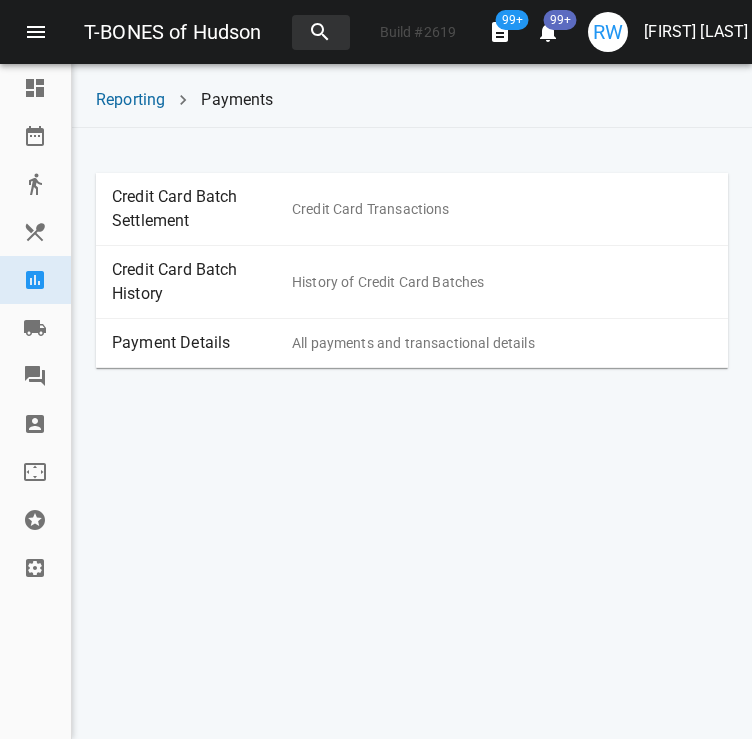 click on "Payment Details" at bounding box center (202, 343) 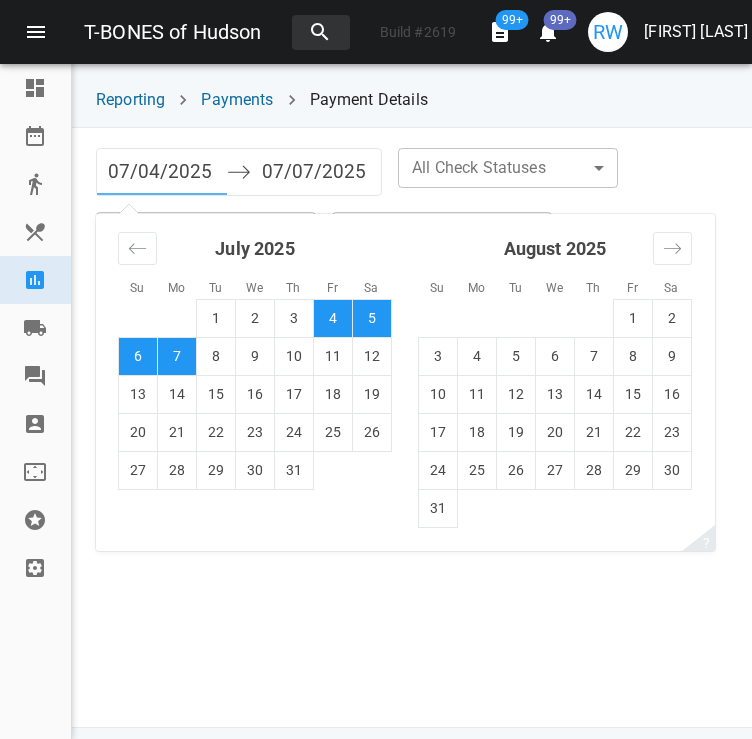 click on "07/04/2025" at bounding box center (162, 172) 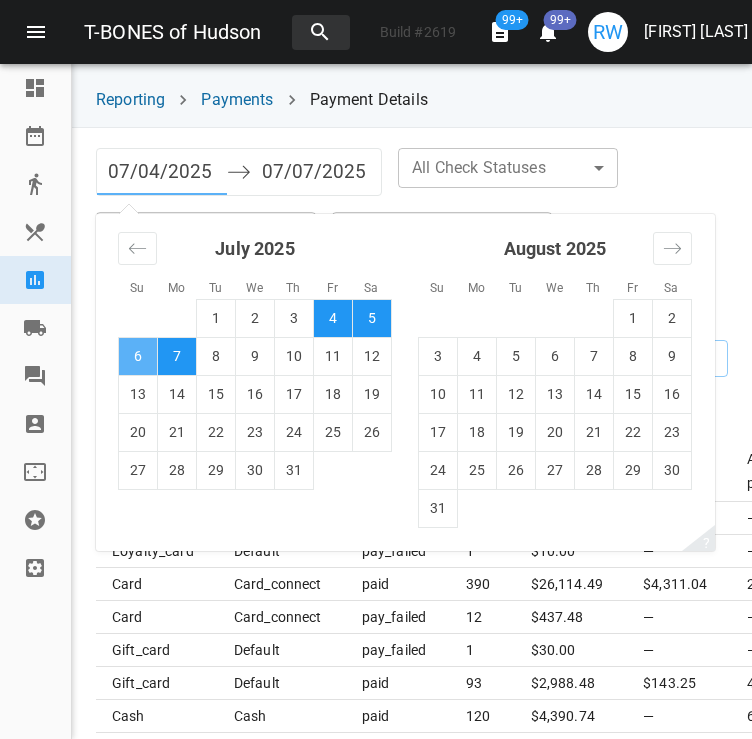 click on "6" at bounding box center (138, 356) 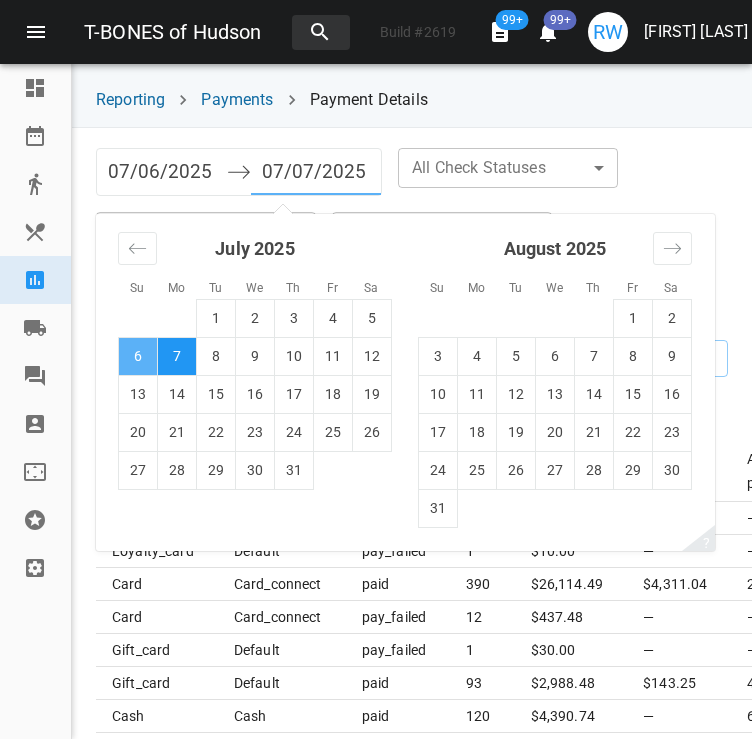 click on "6" at bounding box center (138, 356) 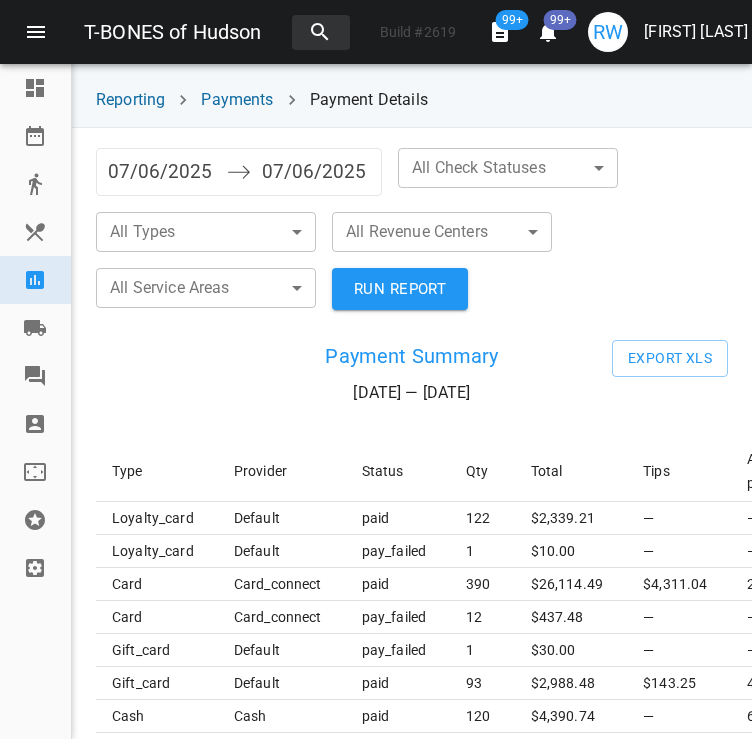 click on "T-BONES of Hudson Build #  2619 99+ 99+ RW Raquel Wojceshonek Dashboard Reservations Takeout Menu & Modifiers Reporting Vendors Reviews Staff Floorplan Referral Program Settings Reporting Payments Payment Details 07/06/2025 Navigate forward to interact with the calendar and select a date. Press the question mark key to get the keyboard shortcuts for changing dates. 07/06/2025 Navigate backward to interact with the calendar and select a date. Press the question mark key to get the keyboard shortcuts for changing dates. All Check Statuses ​ ​ All Types ​ ​ All Revenue Centers ​ ​ All Service Areas ​ ​ RUN REPORT   Payment Summary 07/06/25 — 07/06/25 Export XLS Type Provider Status Qty Total Tips Accrued points Is Captured loyalty_card default paid 122 $ 2,339.21 — — — loyalty_card default pay_failed 1 $ 10.00 — — — card card_connect paid 390 $ 26,114.49 $4,311.04 29368.25 Yes card card_connect pay_failed 12 $ 437.48 — — No gift_card default pay_failed 1 $ 30.00 — — — 93" at bounding box center (376, 369) 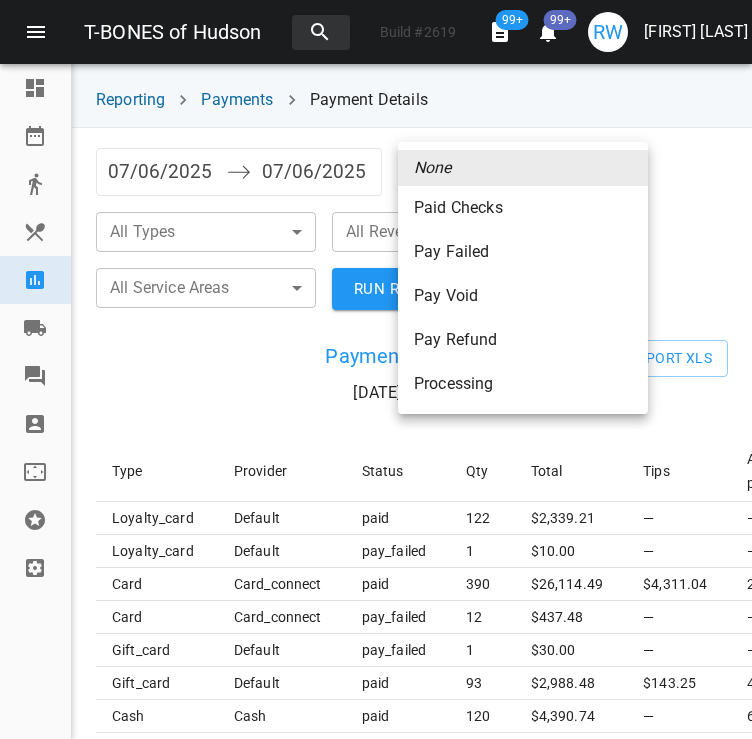 click on "Paid Checks" at bounding box center (523, 208) 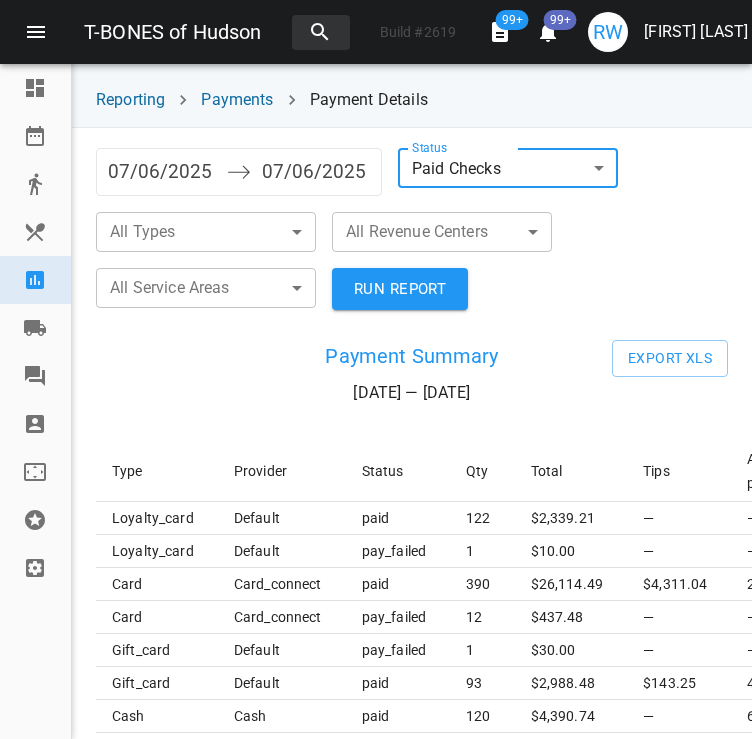 click on "T-BONES of Hudson Build #  2619 99+ 99+ RW Raquel Wojceshonek Dashboard Reservations Takeout Menu & Modifiers Reporting Vendors Reviews Staff Floorplan Referral Program Settings Reporting Payments Payment Details 07/06/2025 Navigate forward to interact with the calendar and select a date. Press the question mark key to get the keyboard shortcuts for changing dates. 07/06/2025 Navigate backward to interact with the calendar and select a date. Press the question mark key to get the keyboard shortcuts for changing dates. Status Paid Checks paid ​ All Types ​ ​ All Revenue Centers ​ ​ All Service Areas ​ ​ RUN REPORT   Payment Summary 07/06/25 — 07/06/25 Export XLS Type Provider Status Qty Total Tips Accrued points Is Captured loyalty_card default paid 122 $ 2,339.21 — — — loyalty_card default pay_failed 1 $ 10.00 — — — card card_connect paid 390 $ 26,114.49 $4,311.04 29368.25 Yes card card_connect pay_failed 12 $ 437.48 — — No gift_card default pay_failed 1 $ 30.00 — — — 93" at bounding box center [376, 369] 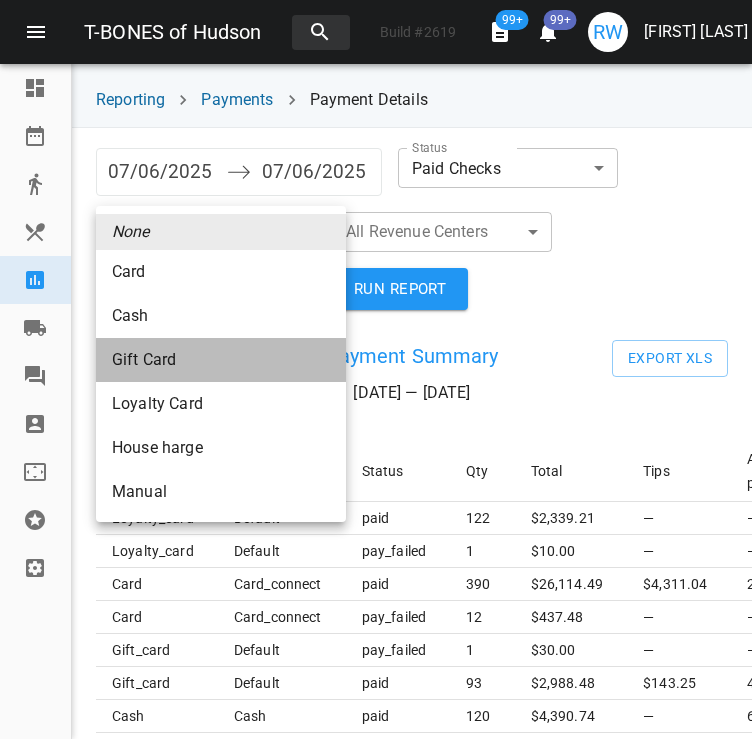 click on "Gift Card" at bounding box center (221, 272) 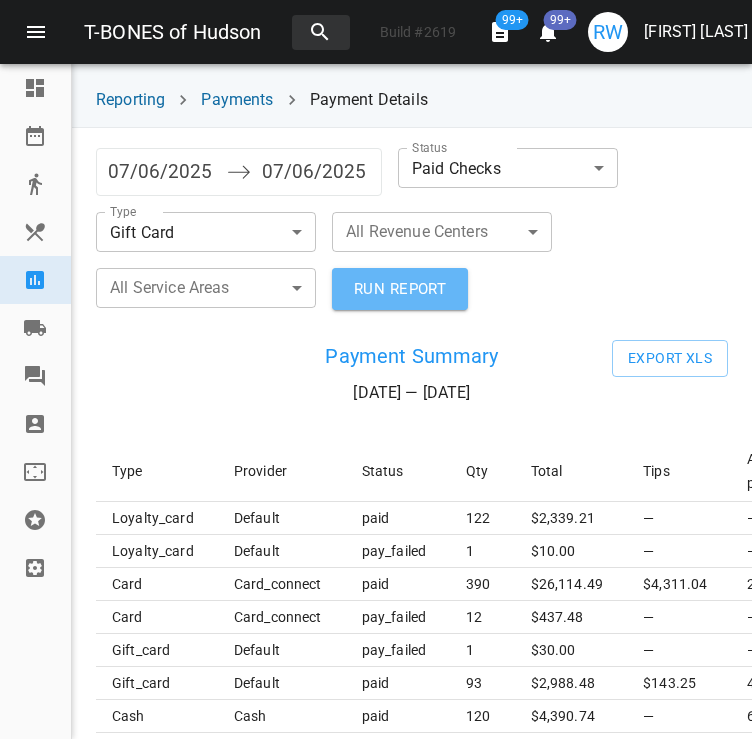 click on "RUN REPORT" at bounding box center [400, 289] 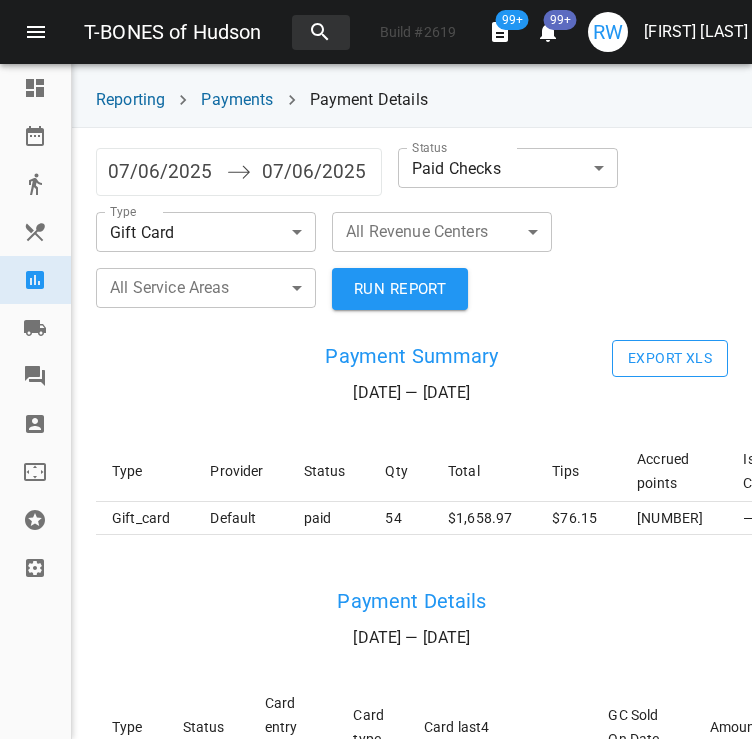 click on "Export XLS" at bounding box center [670, 358] 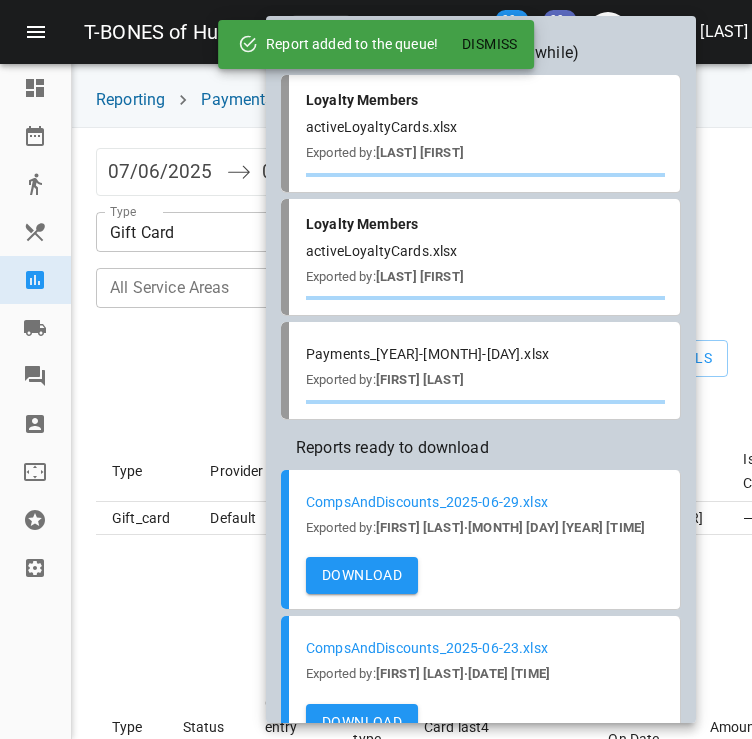 click on "Dismiss" at bounding box center (490, 44) 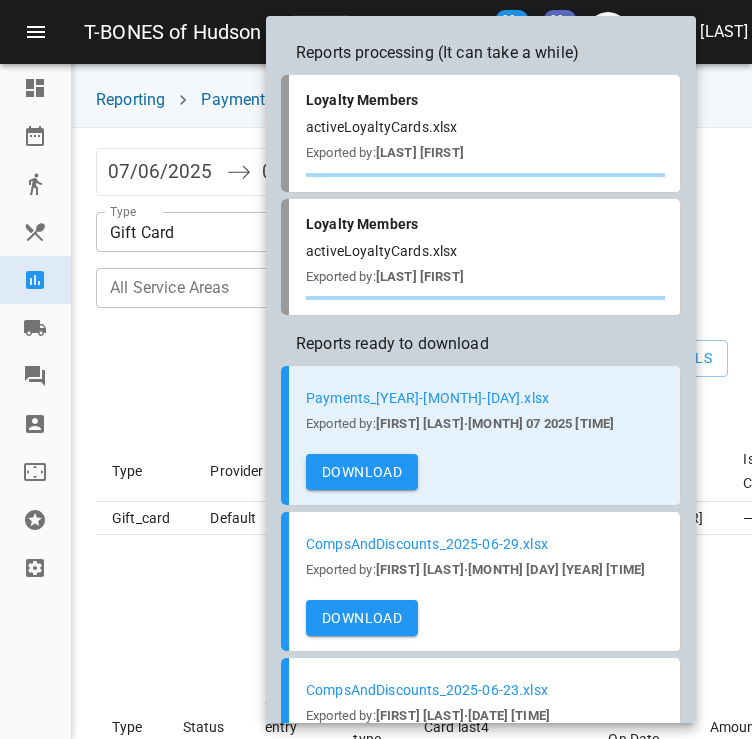 click on "Download" at bounding box center (362, 472) 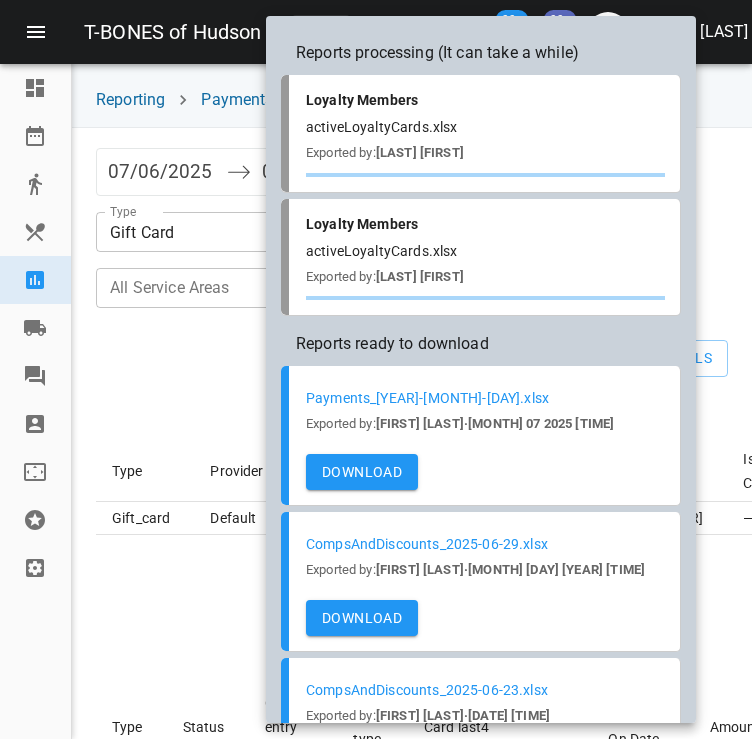 click at bounding box center [376, 369] 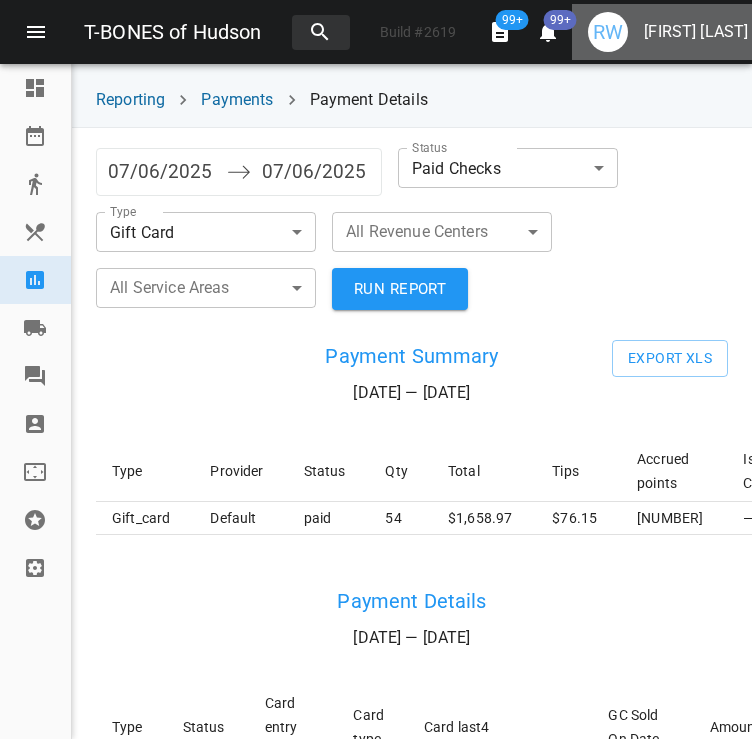 click on "[FIRST] [LAST]" at bounding box center (668, 32) 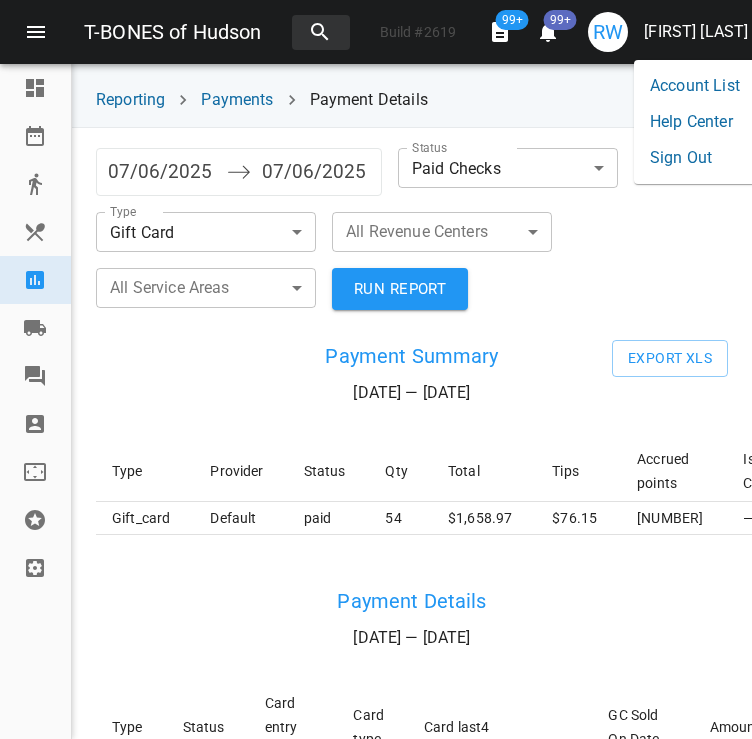 click on "Sign Out" at bounding box center (695, 158) 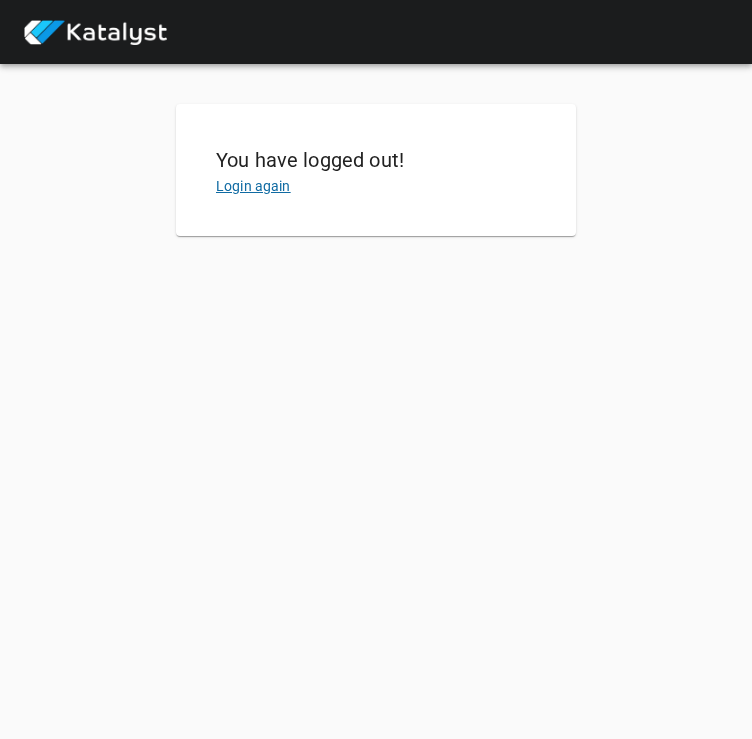 click on "Login again" at bounding box center [253, 186] 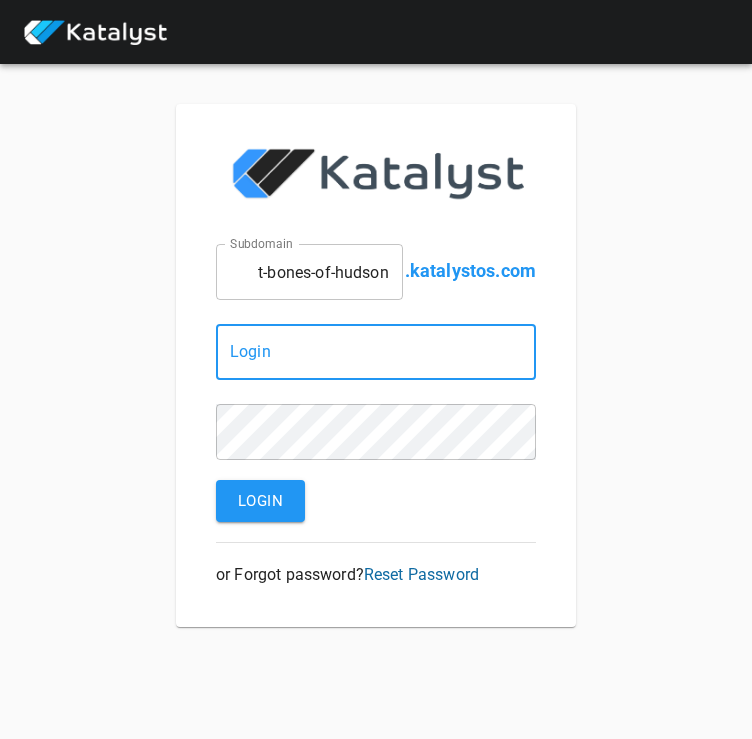 type on "[EMAIL]" 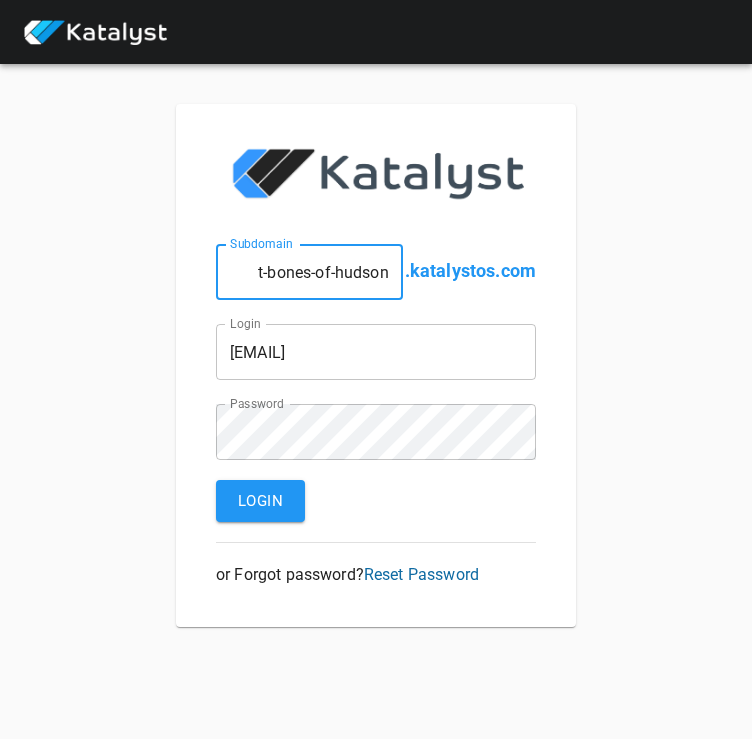 drag, startPoint x: 315, startPoint y: 274, endPoint x: 451, endPoint y: 307, distance: 139.94641 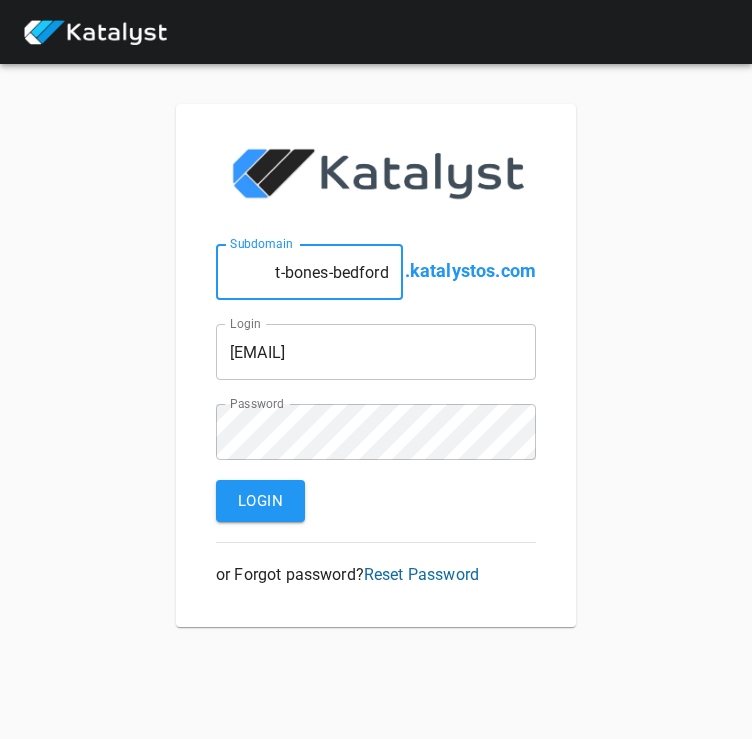 type on "t-bones-bedford" 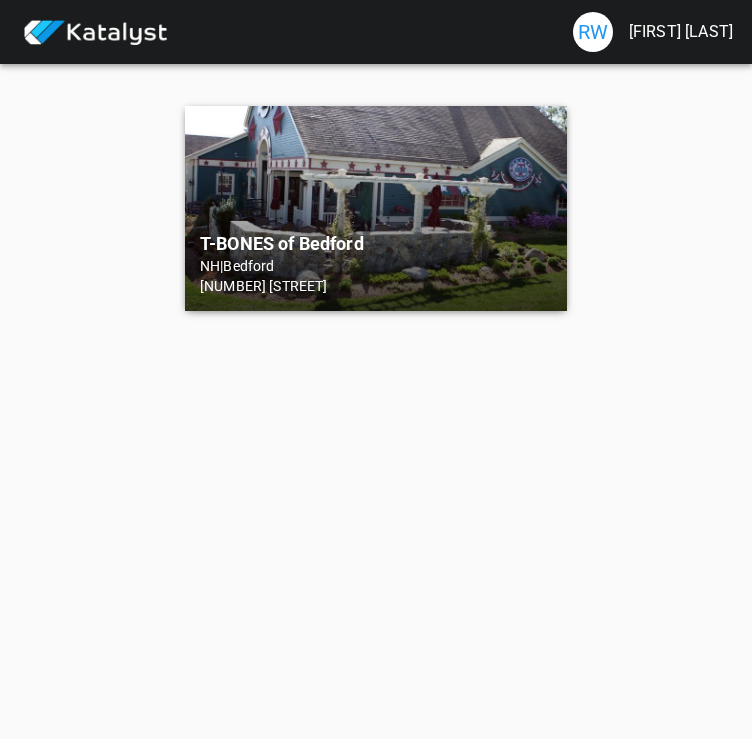 click on "T-BONES of Bedford NH  |  Bedford 25 South River Road" at bounding box center (376, 208) 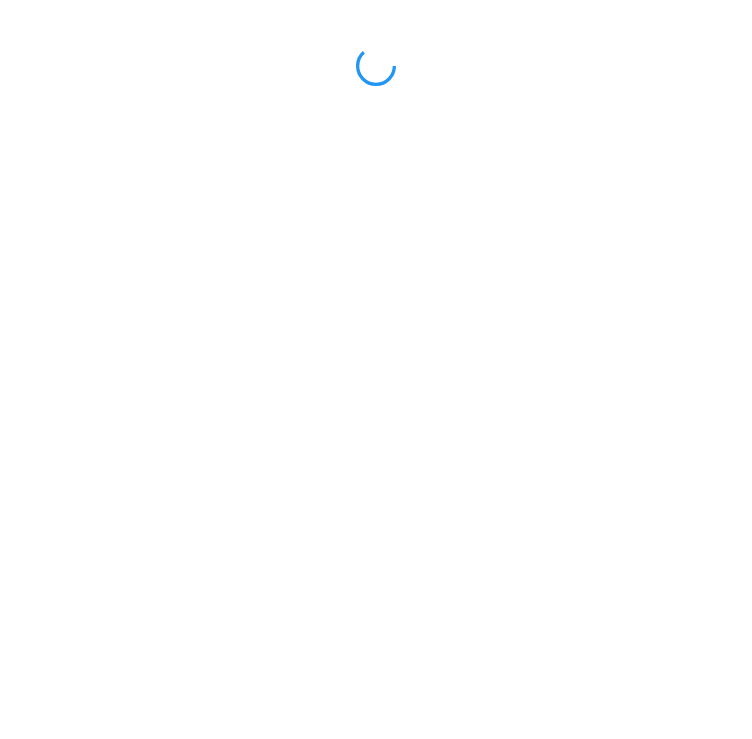 scroll, scrollTop: 0, scrollLeft: 0, axis: both 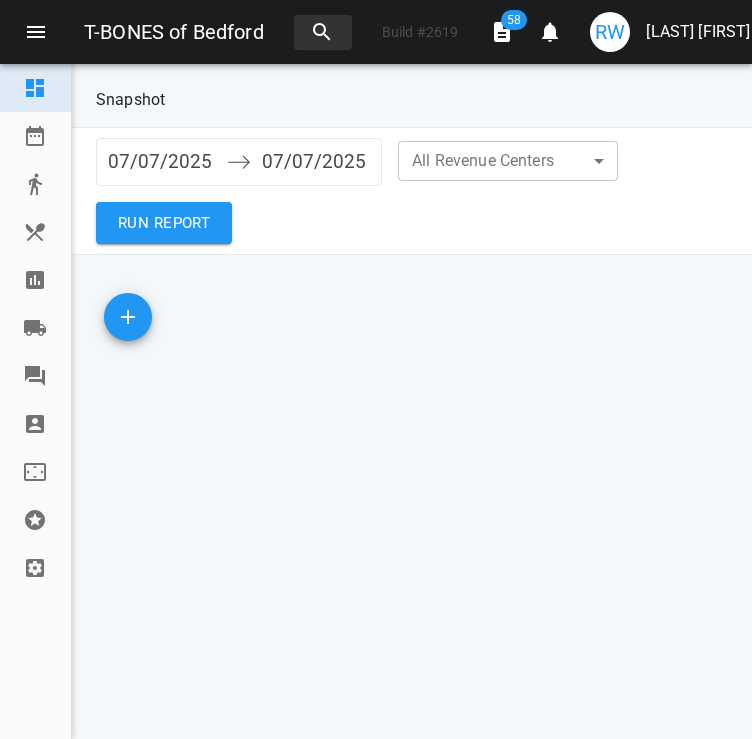 click at bounding box center (35, 280) 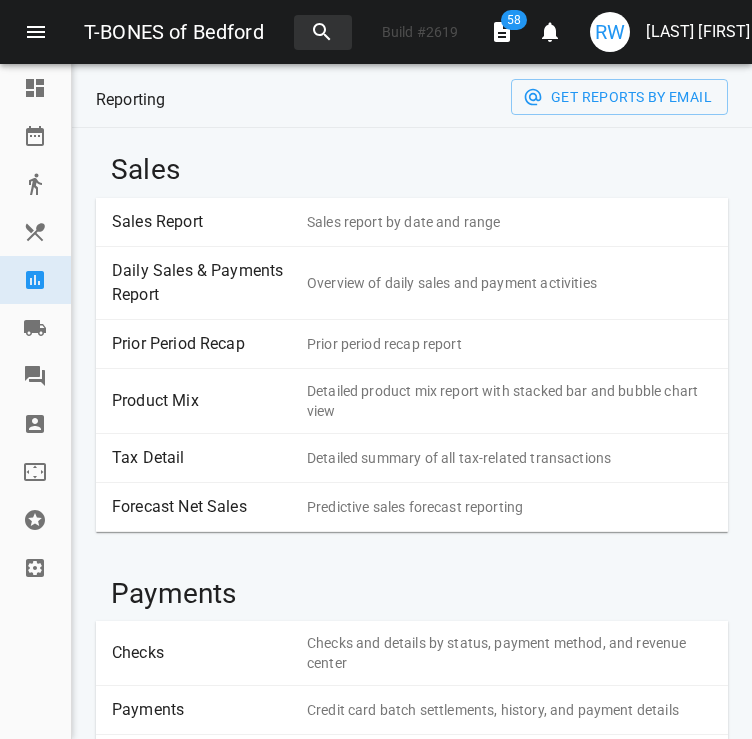 click on "Sales Report" at bounding box center [202, 222] 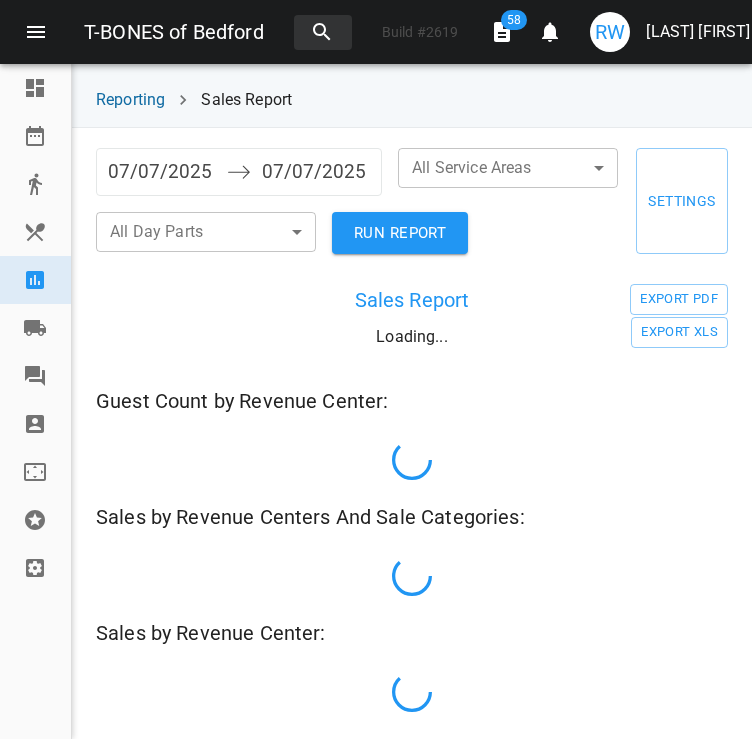 click on "07/07/2025" at bounding box center [162, 172] 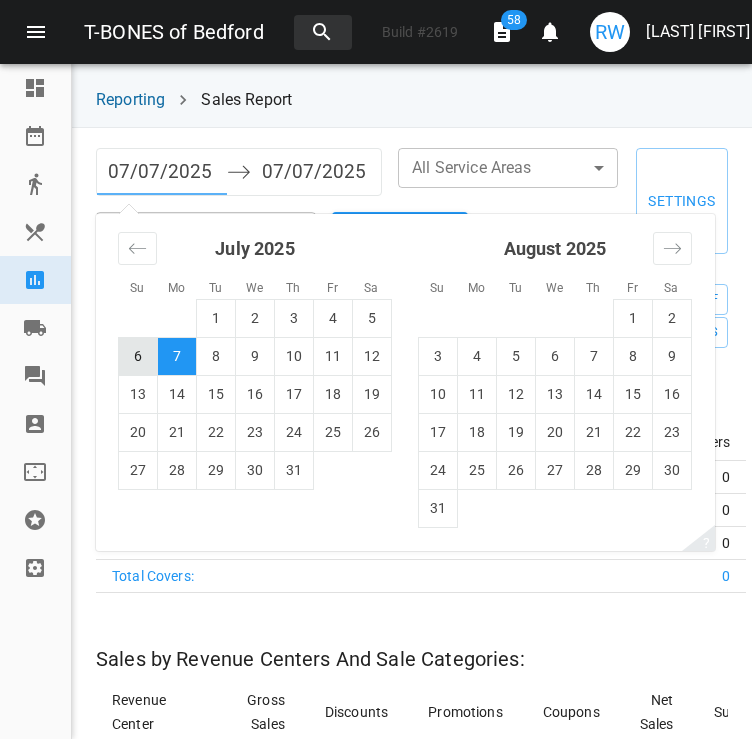 click on "6" at bounding box center (138, 356) 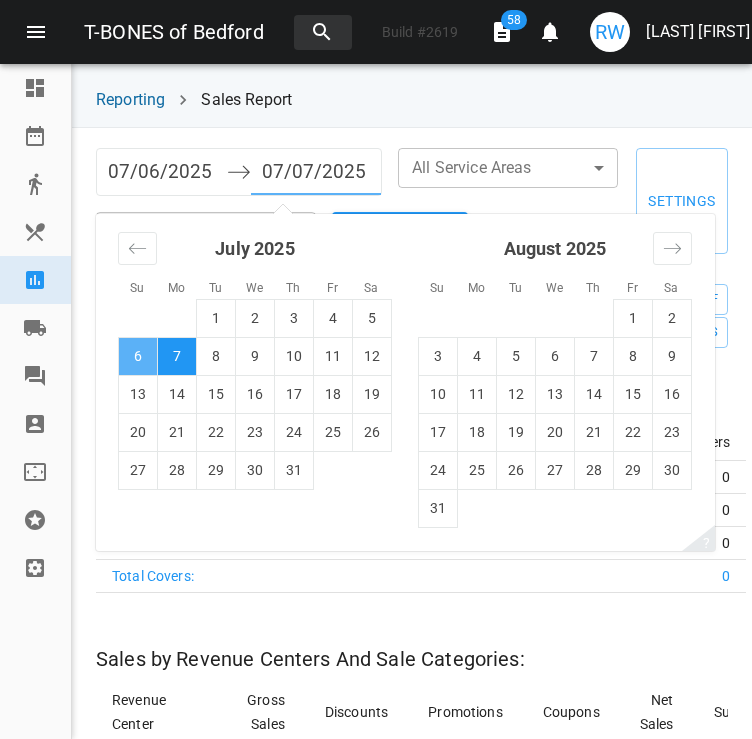 click on "6" at bounding box center (138, 356) 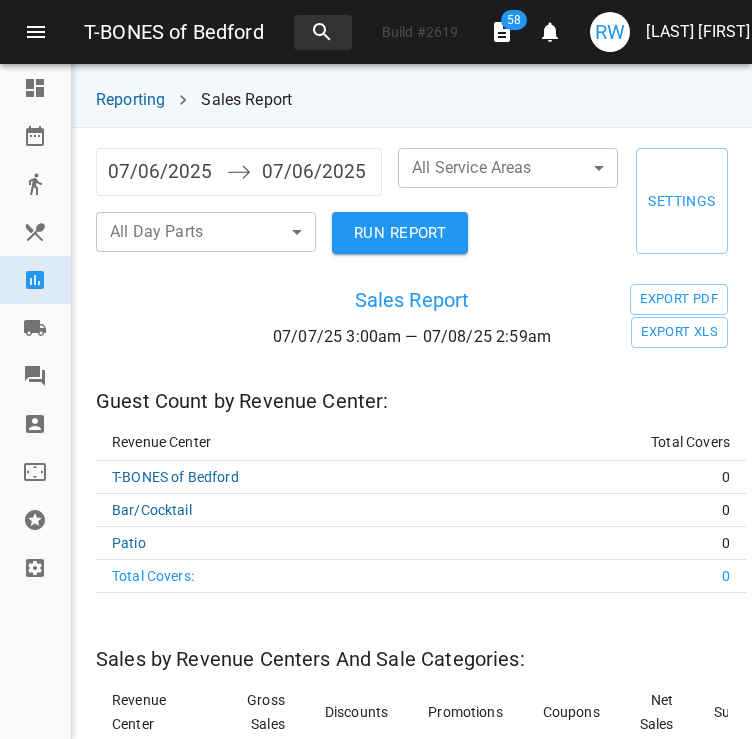 click on "RUN REPORT" at bounding box center (400, 233) 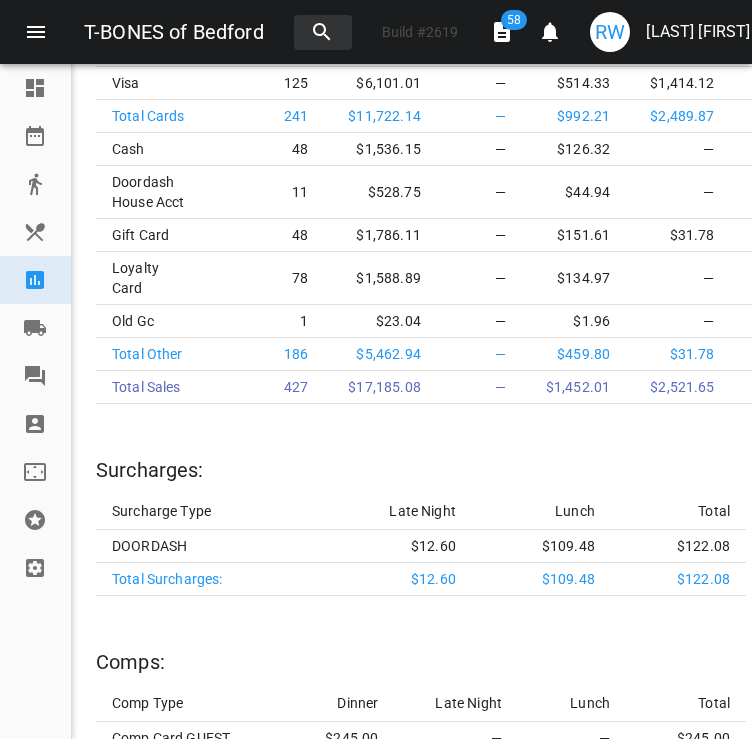 scroll, scrollTop: 4530, scrollLeft: 0, axis: vertical 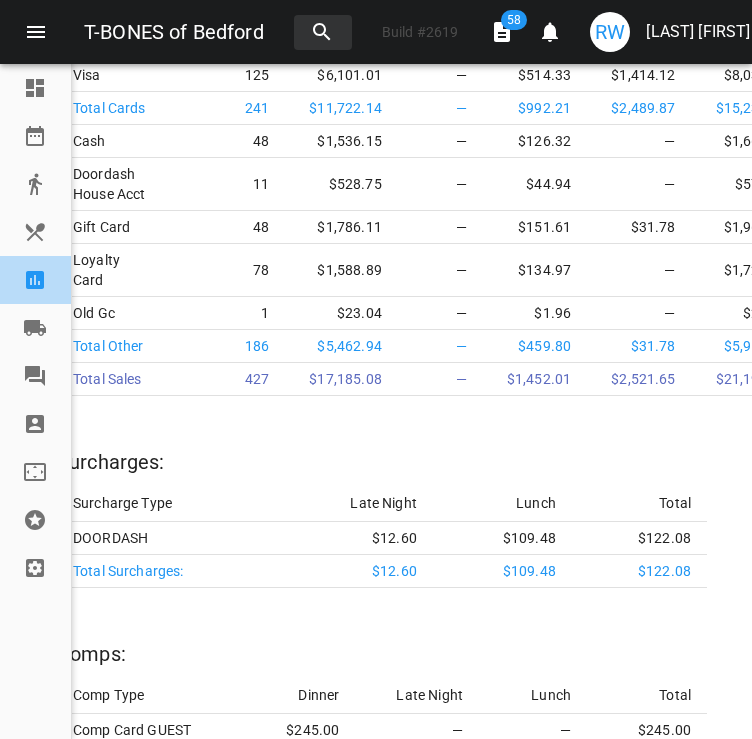 click at bounding box center (35, 280) 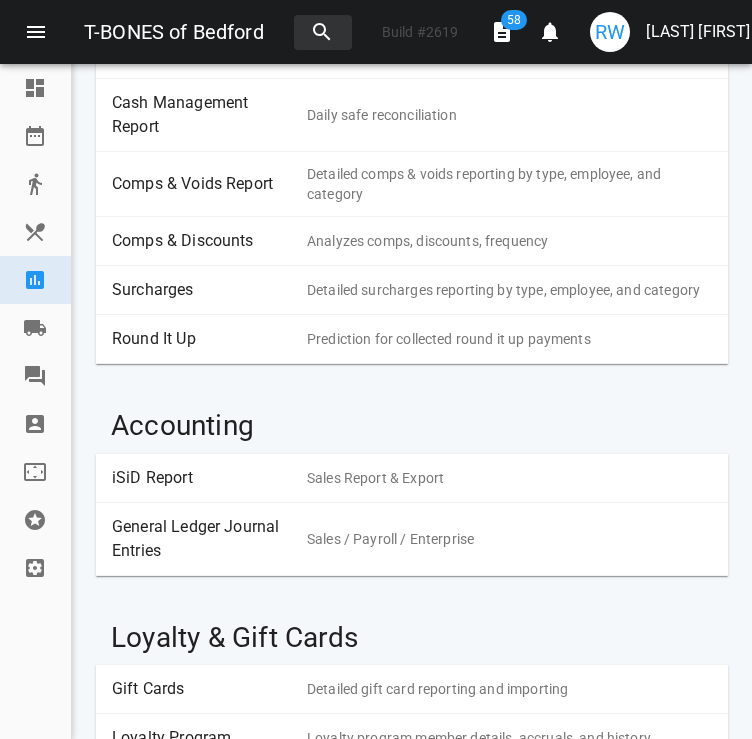 scroll, scrollTop: 508, scrollLeft: 0, axis: vertical 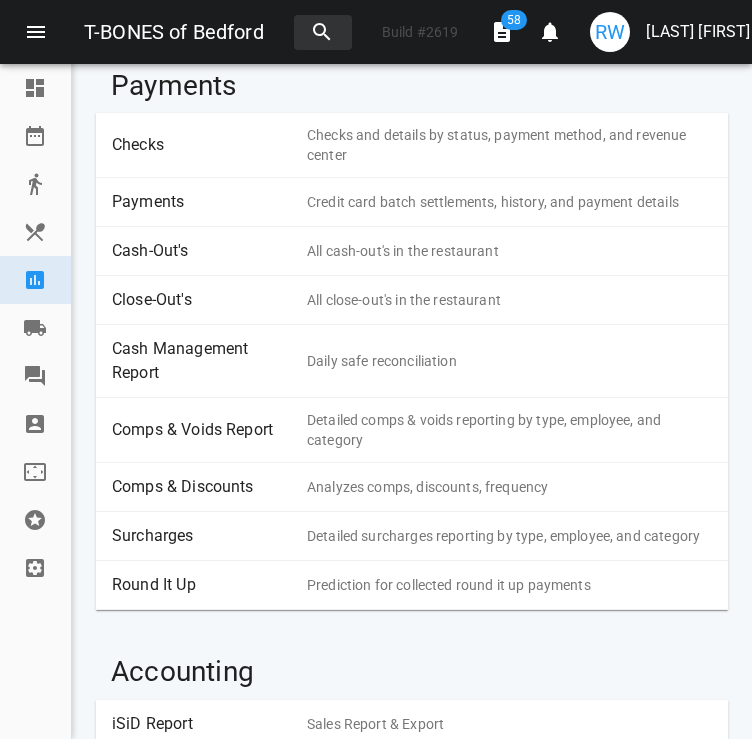 click on "Payments" at bounding box center [202, 202] 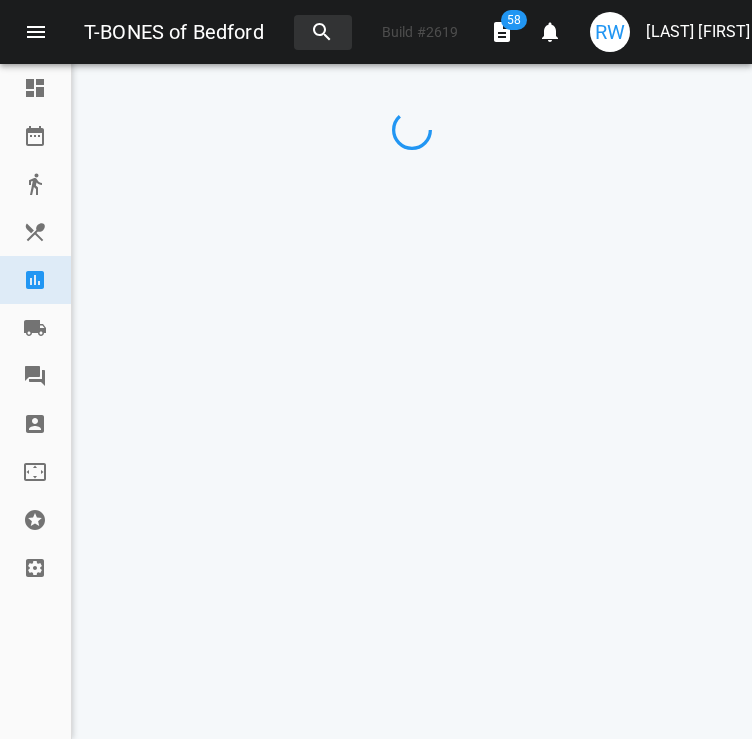 scroll, scrollTop: 0, scrollLeft: 0, axis: both 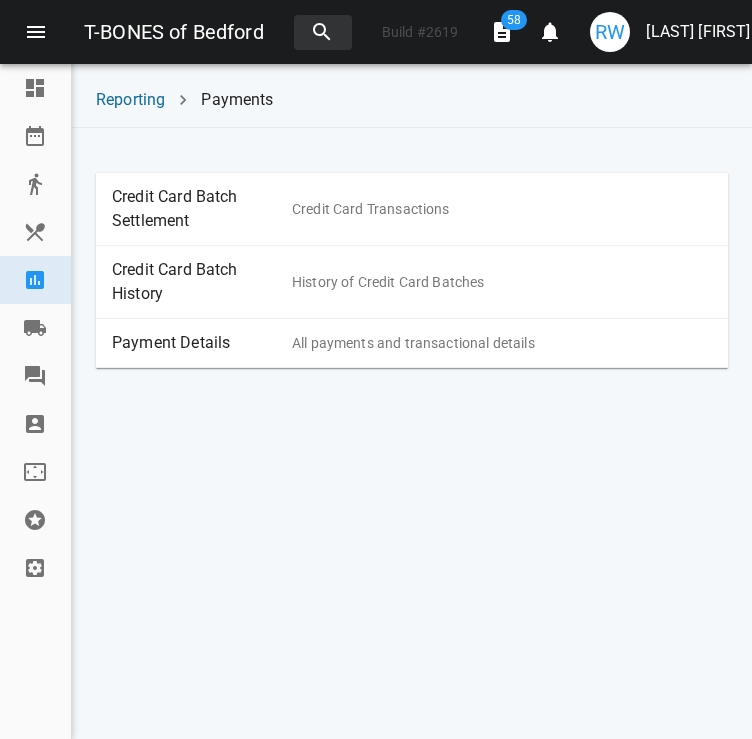 click on "Payment Details" at bounding box center [202, 343] 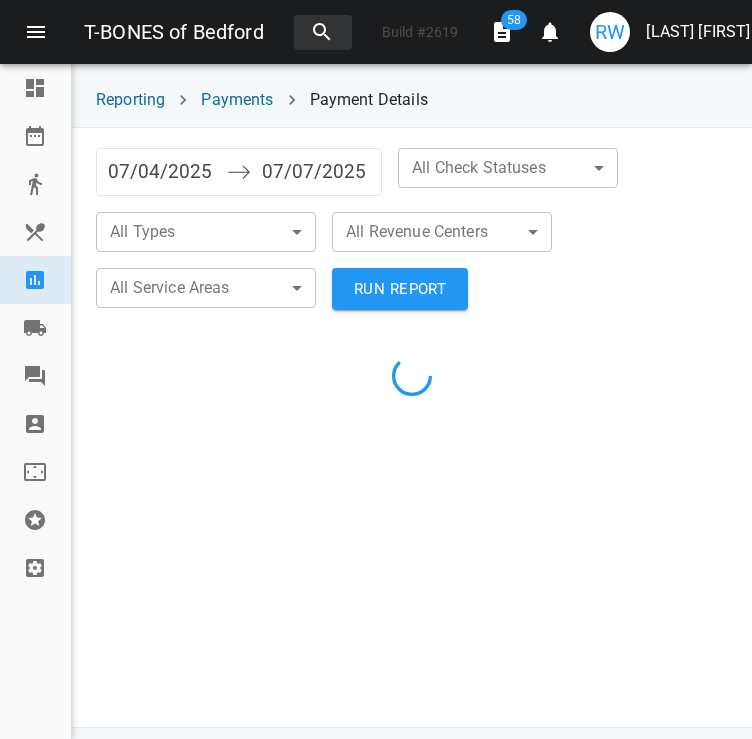 click on "07/04/2025" at bounding box center (162, 172) 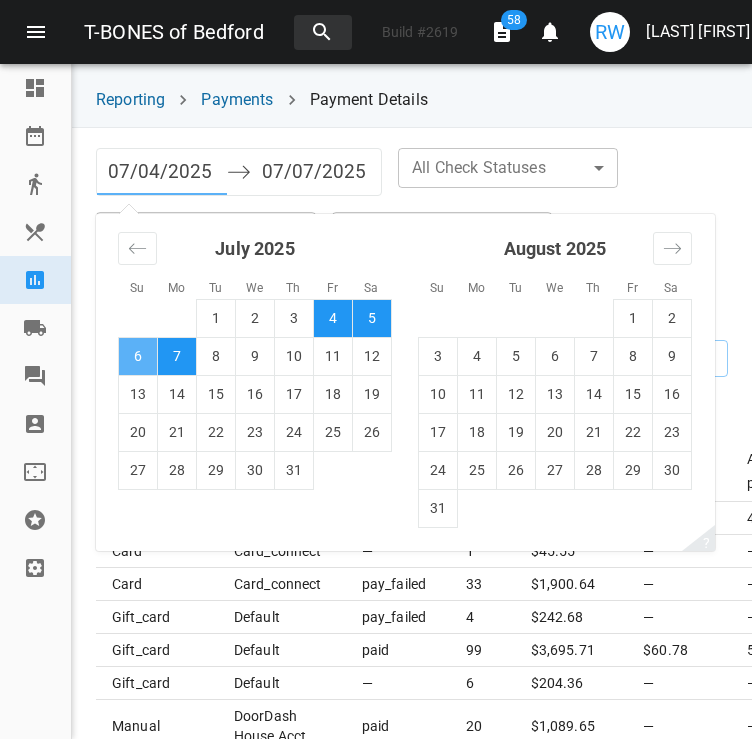 click on "6" at bounding box center (138, 356) 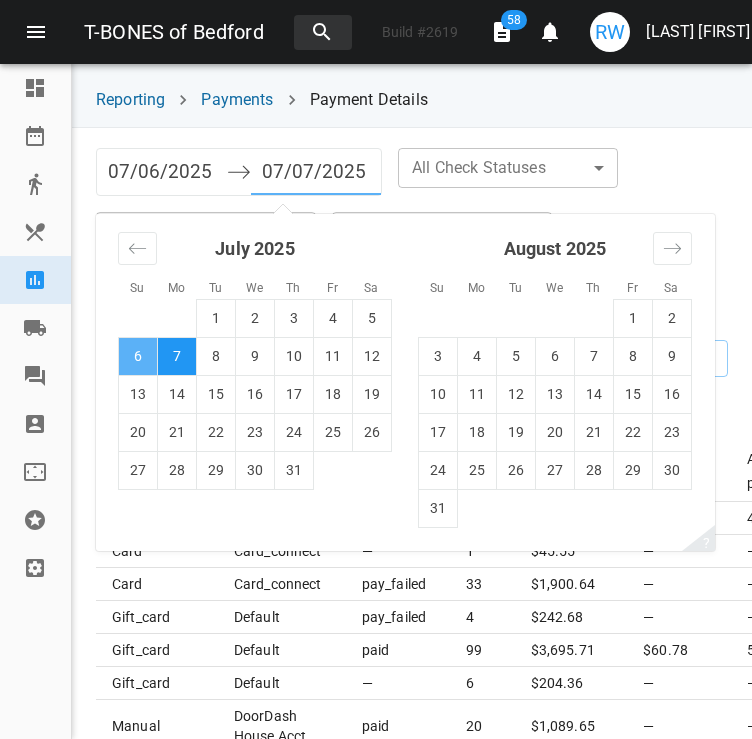 click on "6" at bounding box center (138, 356) 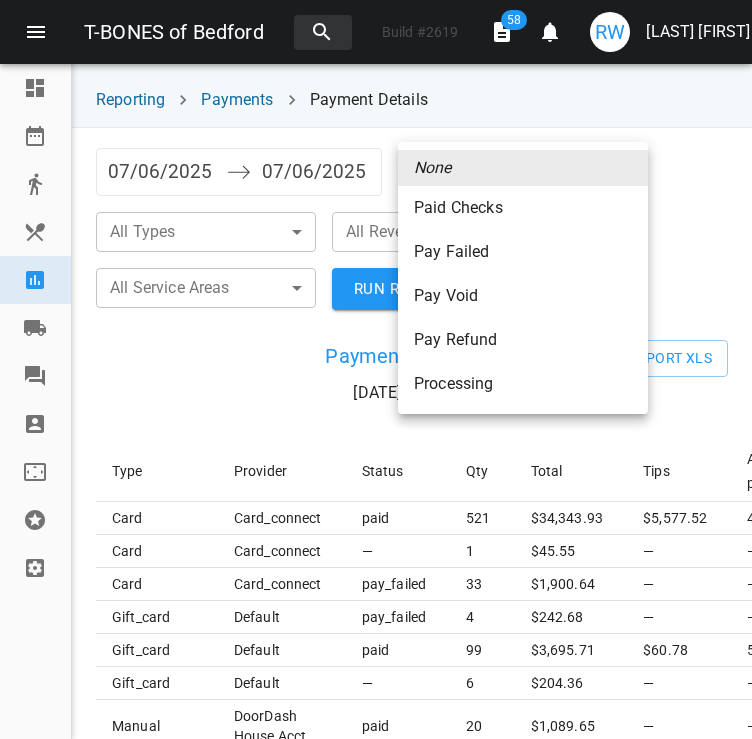 click on "T-BONES of Bedford Build #  2619 58 0 [LAST_NAME] [LAST_NAME] Dashboard Reservations Takeout Menu & Modifiers Reporting Vendors Reviews Staff Floorplan Referral Program Settings Reporting Payments Payment Details [DATE] Navigate forward to interact with the calendar and select a date. Press the question mark key to get the keyboard shortcuts for changing dates. [DATE] Navigate backward to interact with the calendar and select a date. Press the question mark key to get the keyboard shortcuts for changing dates. All Check Statuses ​ ​ All Types ​ ​ All Revenue Centers ​ ​ All Service Areas ​ ​ RUN REPORT   Payment Summary [DATE] — [DATE] Export XLS Type Provider Status Qty Total Tips Accrued points Is Captured card card_connect paid 521 $ 34,343.93 $5,577.52 40033.19 Yes card card_connect — 1 $ 45.55 — — No card card_connect pay_failed 33 $ 1,900.64 — — No gift_card default pay_failed 4 $ 242.68 — — — gift_card default paid 99 $ 3,695.71 $60.78 5633.58 — gift_card" at bounding box center (376, 369) 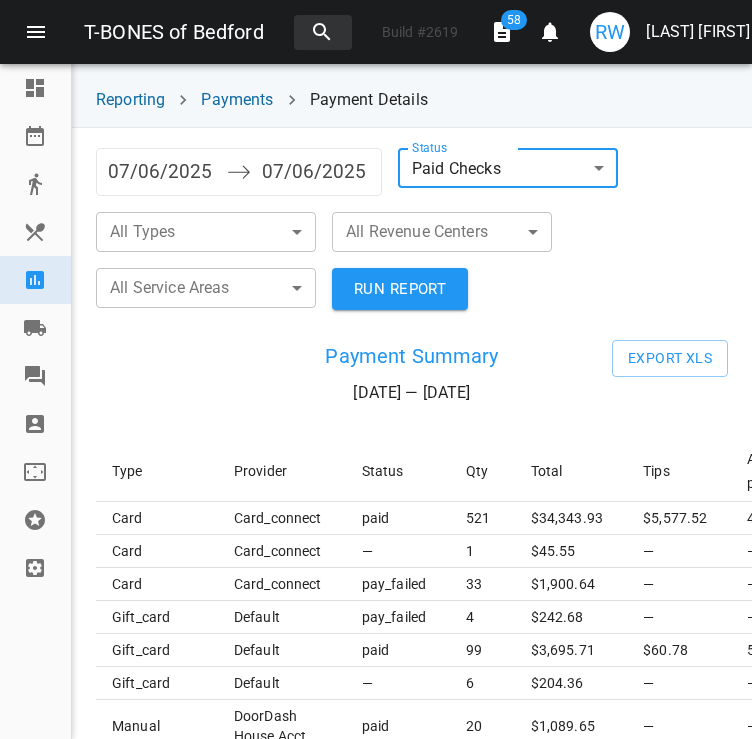 click on "T-BONES of Bedford Build # 2619 58 0 RW [LAST] [LAST] Dashboard Reservations Takeout Menu  & Modifiers Reporting Vendors Reviews Staff Floorplan Referral Program Settings Reporting Payments Payment Details [DATE] — [DATE] Navigate forward to interact with the calendar and select a date. Press the question mark key to get the keyboard shortcuts for changing dates. [DATE] Navigate backward to interact with the calendar and select a date. Press the question mark key to get the keyboard shortcuts for changing dates. Status Paid Checks paid   All Types     All Revenue Centers     All Service Areas     RUN REPORT   Payment Summary [DATE] — [DATE] Export XLS Type Provider Status Qty Total Tips Accrued points Is Captured card card_connect paid 521 $ 34,343.93 $5,577.52 40033.19 Yes card card_connect — 1 $ 45.55 — — No card card_connect pay_failed 33 $ 1,900.64 — — No gift_card default pay_failed 4 $ 242.68 — — — gift_card default paid 99 $ 3,695.71 $60.78 5633.58 — gift_card" at bounding box center (376, 369) 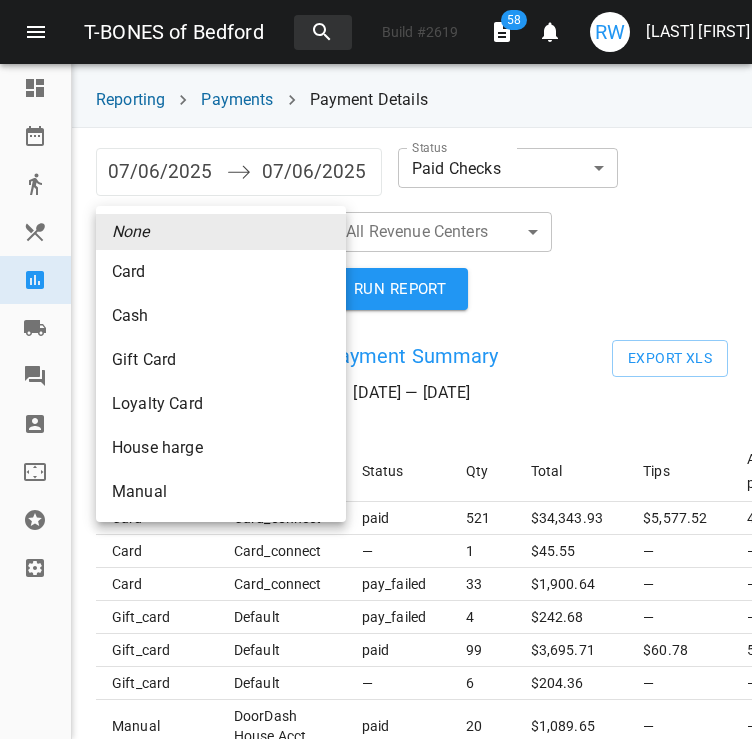 click on "Gift Card" at bounding box center (221, 272) 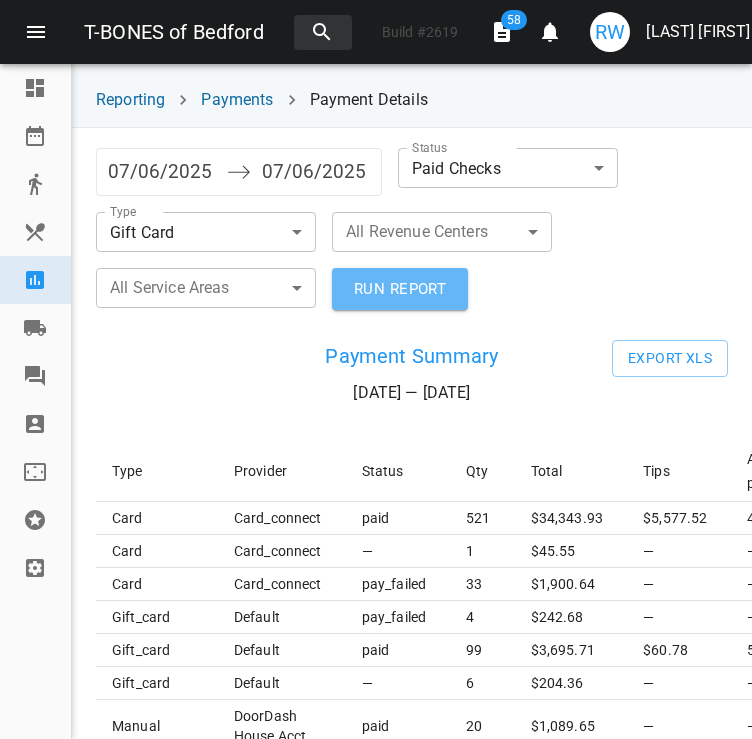 click on "RUN REPORT" at bounding box center (400, 289) 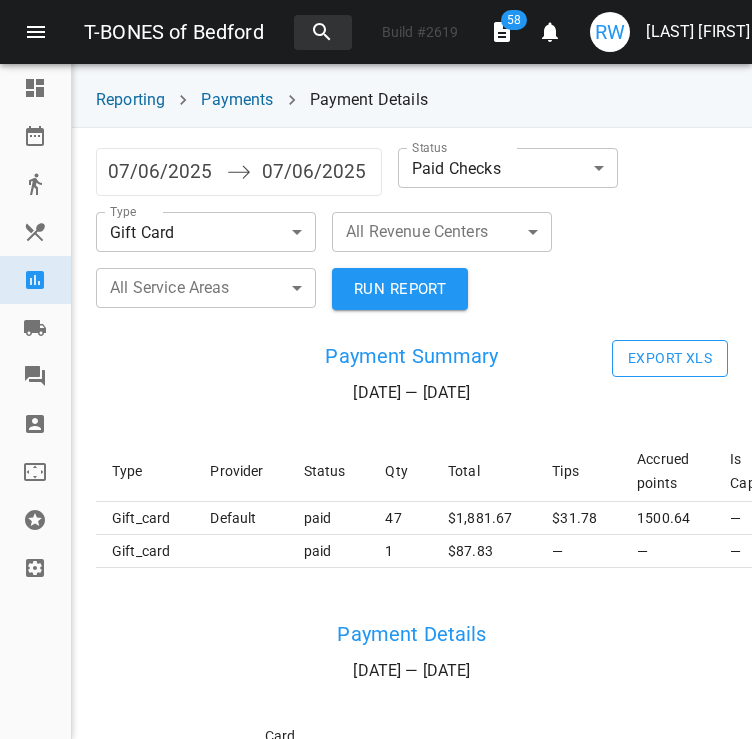 click on "Export XLS" at bounding box center [670, 358] 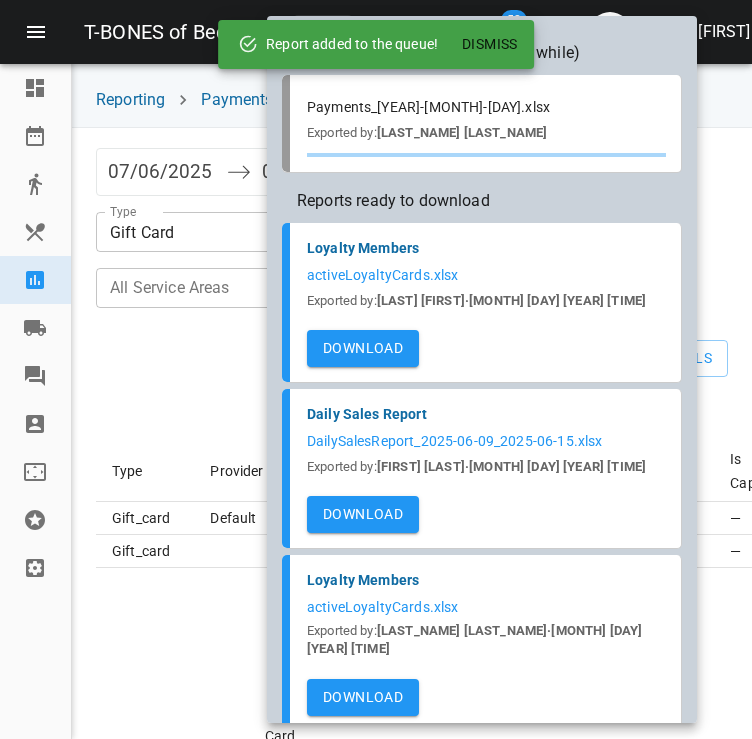 click on "Dismiss" at bounding box center (490, 44) 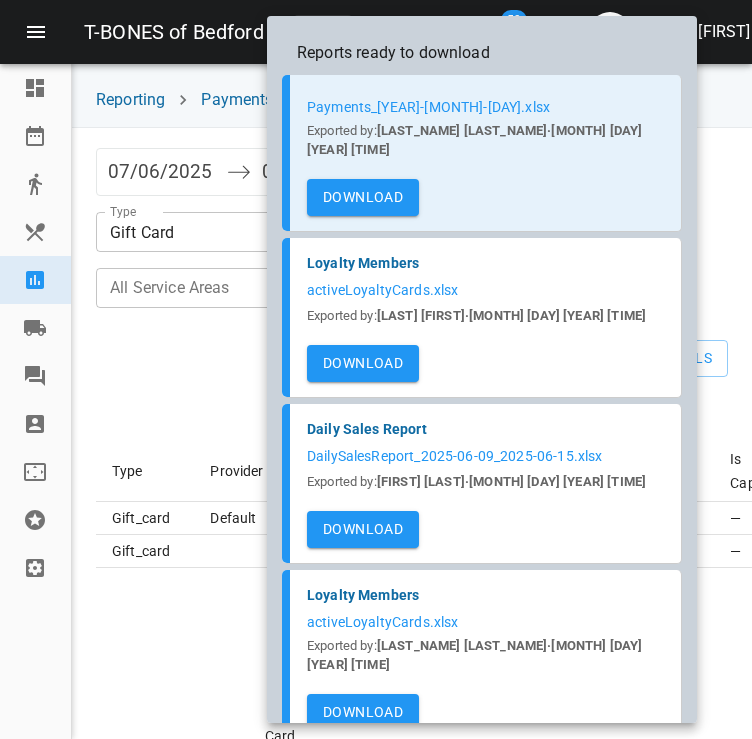 click on "Download" at bounding box center [363, 197] 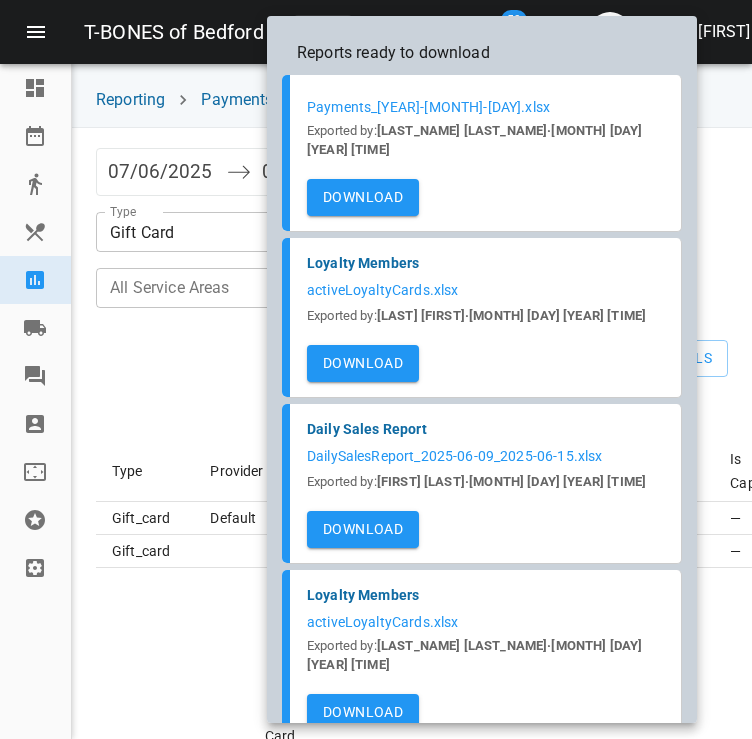 click at bounding box center [376, 369] 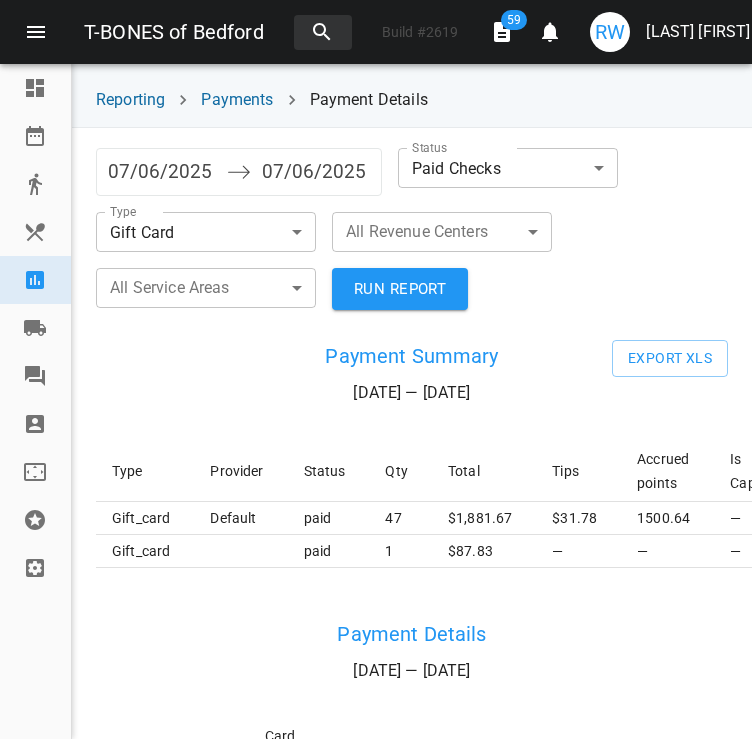 click on "[LAST] [FIRST]" at bounding box center [698, 32] 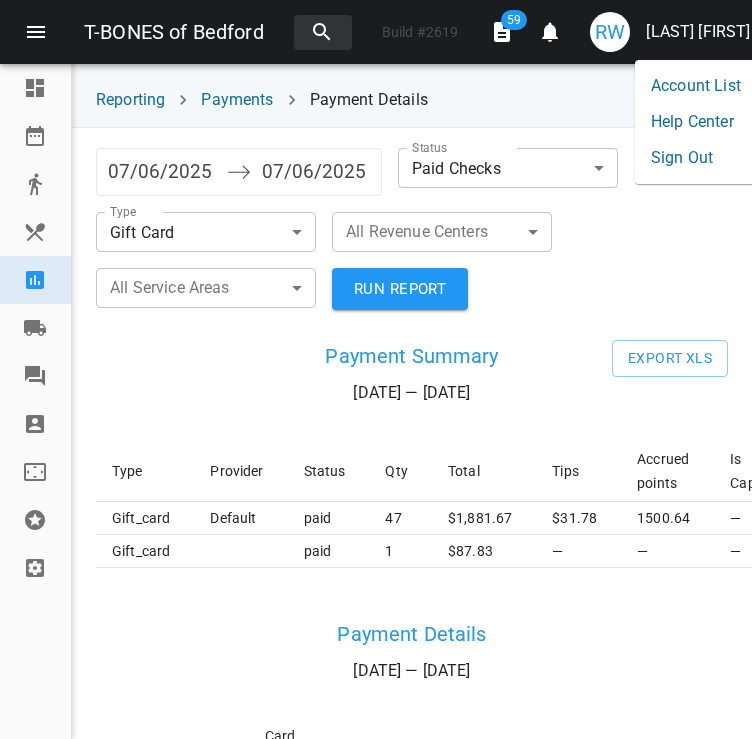 click on "Sign Out" at bounding box center [696, 158] 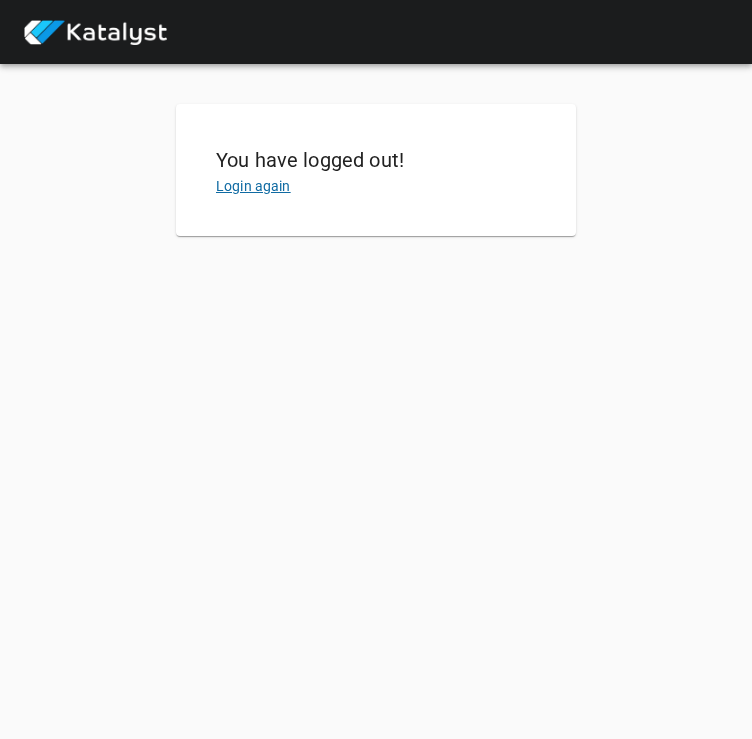 click on "Login again" at bounding box center (253, 186) 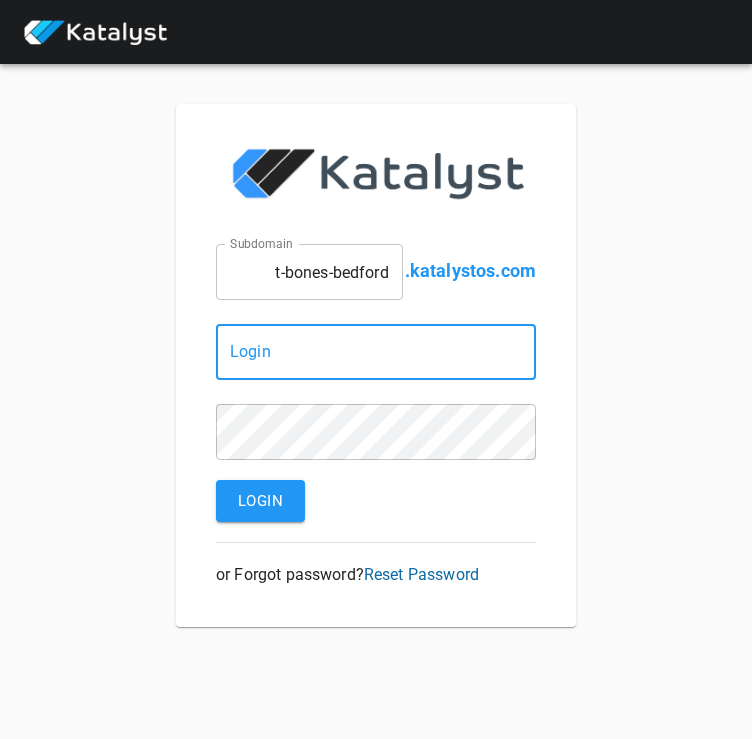 type on "[EMAIL]" 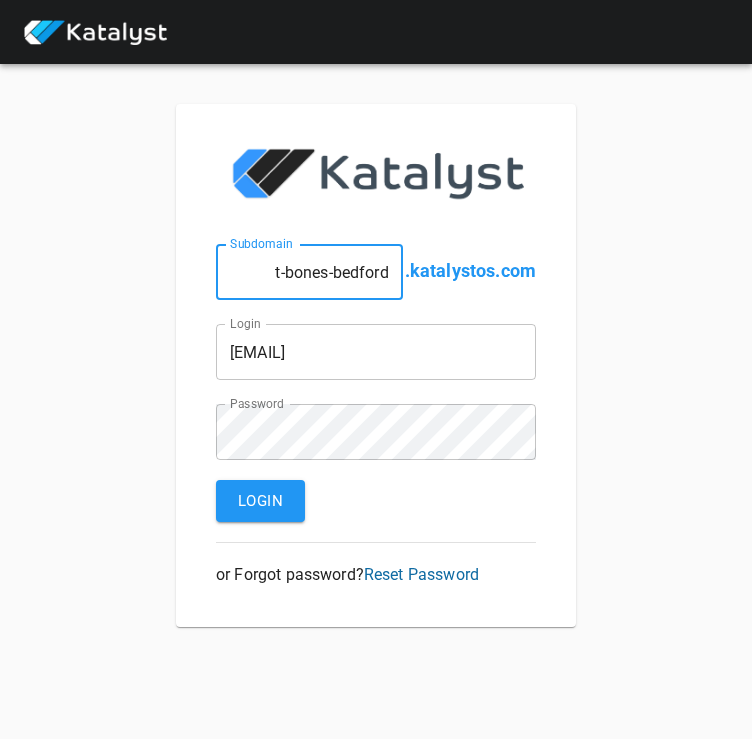 drag, startPoint x: 334, startPoint y: 270, endPoint x: 477, endPoint y: 286, distance: 143.89232 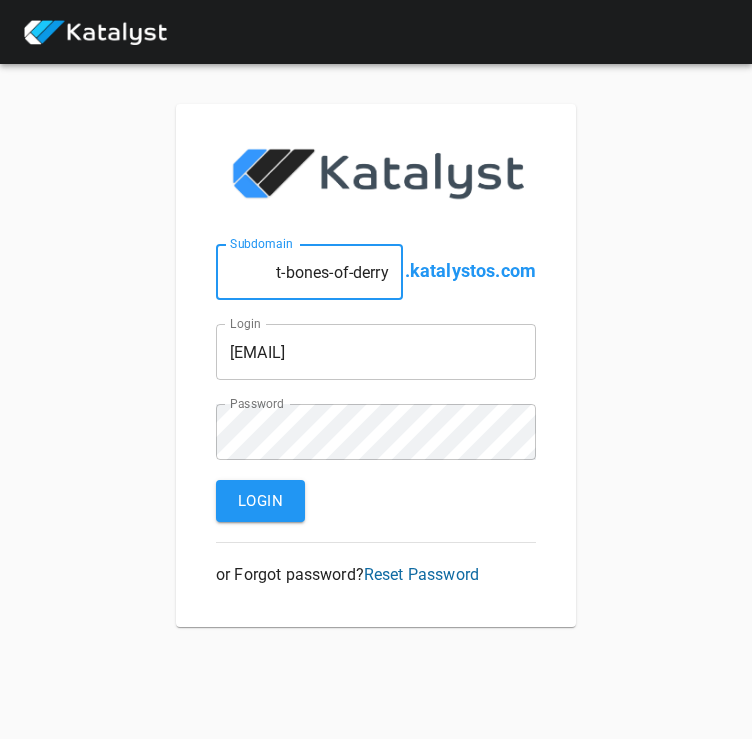 type on "t-bones-of-derry" 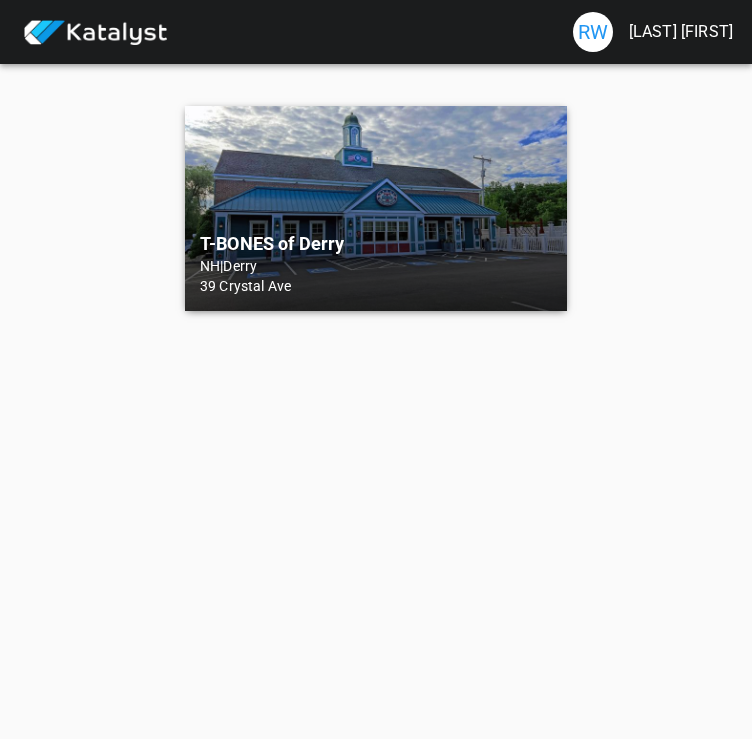 click on "[BRAND] of [CITY] NH  |  [CITY] [NUMBER] [STREET]" at bounding box center [376, 208] 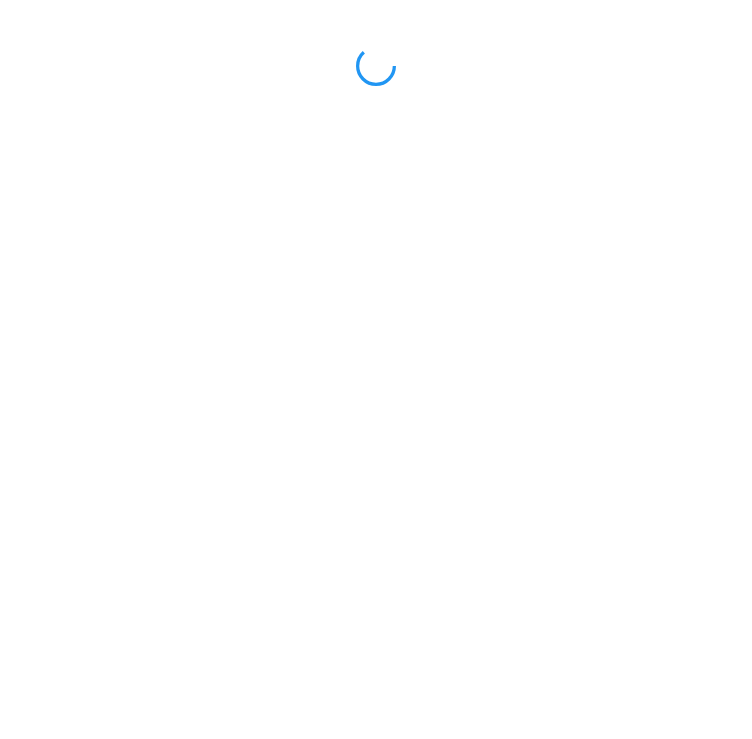 scroll, scrollTop: 0, scrollLeft: 0, axis: both 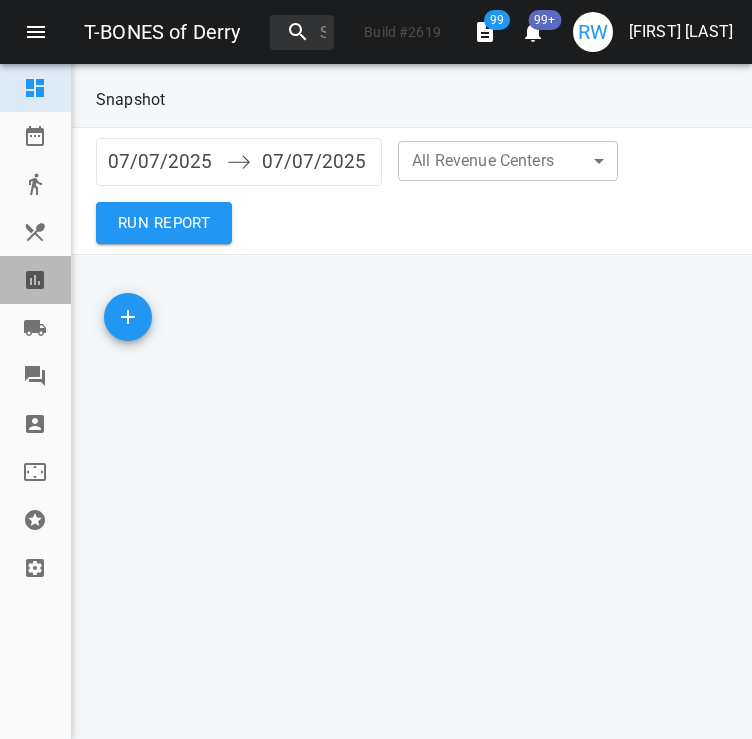click at bounding box center (35, 280) 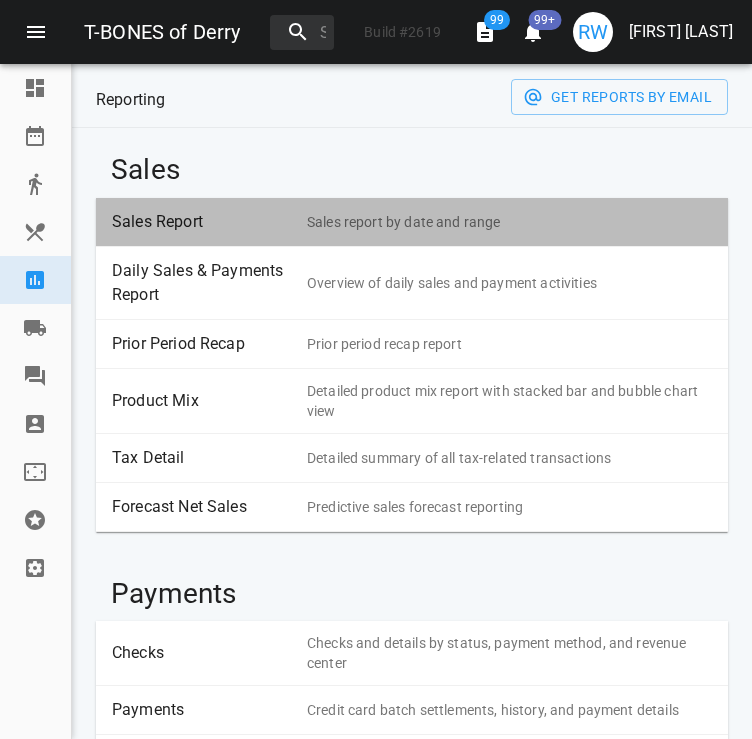 click on "Sales Report" at bounding box center (202, 222) 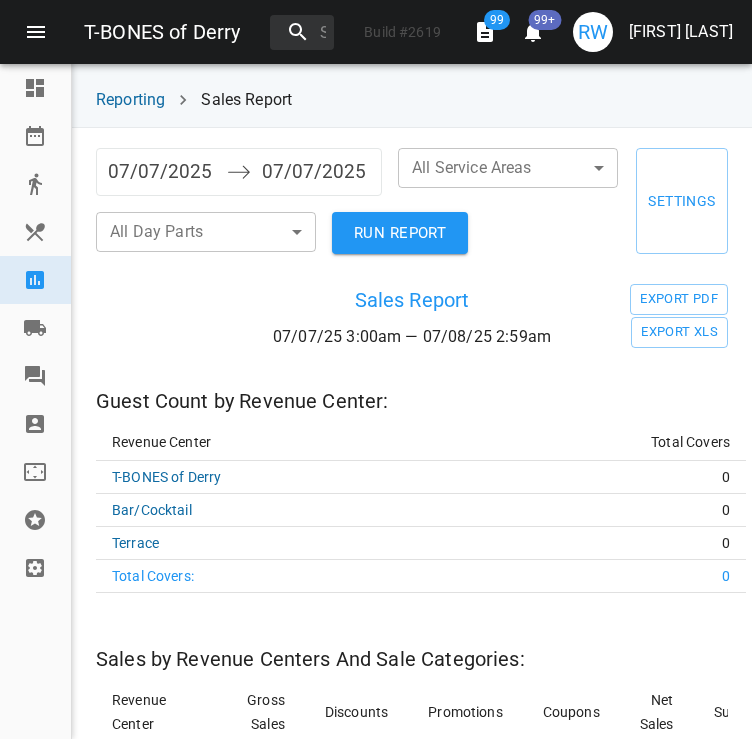 click on "07/07/2025" at bounding box center (162, 172) 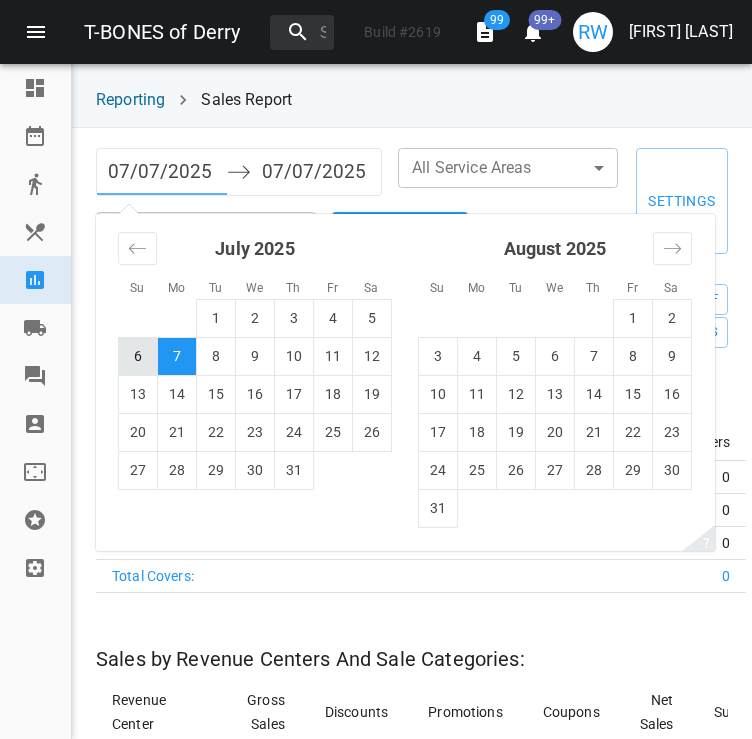 click on "6" at bounding box center (138, 356) 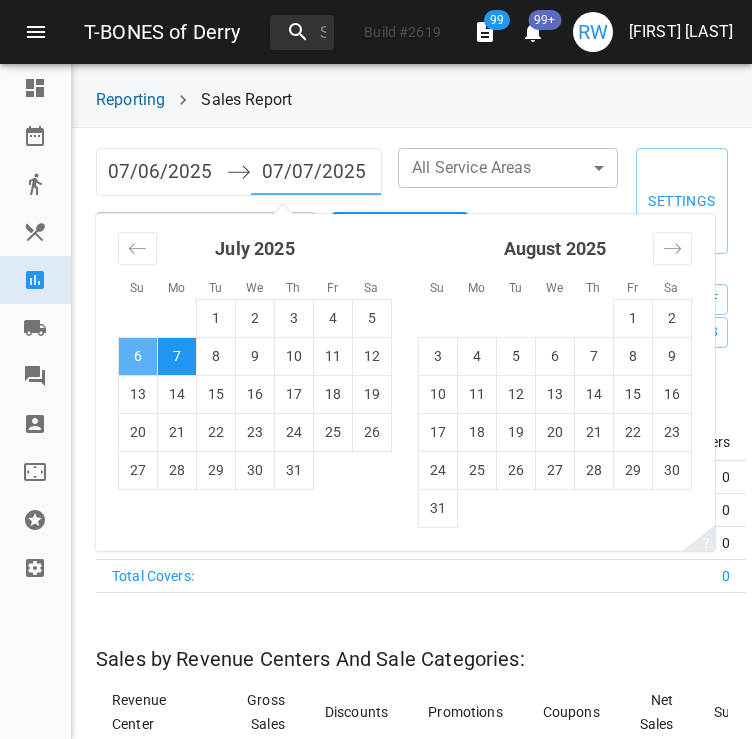 click on "6" at bounding box center [138, 356] 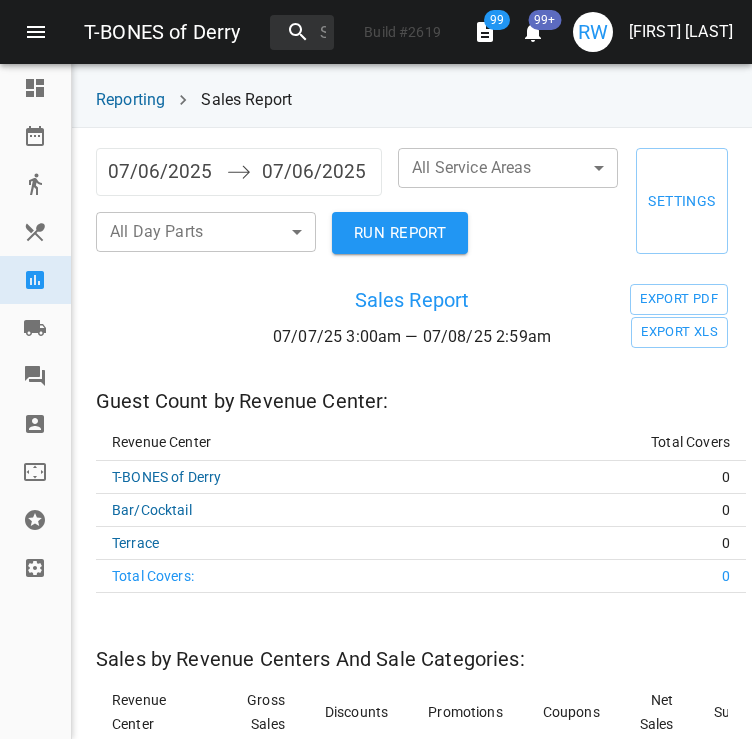 click on "RUN REPORT" at bounding box center (400, 233) 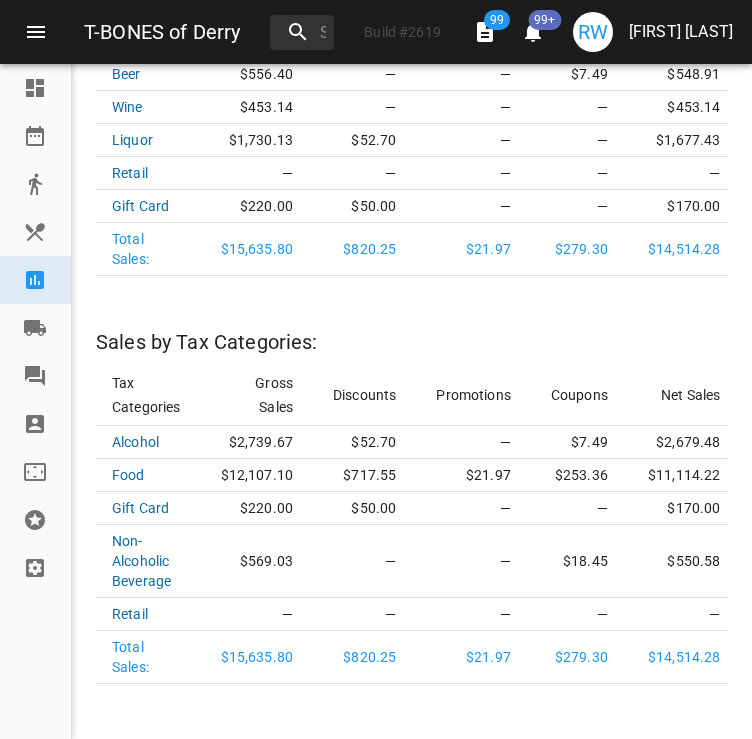 scroll, scrollTop: 2169, scrollLeft: 0, axis: vertical 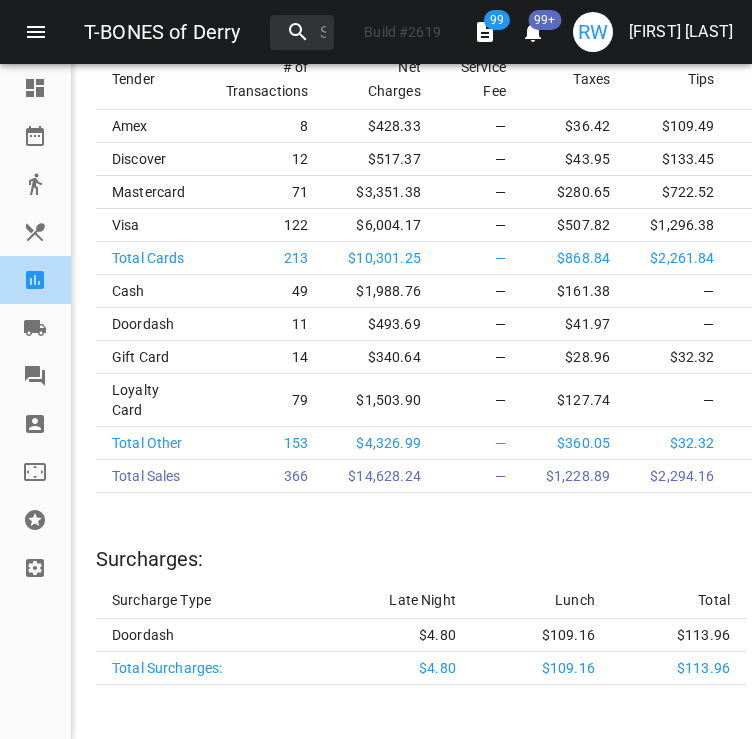 click at bounding box center (35, 280) 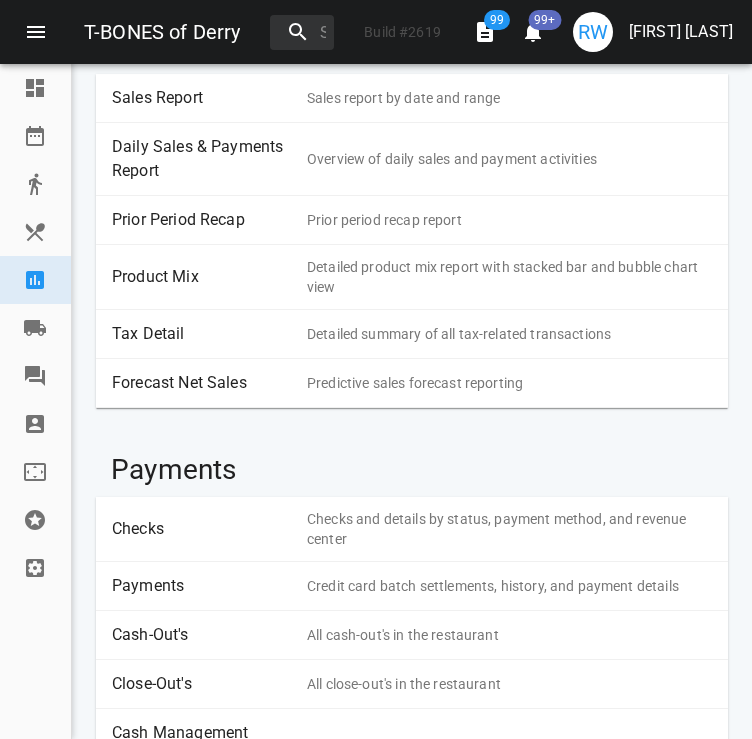 scroll, scrollTop: 127, scrollLeft: 0, axis: vertical 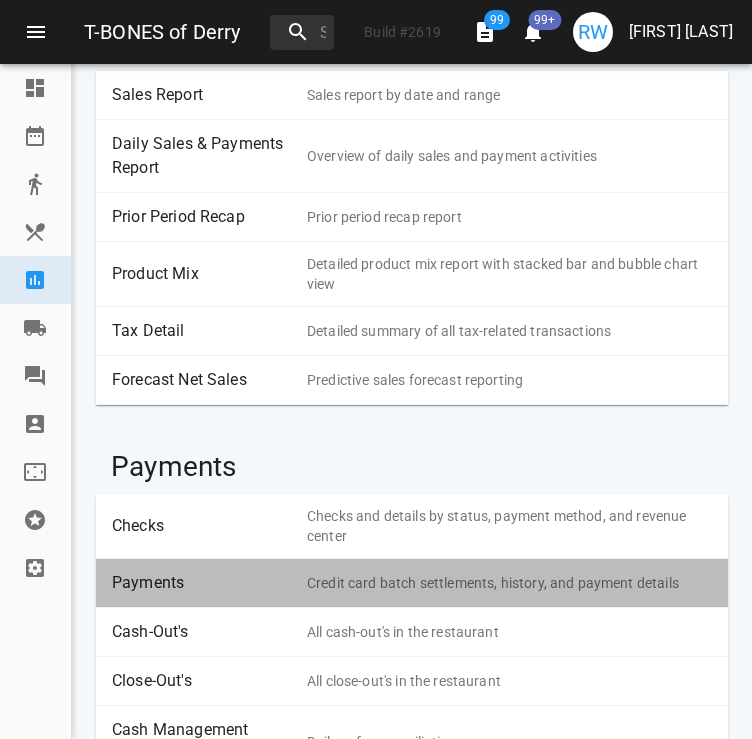 click on "Payments" at bounding box center (202, 583) 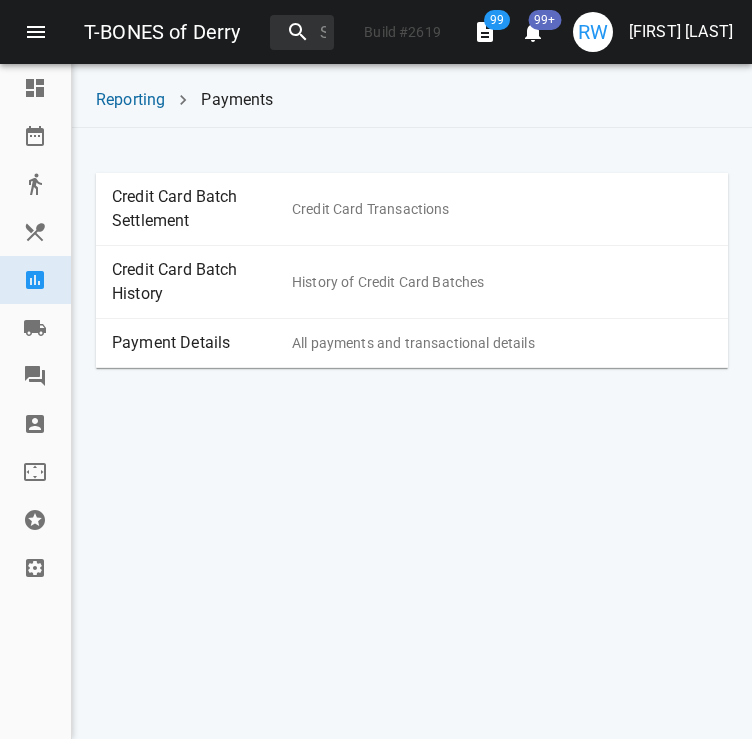 click on "Payment Details All payments and transactional details" at bounding box center [412, 343] 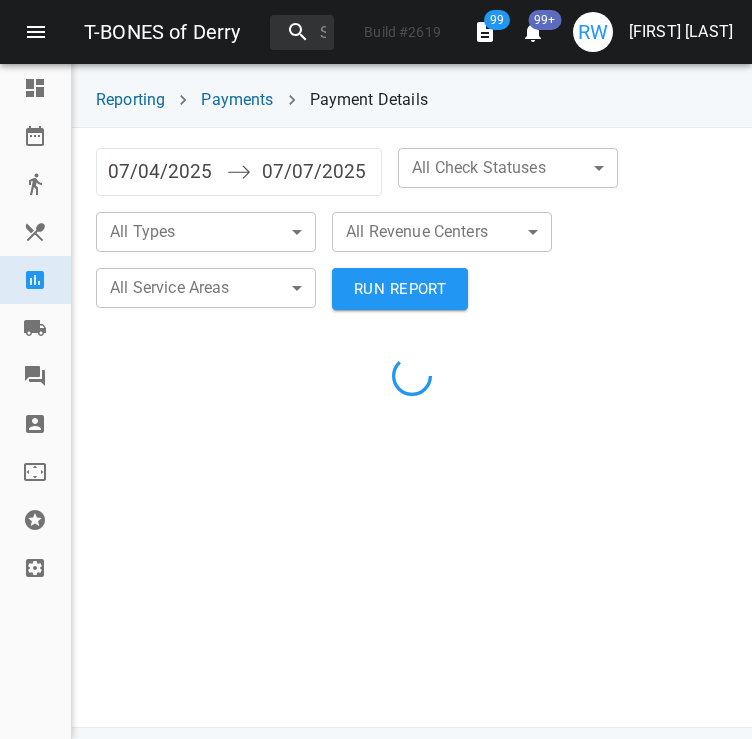 click on "07/04/2025" at bounding box center [162, 172] 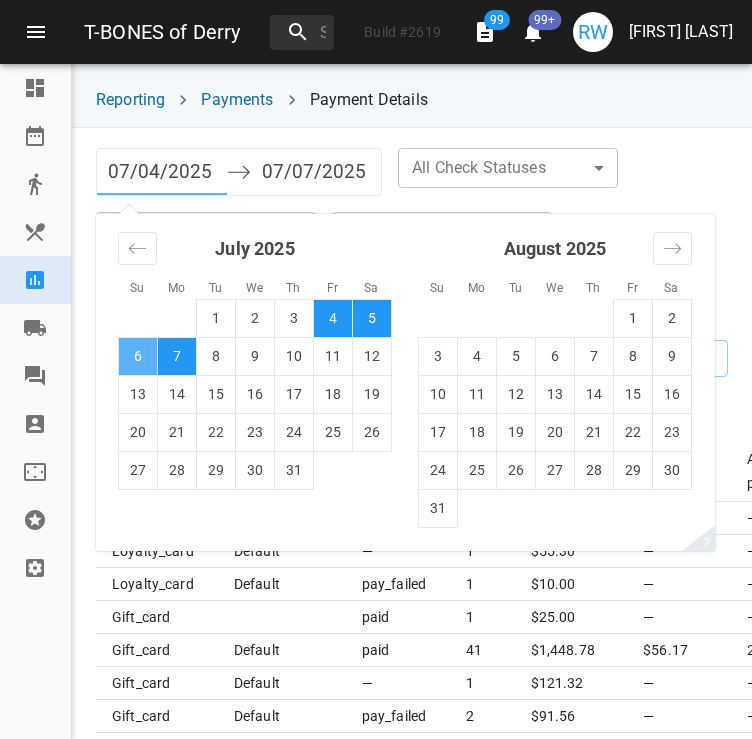 click on "6" at bounding box center (138, 356) 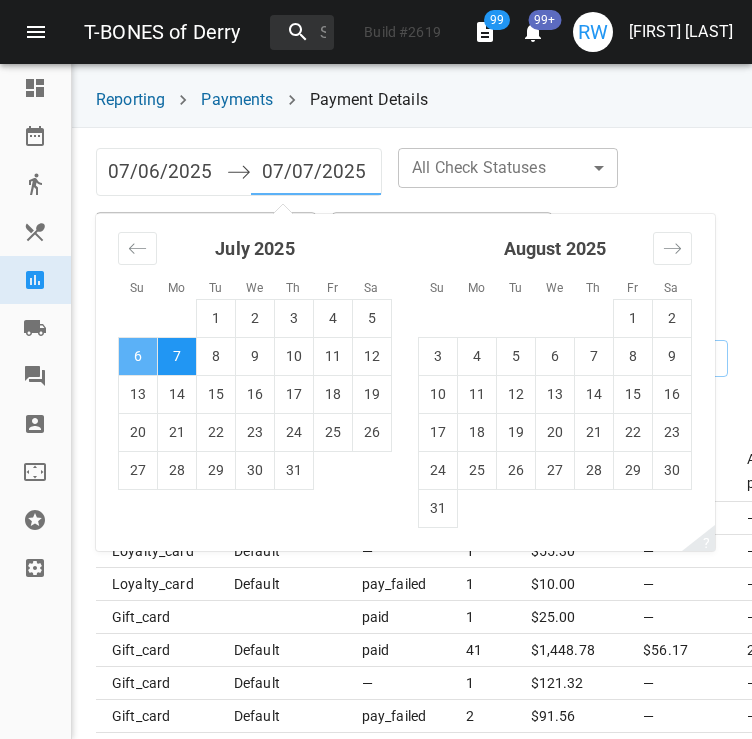 click on "6" at bounding box center (138, 356) 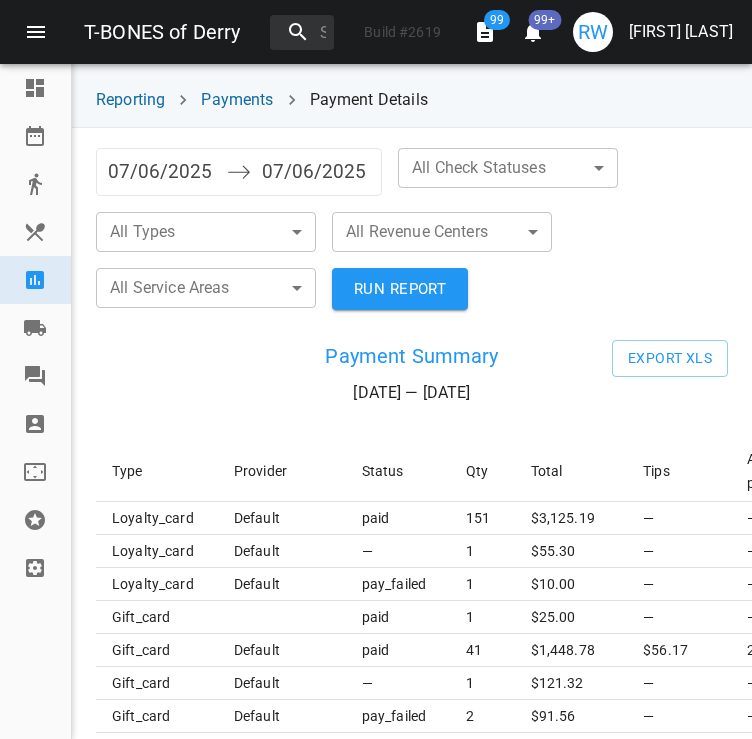 click on "T-BONES of Derry Build #  2619 99 99+ RW Raquel Wojceshonek Dashboard Reservations Takeout Menu & Modifiers Reporting Vendors Reviews Staff Floorplan Referral Program Settings Reporting Payments Payment Details 07/06/2025 Navigate forward to interact with the calendar and select a date. Press the question mark key to get the keyboard shortcuts for changing dates. 07/06/2025 Navigate backward to interact with the calendar and select a date. Press the question mark key to get the keyboard shortcuts for changing dates. All Check Statuses ​ ​ All Types ​ ​ All Revenue Centers ​ ​ All Service Areas ​ ​ RUN REPORT   Payment Summary 07/06/25 — 07/06/25 Export XLS Type Provider Status Qty Total Tips Accrued points Is Captured loyalty_card default paid 151 $ 3,125.19 — — — loyalty_card default — 1 $ 55.30 — — — loyalty_card default pay_failed 1 $ 10.00 — — — gift_card paid 1 $ 25.00 — — — gift_card default paid 41 $ 1,448.78 $56.17 2922.79 — gift_card default — 1 $ —" at bounding box center (376, 369) 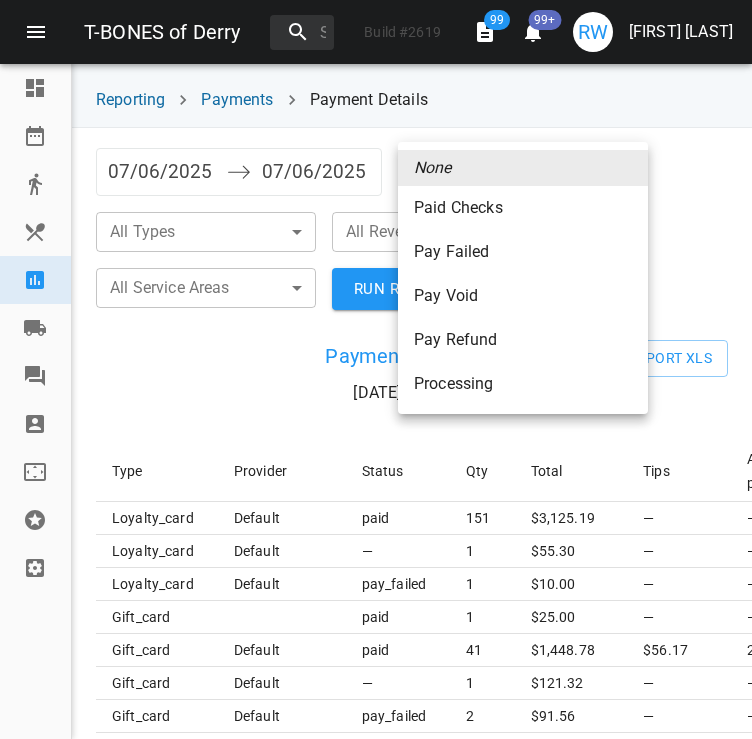click on "Paid Checks" at bounding box center [523, 208] 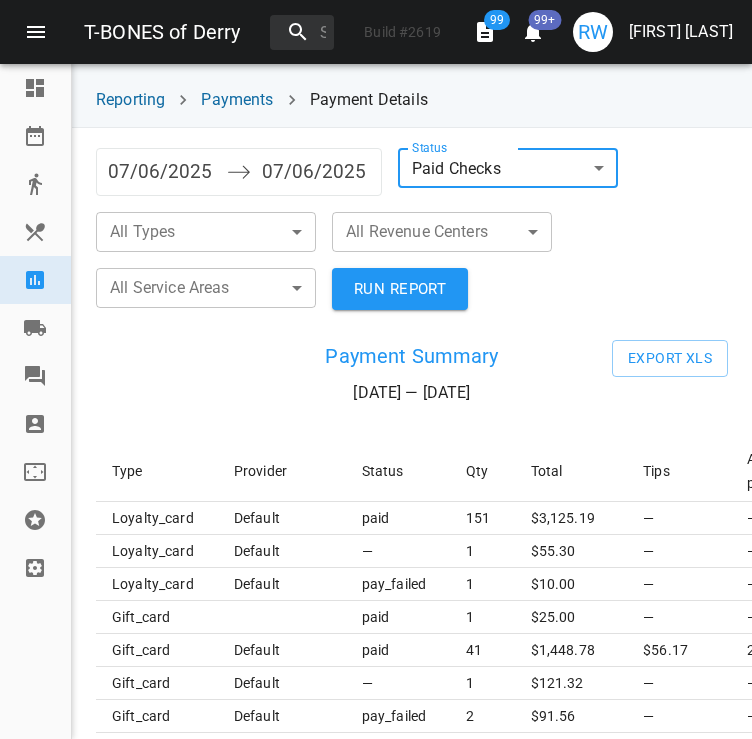 click on "T-BONES of Derry Build #  2619 99 99+ RW Raquel Wojceshonek Dashboard Reservations Takeout Menu & Modifiers Reporting Vendors Reviews Staff Floorplan Referral Program Settings Reporting Payments Payment Details 07/06/2025 Navigate forward to interact with the calendar and select a date. Press the question mark key to get the keyboard shortcuts for changing dates. 07/06/2025 Navigate backward to interact with the calendar and select a date. Press the question mark key to get the keyboard shortcuts for changing dates. Status Paid Checks paid ​ All Types ​ ​ All Revenue Centers ​ ​ All Service Areas ​ ​ RUN REPORT   Payment Summary 07/06/25 — 07/06/25 Export XLS Type Provider Status Qty Total Tips Accrued points Is Captured loyalty_card default paid 151 $ 3,125.19 — — — loyalty_card default — 1 $ 55.30 — — — loyalty_card default pay_failed 1 $ 10.00 — — — gift_card paid 1 $ 25.00 — — — gift_card default paid 41 $ 1,448.78 $56.17 2922.79 — gift_card default — 1 $ —" at bounding box center (376, 369) 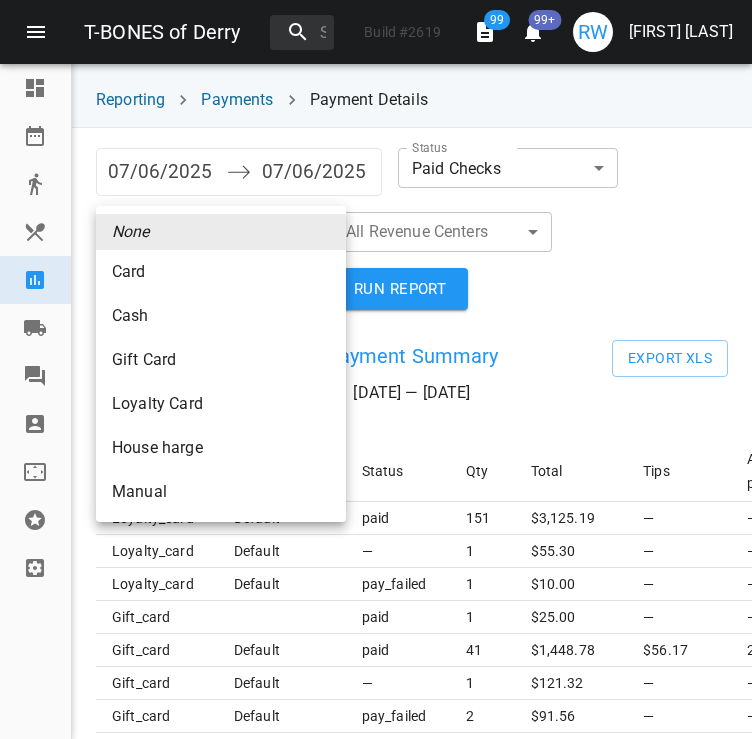 click on "Gift Card" at bounding box center [221, 272] 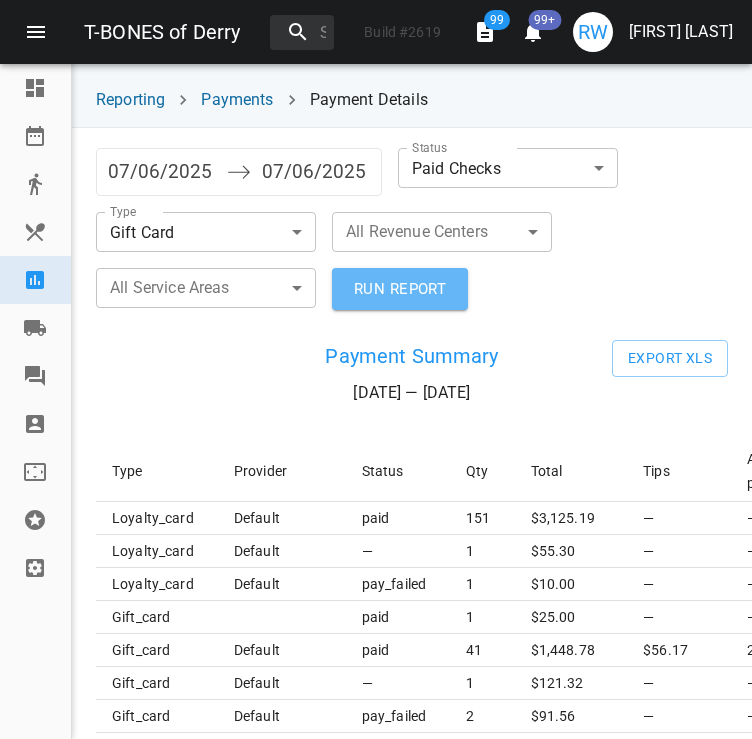 click on "RUN REPORT" at bounding box center (400, 289) 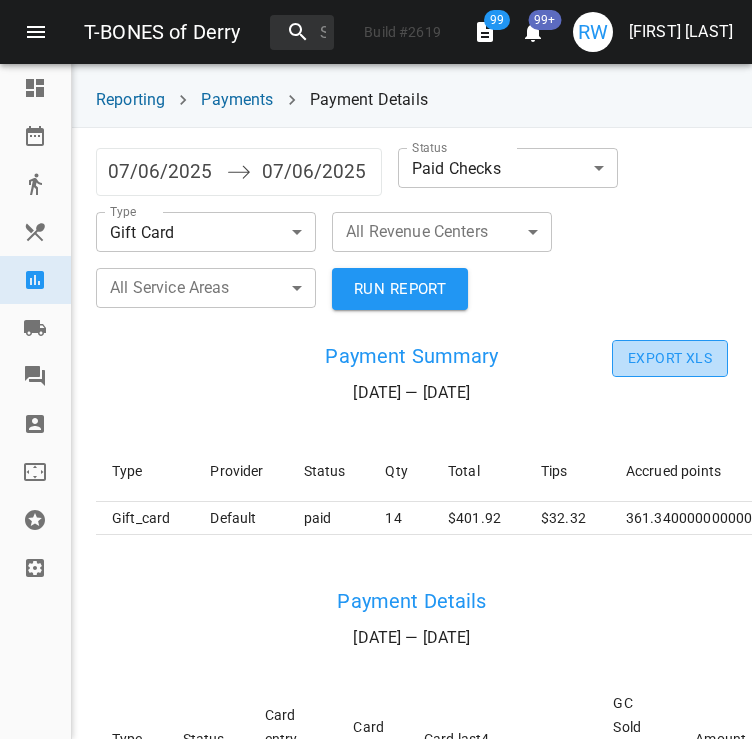 click on "Export XLS" at bounding box center (670, 358) 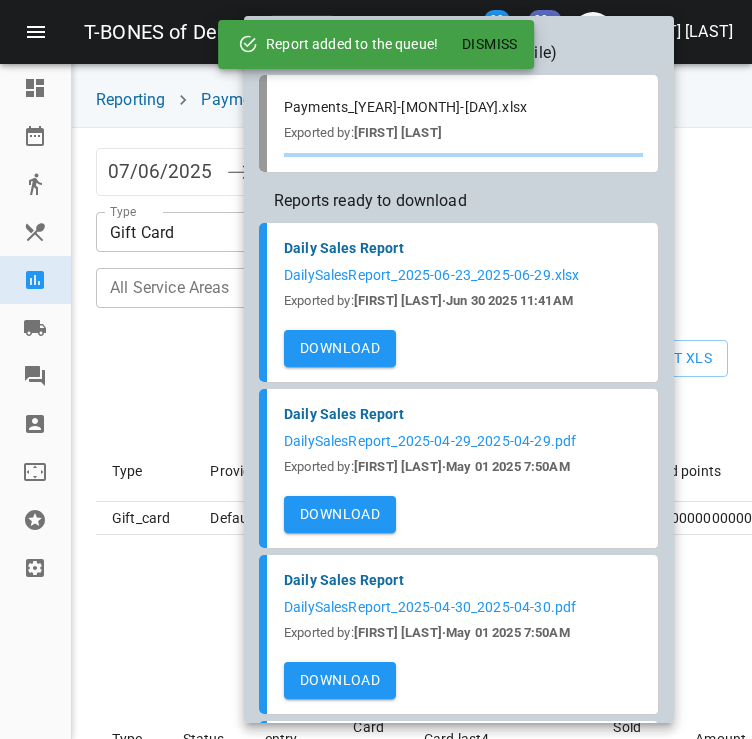click on "Dismiss" at bounding box center [490, 44] 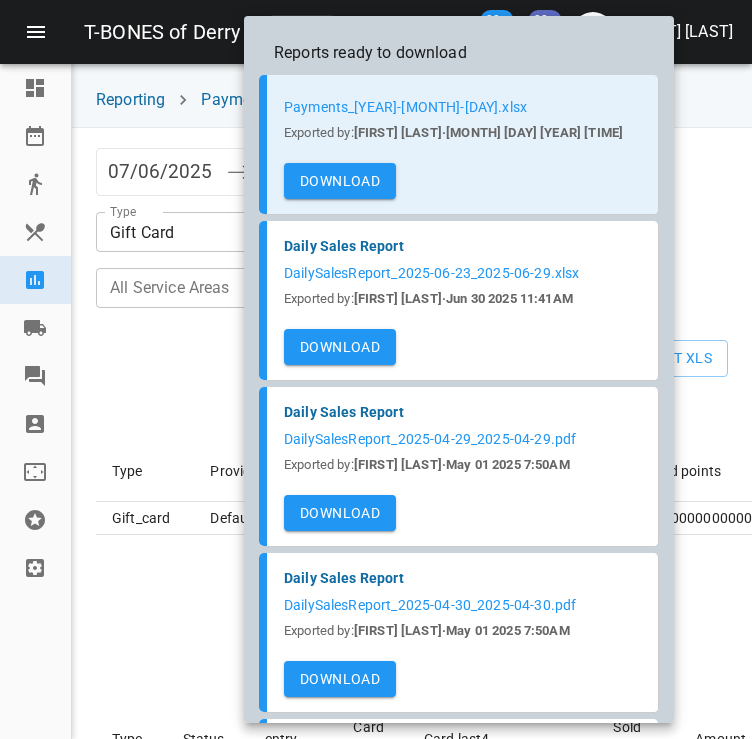 click on "Download" at bounding box center [340, 181] 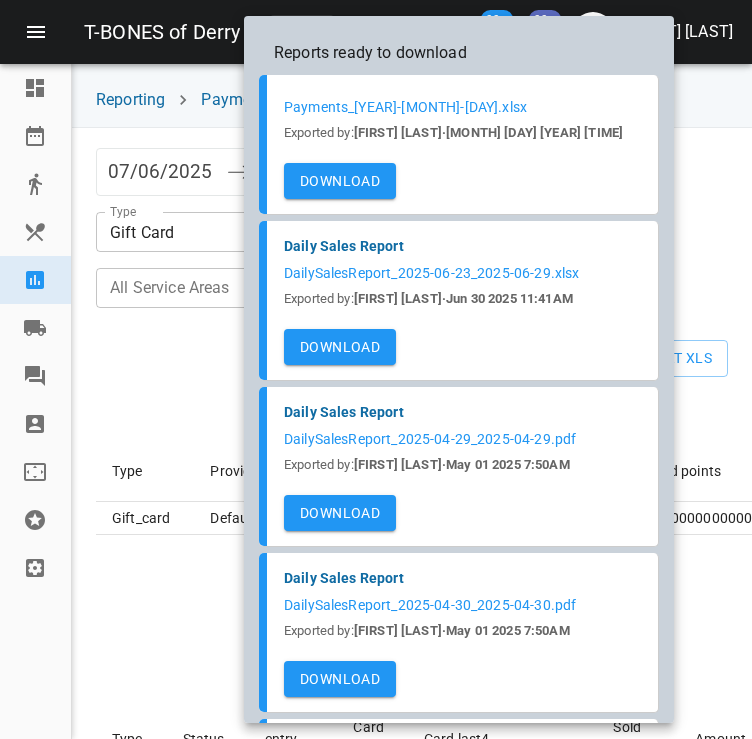 click at bounding box center (376, 369) 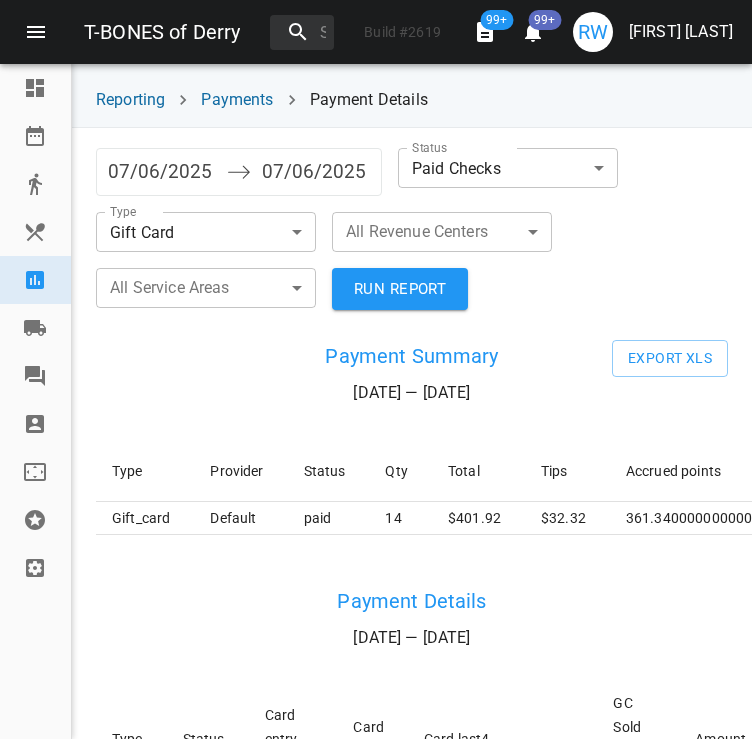 click on "[FIRST] [LAST]" at bounding box center [653, 32] 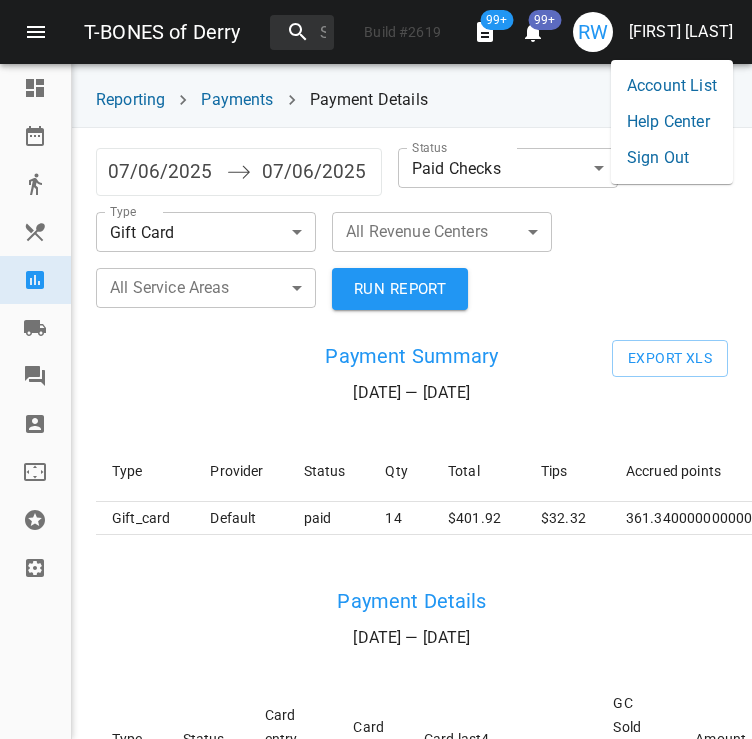 click on "Account List Help Center Sign Out" at bounding box center [672, 122] 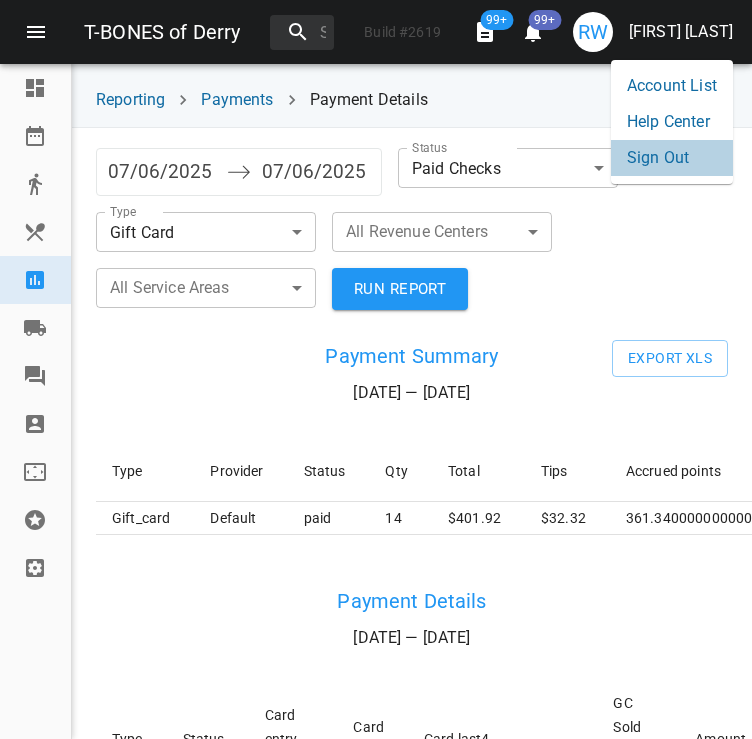 click on "Sign Out" at bounding box center (672, 158) 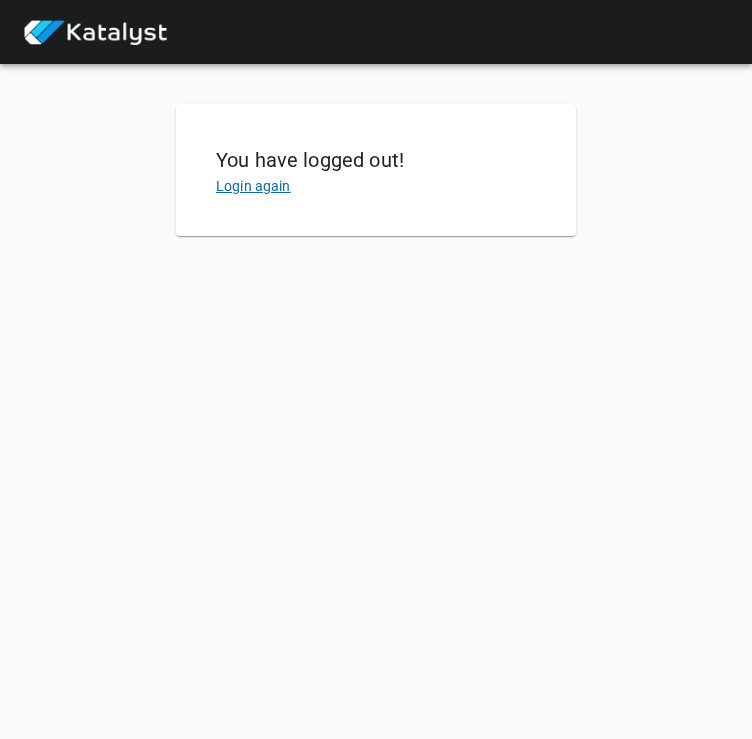 click on "Login again" at bounding box center [253, 186] 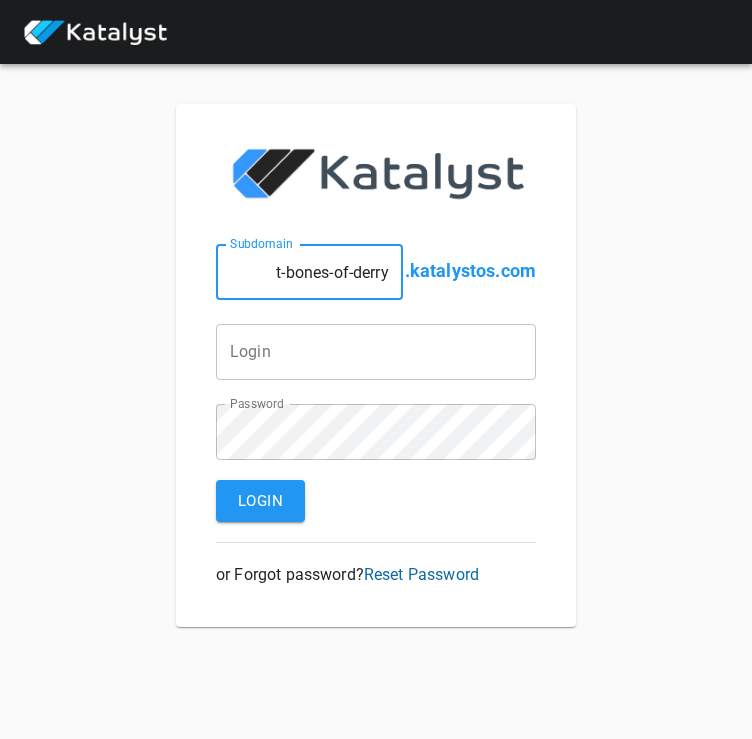 click on "t-bones-of-derry" at bounding box center (309, 272) 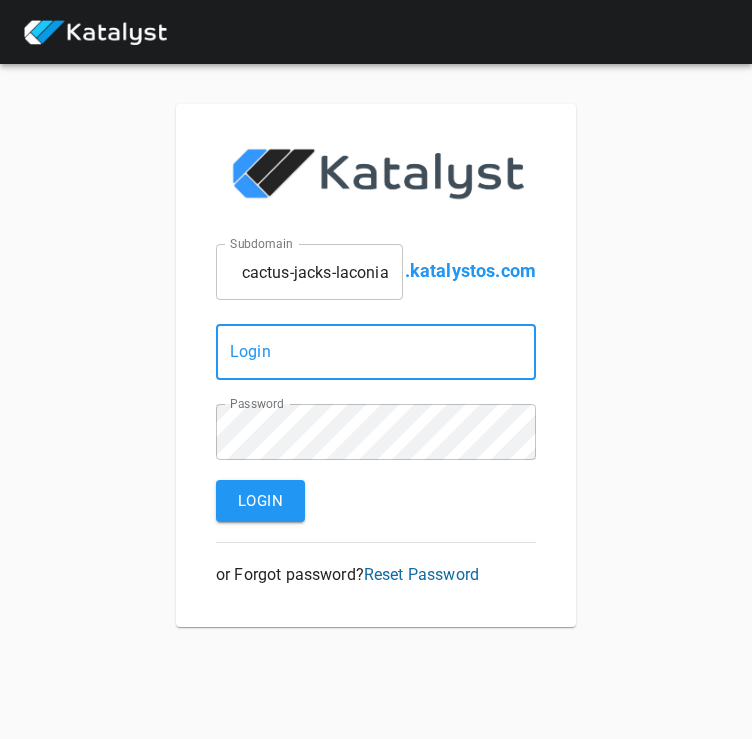 click at bounding box center (376, 352) 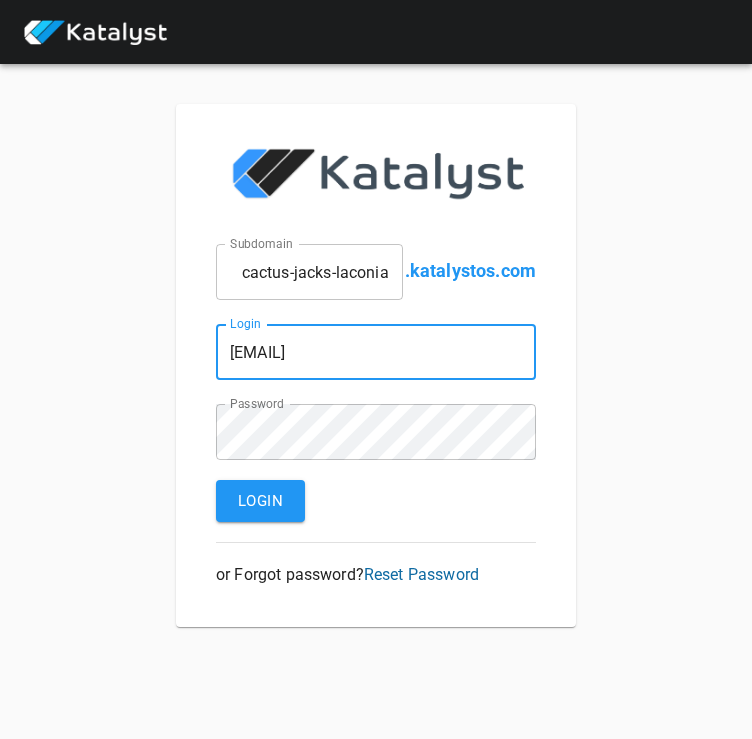 click on "Login" at bounding box center (260, 501) 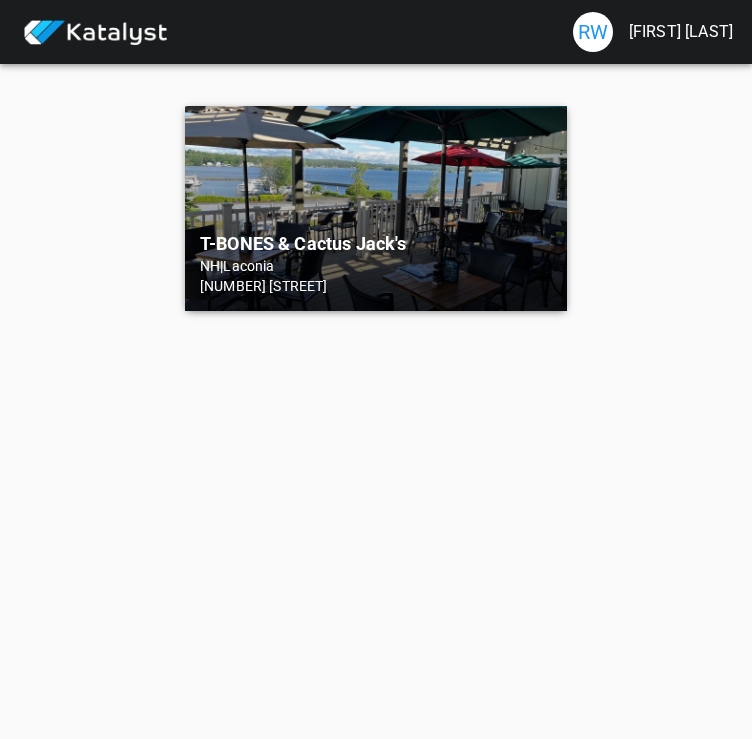 click on "NH  |  Laconia" at bounding box center (376, 266) 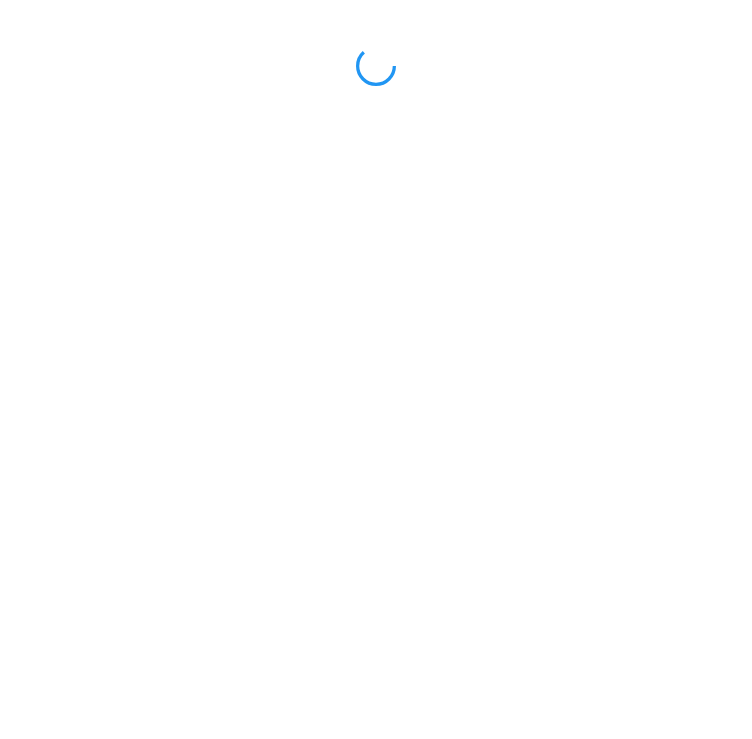 scroll, scrollTop: 0, scrollLeft: 0, axis: both 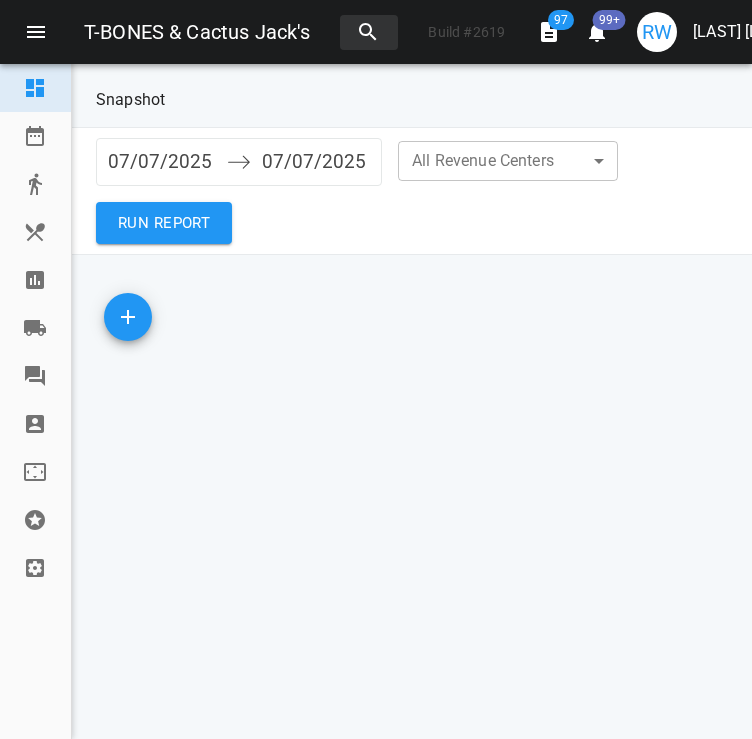 click at bounding box center (35, 280) 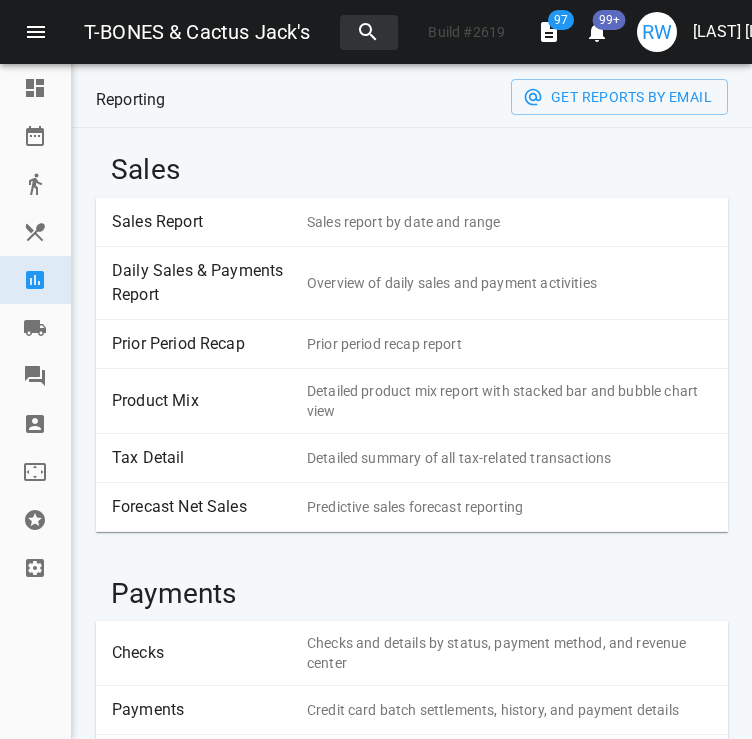 click on "Sales Report" at bounding box center (202, 222) 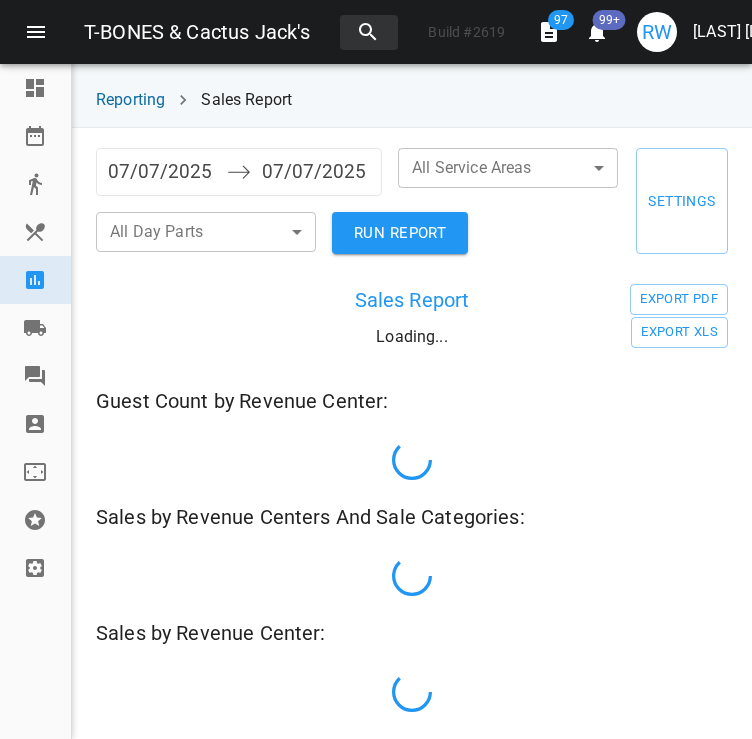 click on "07/07/2025" at bounding box center [162, 172] 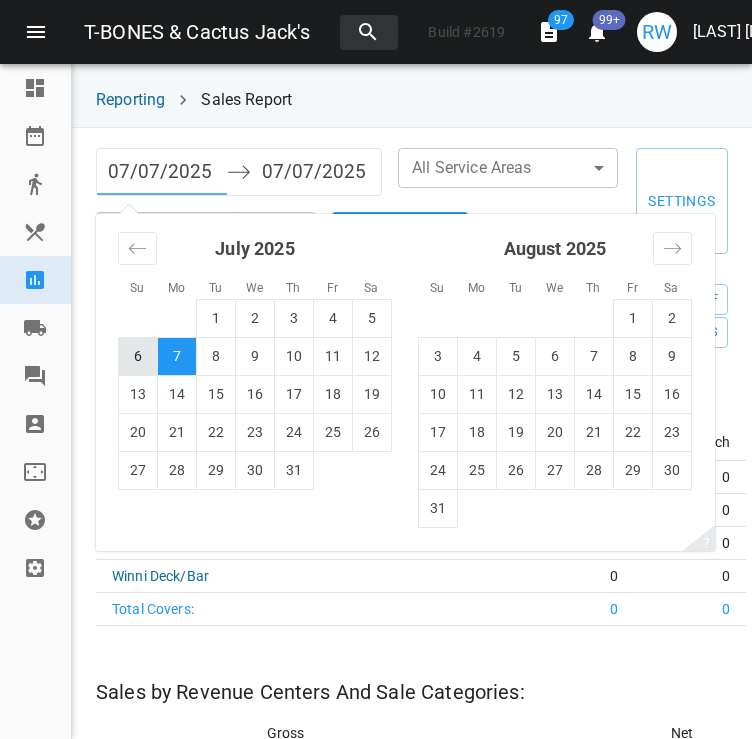 click on "6" at bounding box center (138, 356) 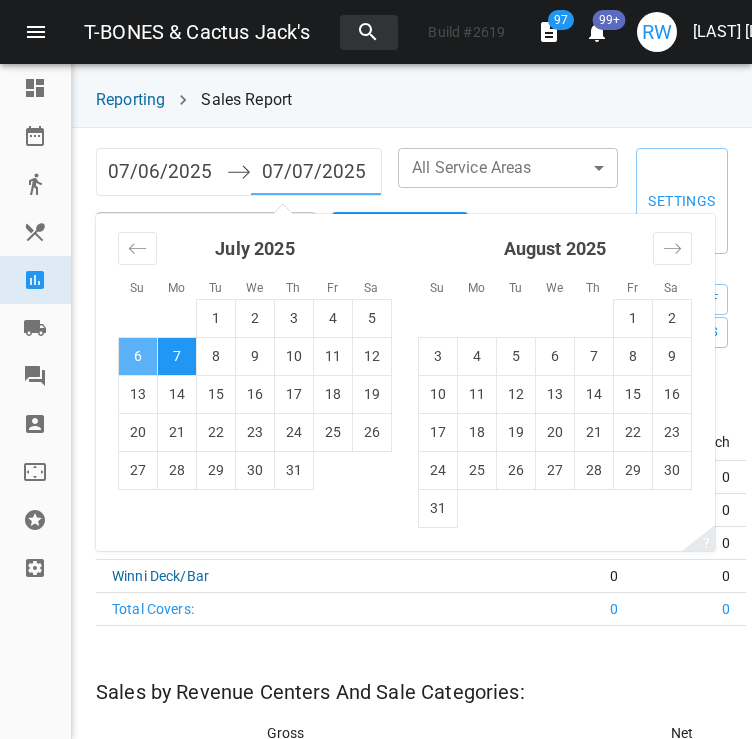 click on "6" at bounding box center (138, 356) 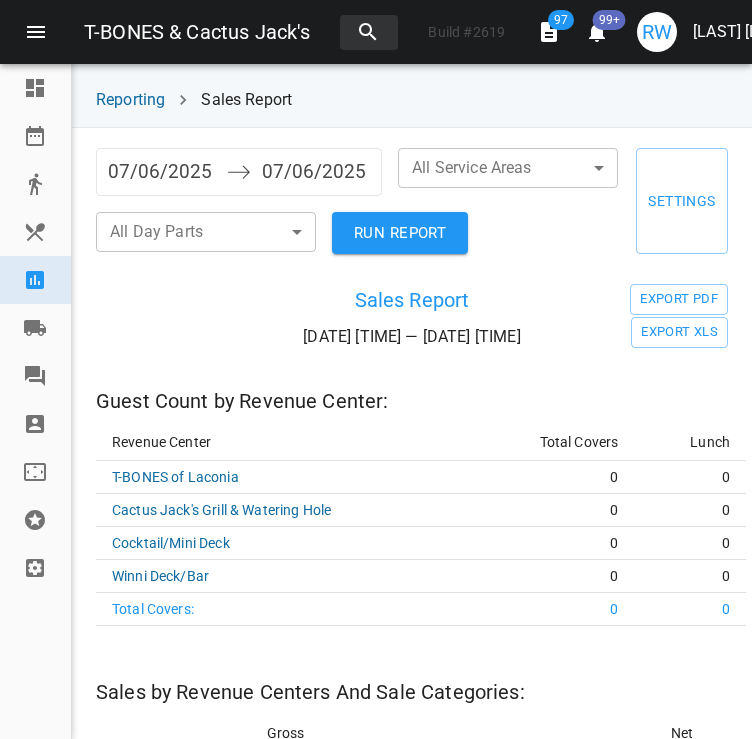 click on "RUN REPORT" at bounding box center (400, 233) 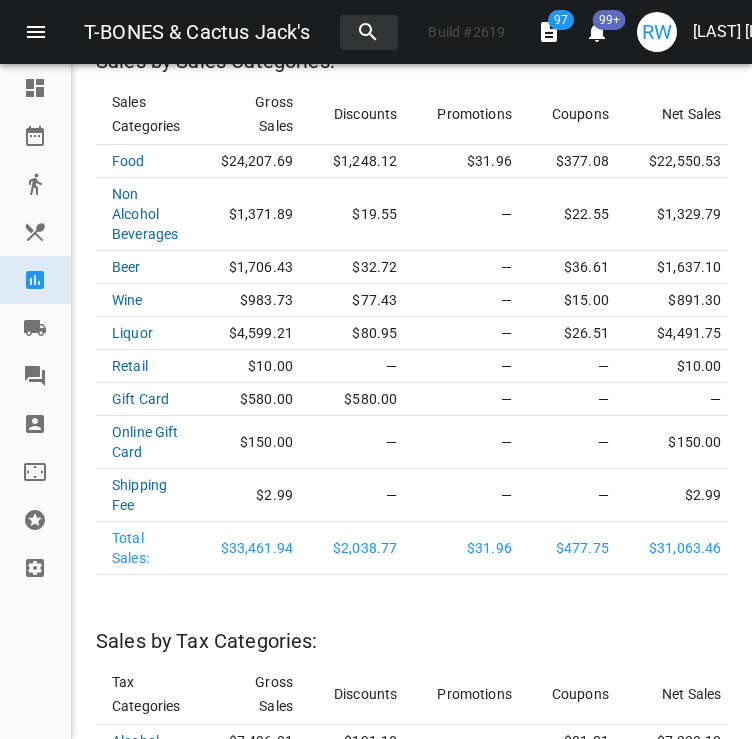 scroll, scrollTop: 3011, scrollLeft: 0, axis: vertical 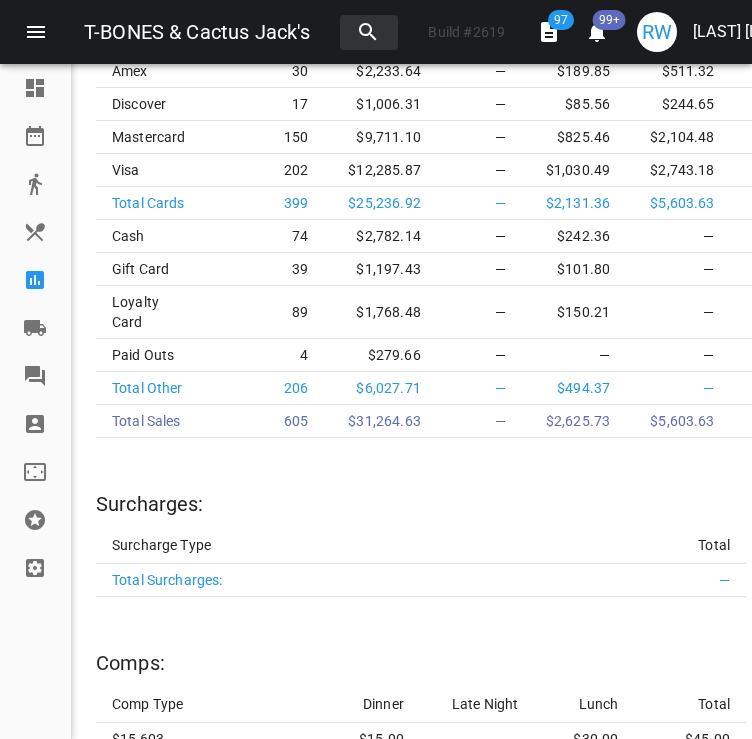 click at bounding box center (35, 280) 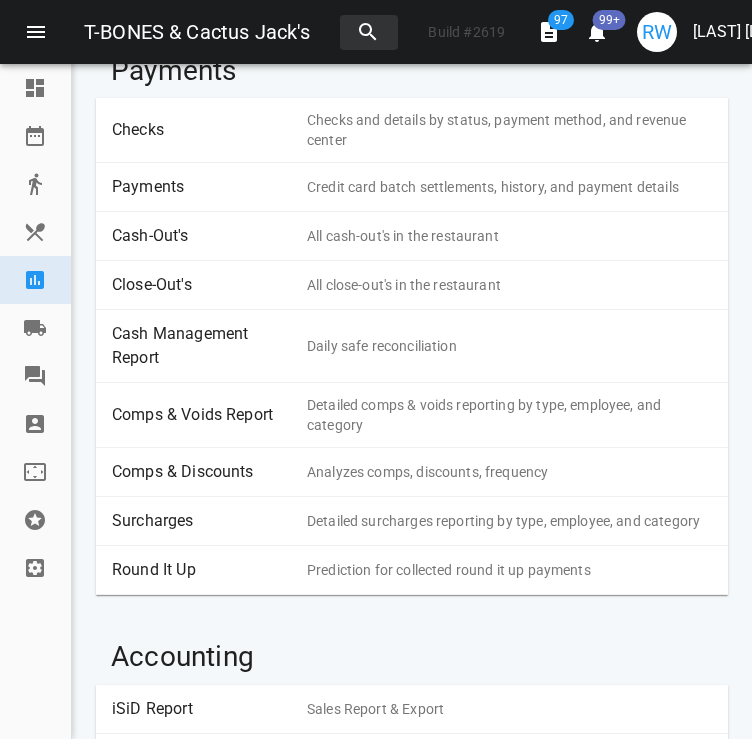 scroll, scrollTop: 429, scrollLeft: 0, axis: vertical 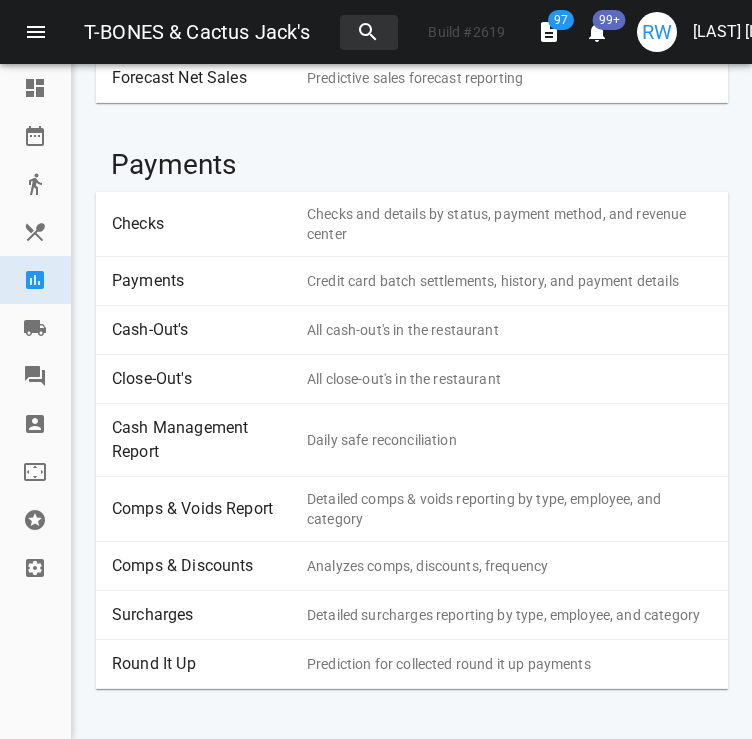 click on "Payments Credit card batch settlements, history, and payment details" at bounding box center (412, 281) 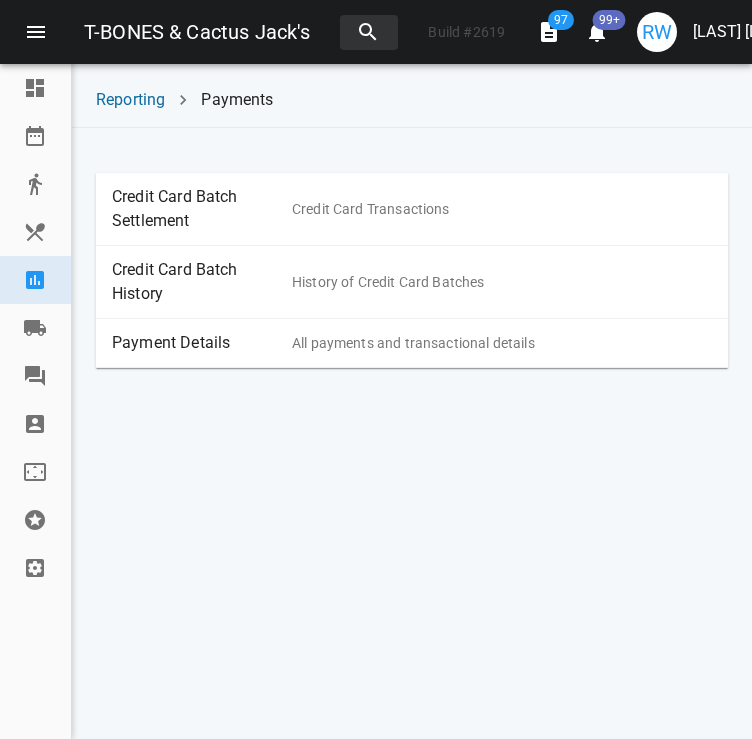 click on "Payment Details" at bounding box center (202, 343) 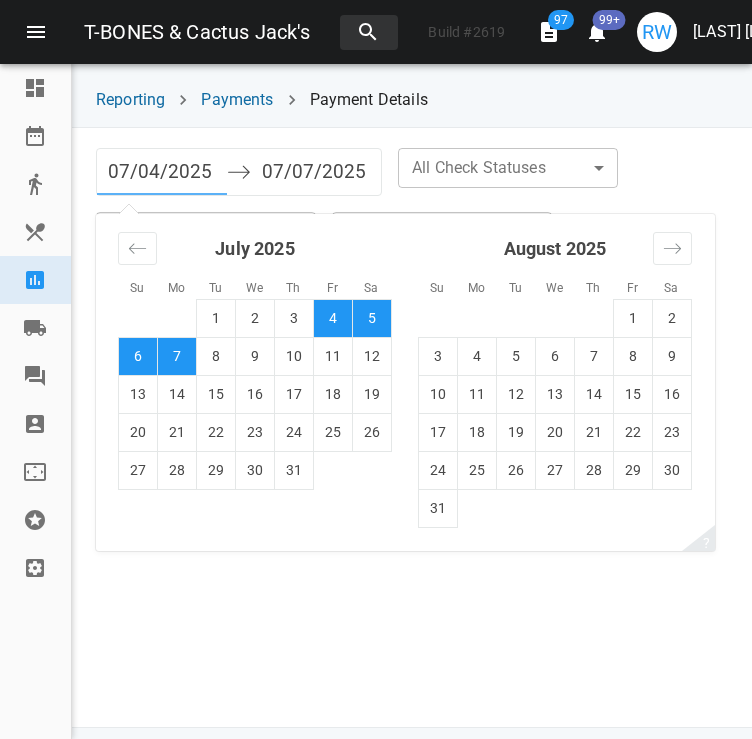 click on "07/04/2025" at bounding box center (162, 172) 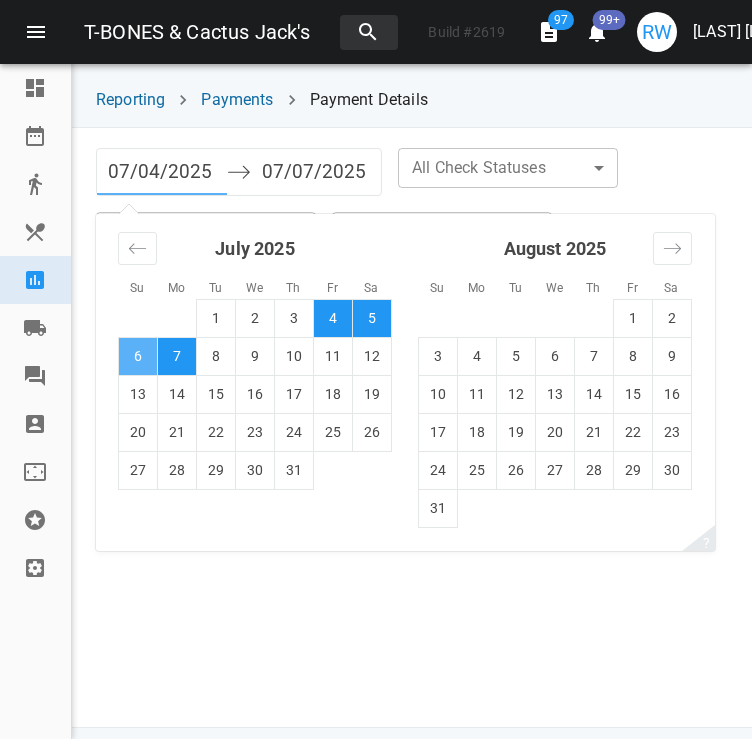 click on "6" at bounding box center (138, 356) 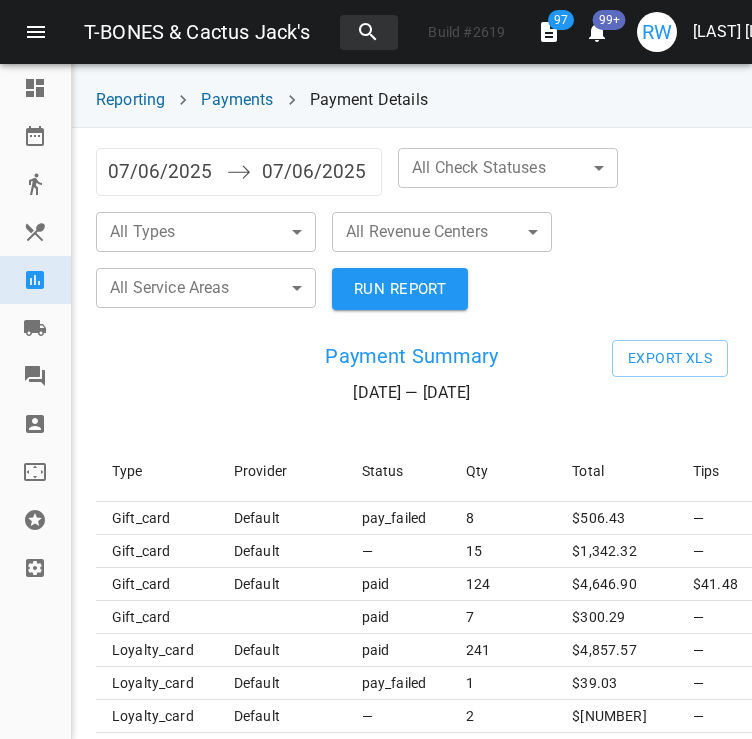 click on "All Check Statuses ​ ​" at bounding box center [508, 172] 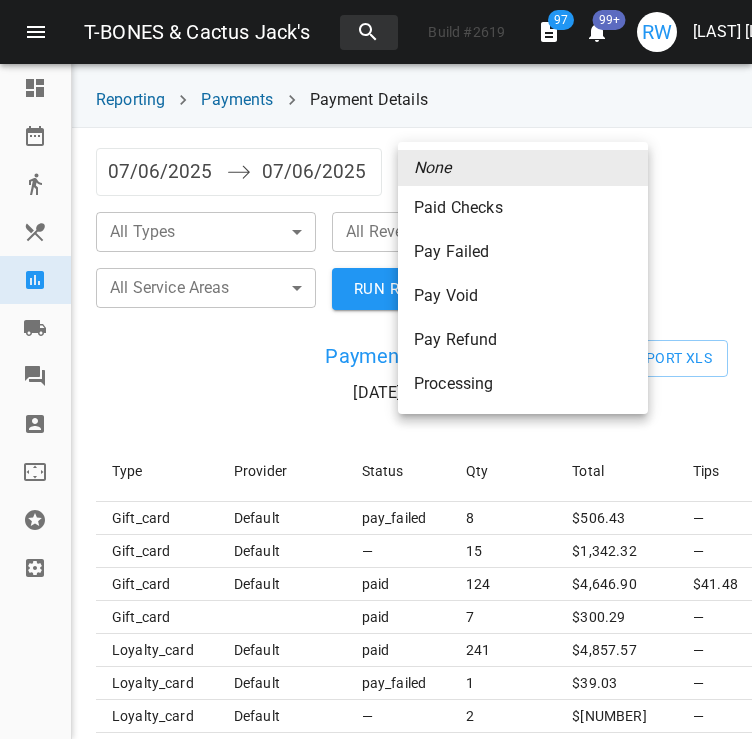 click on "Paid Checks" at bounding box center (523, 208) 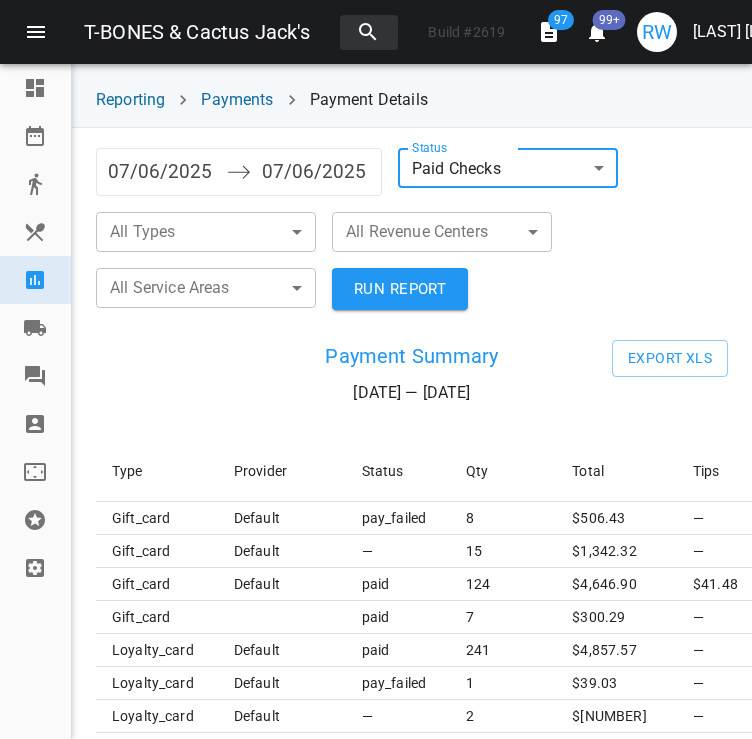 click on "T-BONES & Cactus Jack's Build #  2619 97 99+ RW Raquel Wojceshonek Dashboard Reservations Takeout Menu & Modifiers Reporting Vendors Reviews Staff Floorplan Referral Program Settings Reporting Payments Payment Details 07/06/2025 Navigate forward to interact with the calendar and select a date. Press the question mark key to get the keyboard shortcuts for changing dates. 07/06/2025 Navigate backward to interact with the calendar and select a date. Press the question mark key to get the keyboard shortcuts for changing dates. Status Paid Checks paid ​ All Types ​ ​ All Revenue Centers ​ ​ All Service Areas ​ ​ RUN REPORT   Payment Summary 07/06/25 — 07/06/25 Export XLS Type Provider Status Qty Total Tips Accrued points Is Captured gift_card default pay_failed 8 $ 506.43 — — — gift_card default — 15 $ 1,342.32 — — — gift_card default paid 124 $ 4,646.90 $41.48 4370.67 — gift_card paid 7 $ 300.29 — — — loyalty_card default paid 241 $ 4,857.57 — — — loyalty_card default" at bounding box center [376, 369] 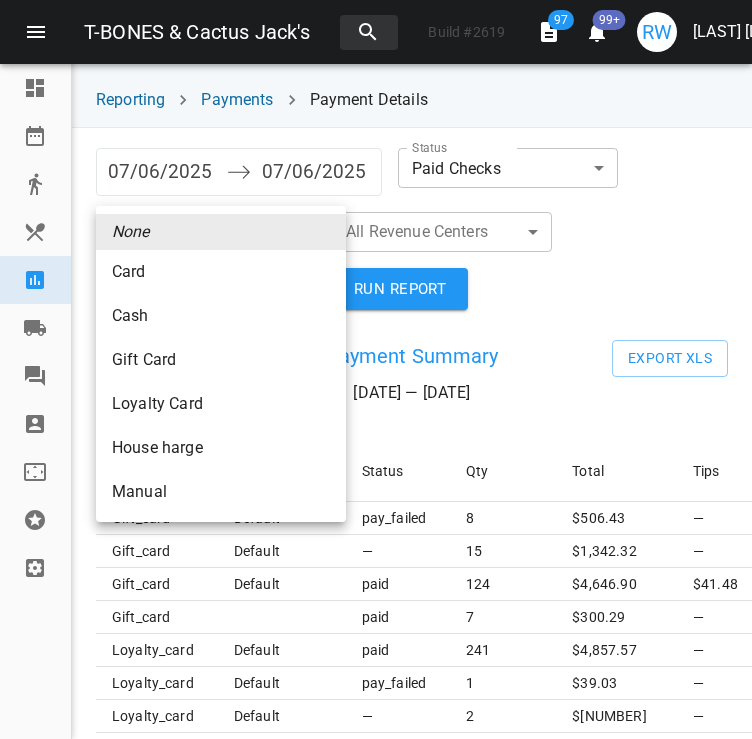 click on "Gift Card" at bounding box center [221, 272] 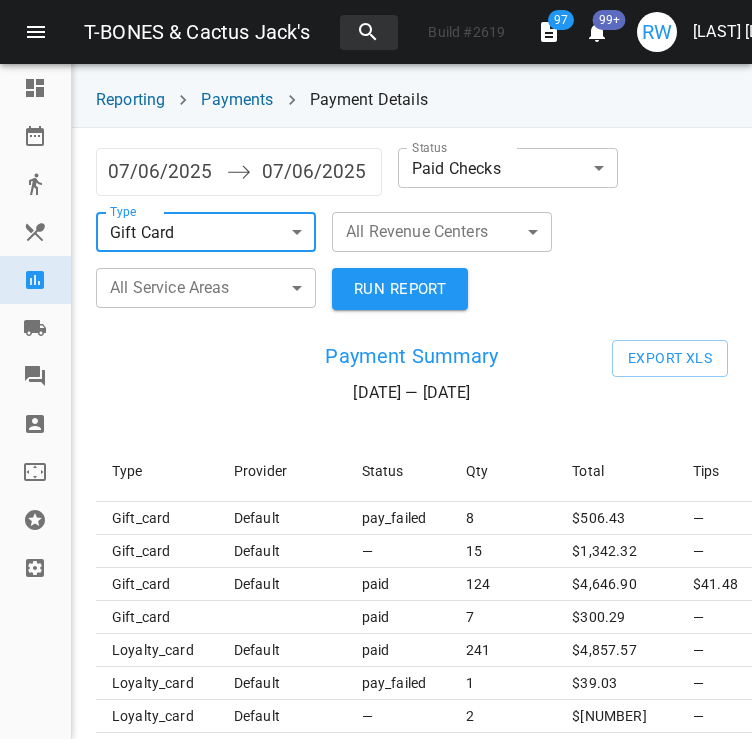 click on "RUN REPORT" at bounding box center (400, 289) 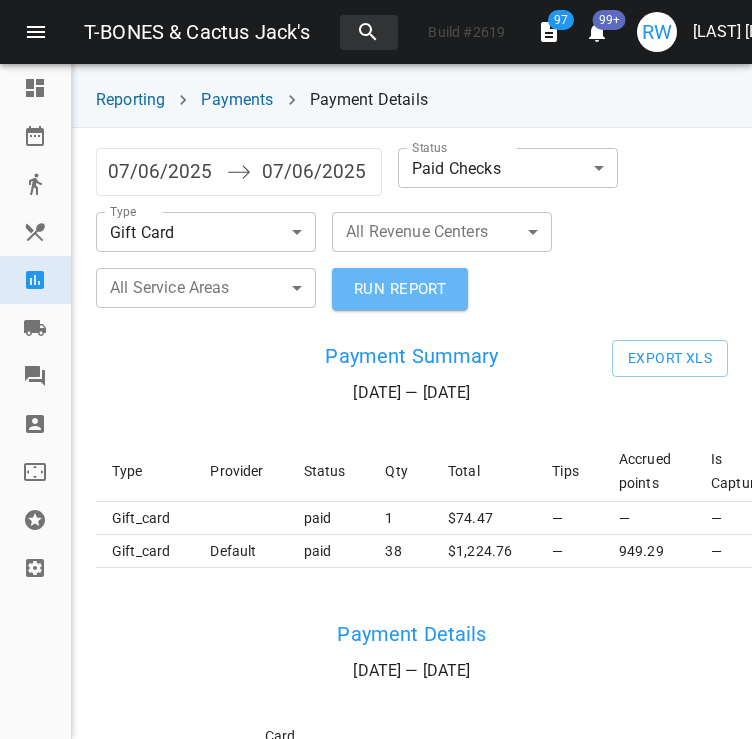 click on "RUN REPORT" at bounding box center [400, 289] 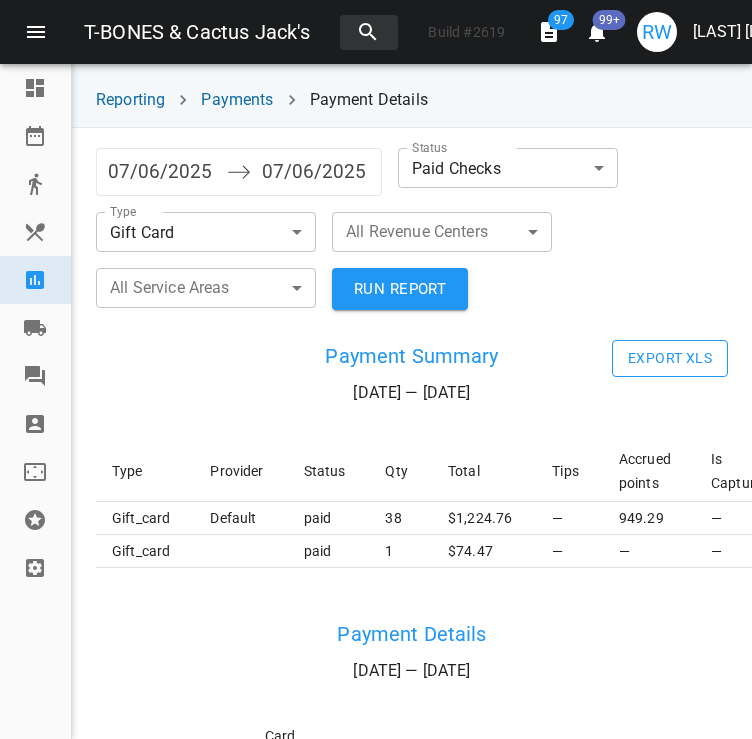 click on "Export XLS" at bounding box center (670, 358) 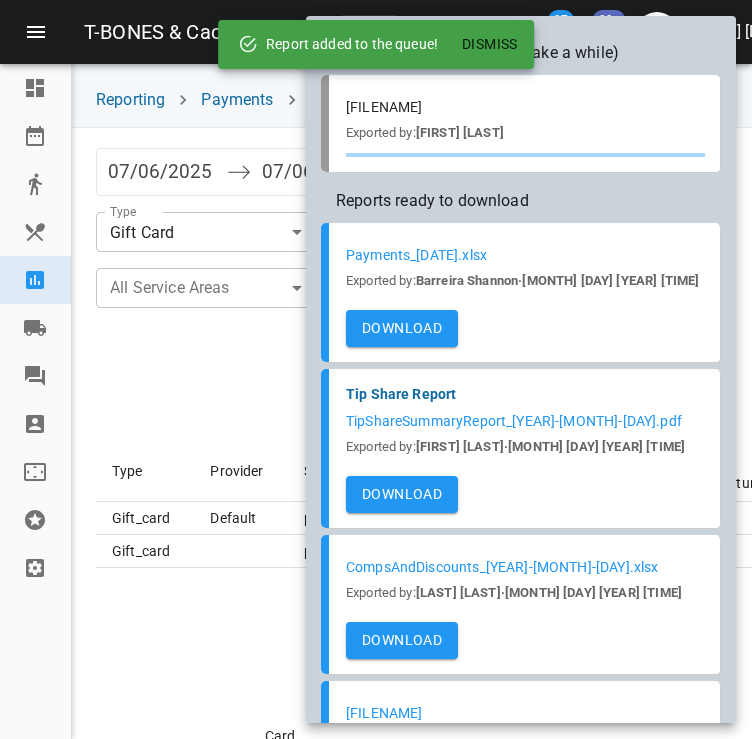 click on "Dismiss" at bounding box center [490, 44] 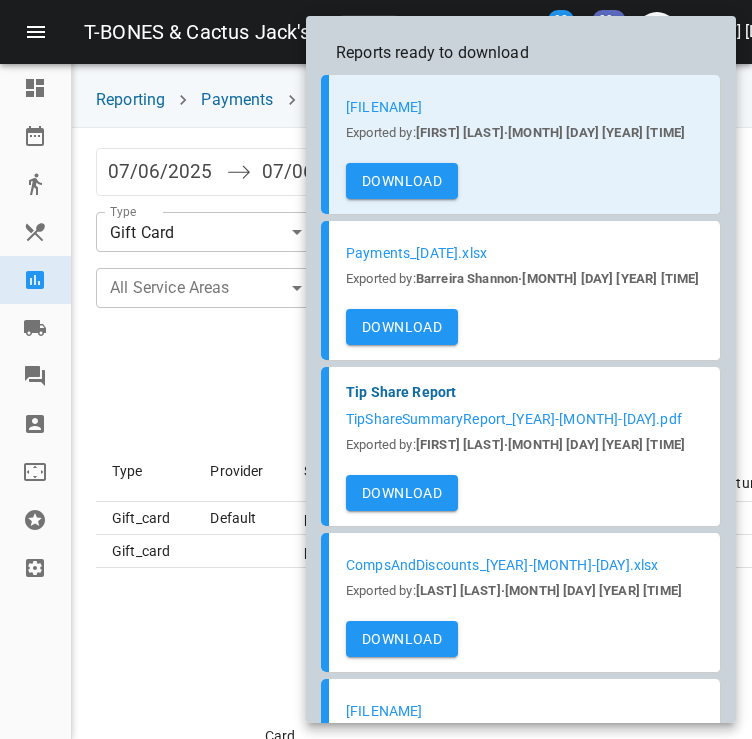click on "Download" at bounding box center (402, 181) 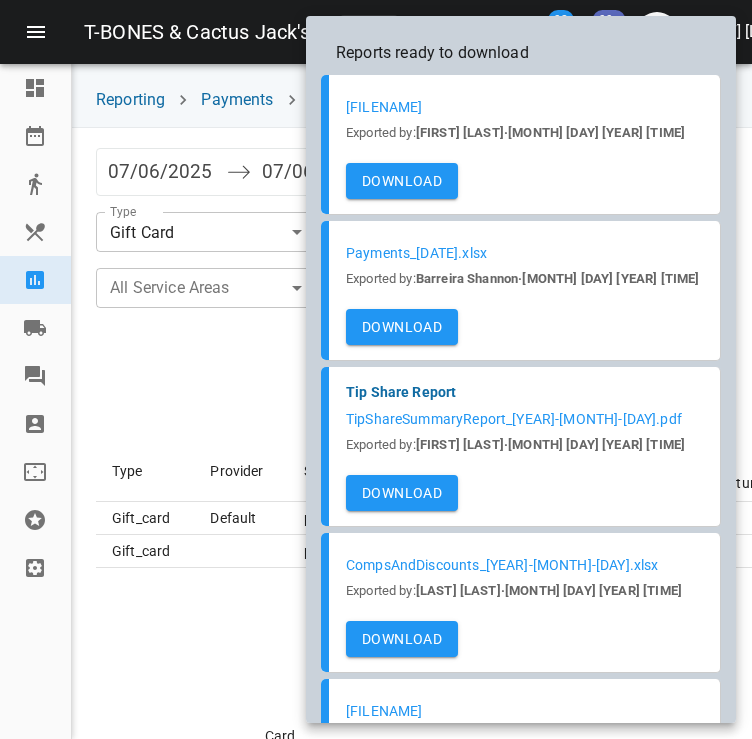 click at bounding box center [376, 369] 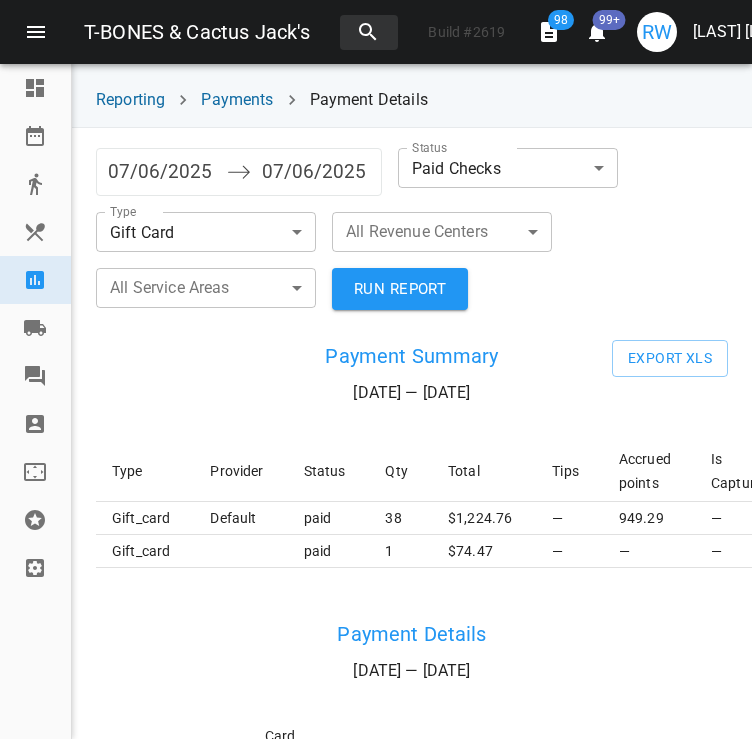 click on "[FIRST] [LAST]" at bounding box center [743, 32] 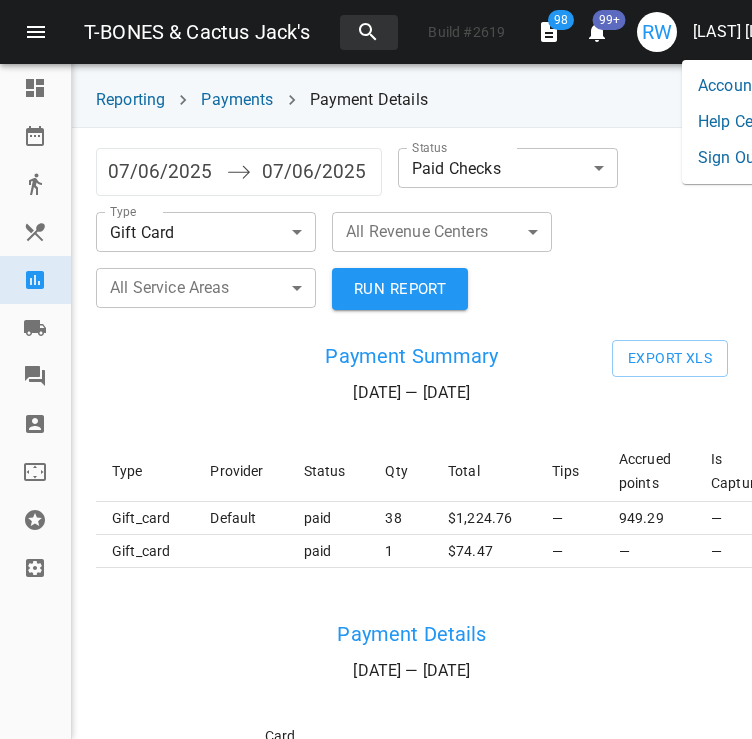click on "Sign Out" at bounding box center (743, 158) 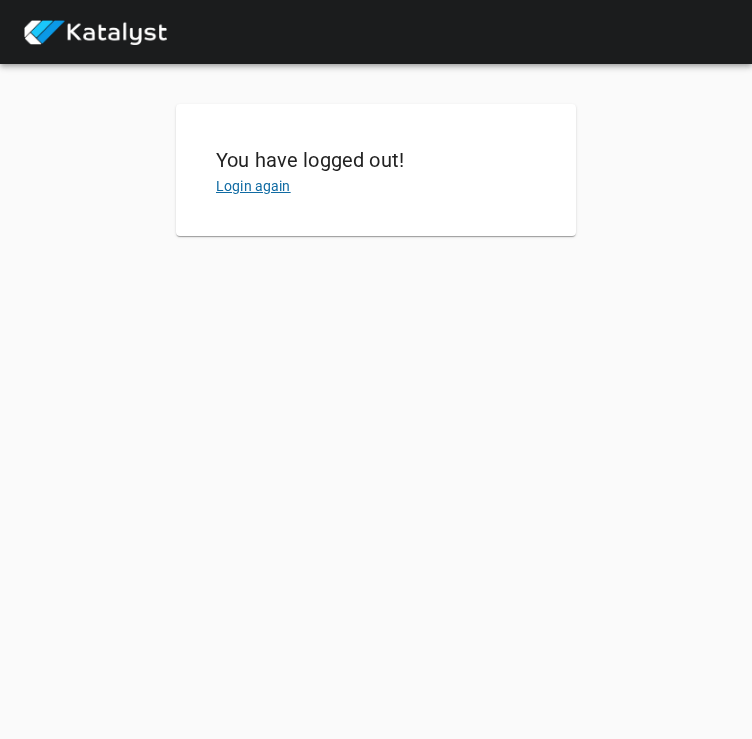 click on "Login again" at bounding box center [253, 186] 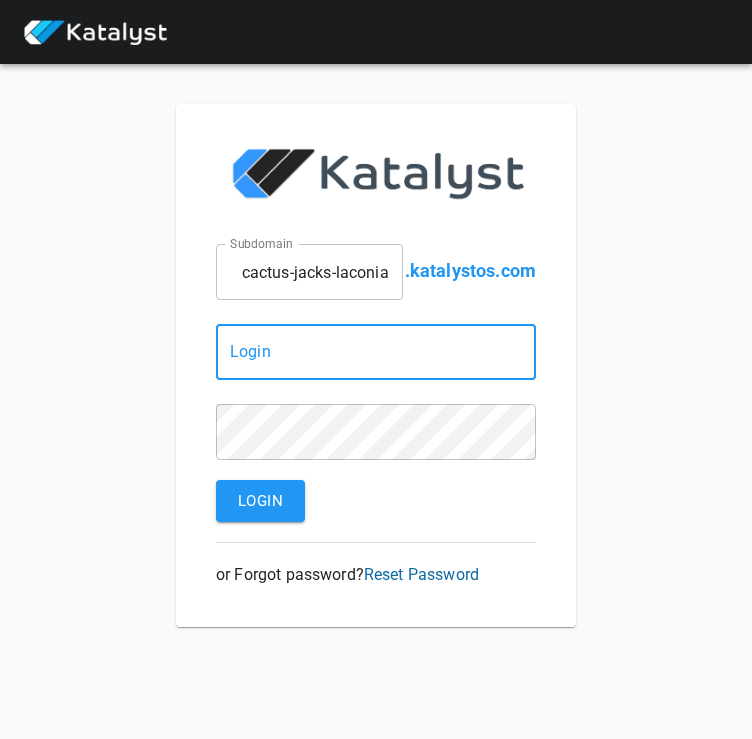 click on "cactus-jacks-laconia" at bounding box center [309, 272] 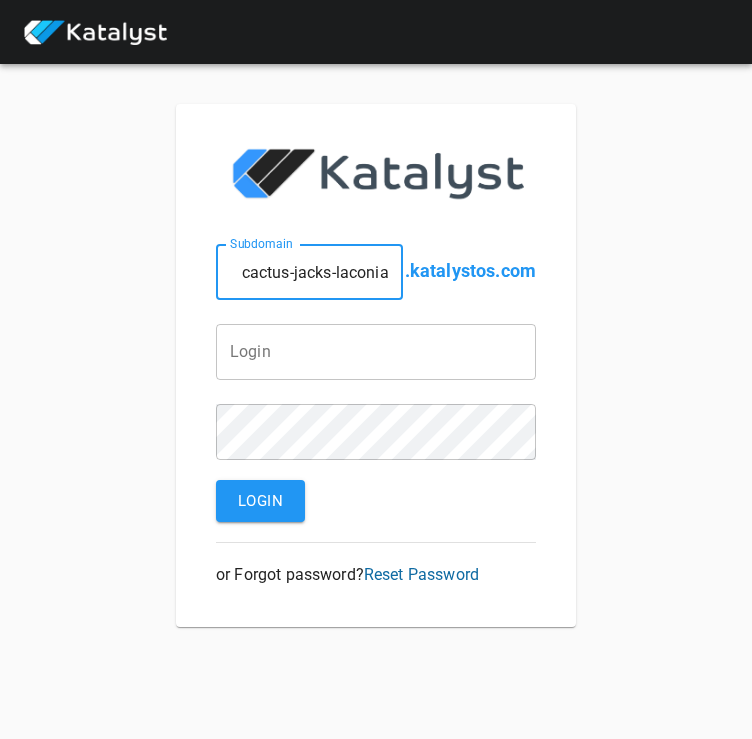 click on "cactus-jacks-laconia" at bounding box center (309, 272) 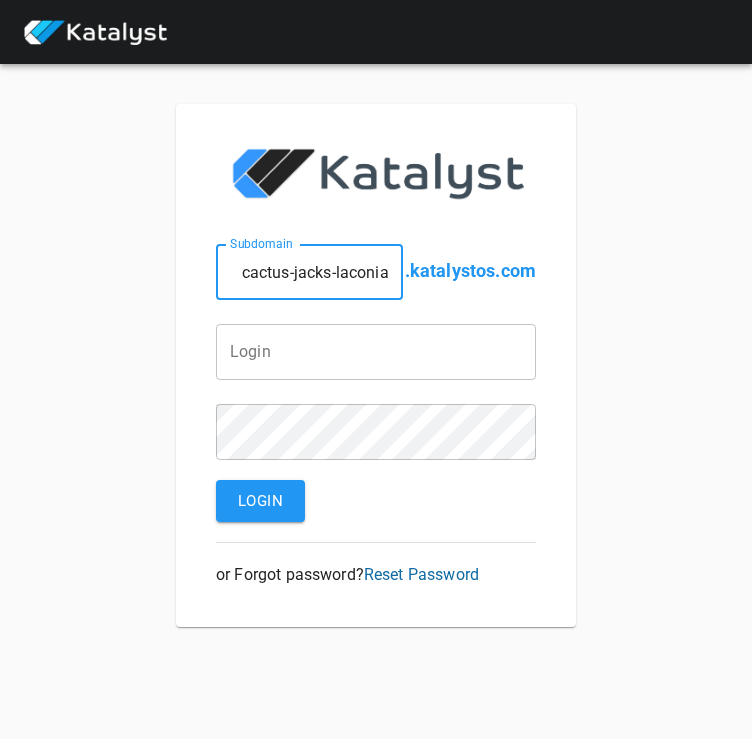 type on "t-bones-of-concord" 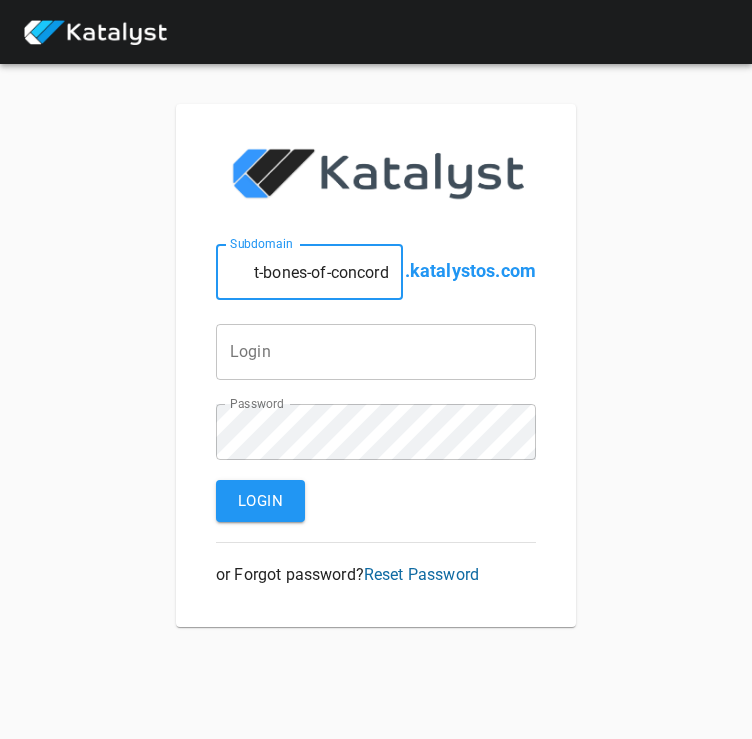 click at bounding box center [309, 272] 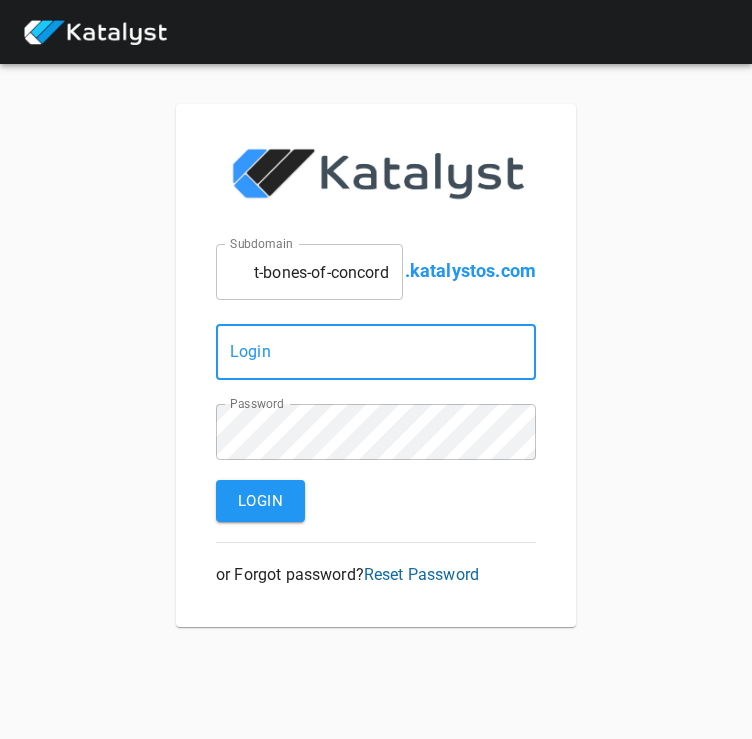 type on "[EMAIL]" 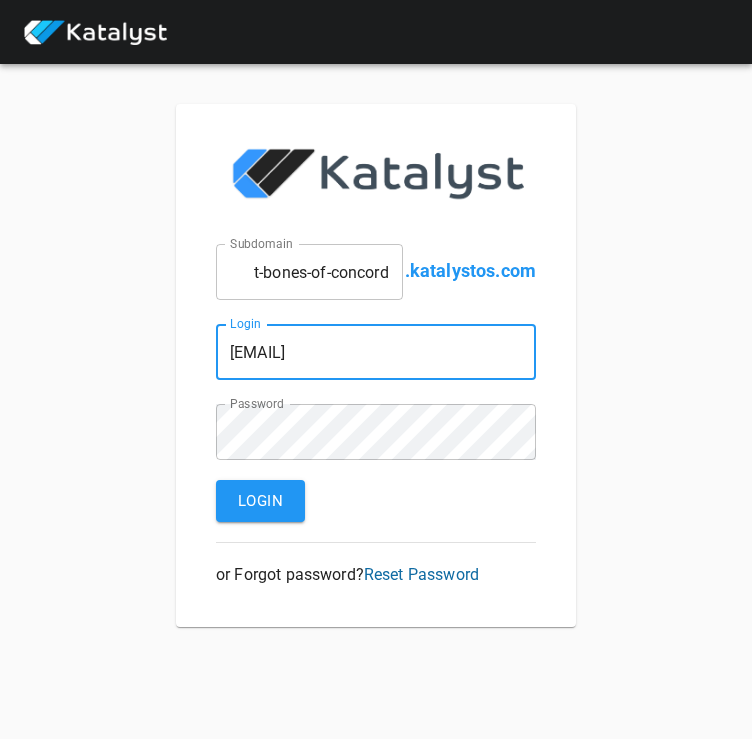 click on "Login" at bounding box center (260, 501) 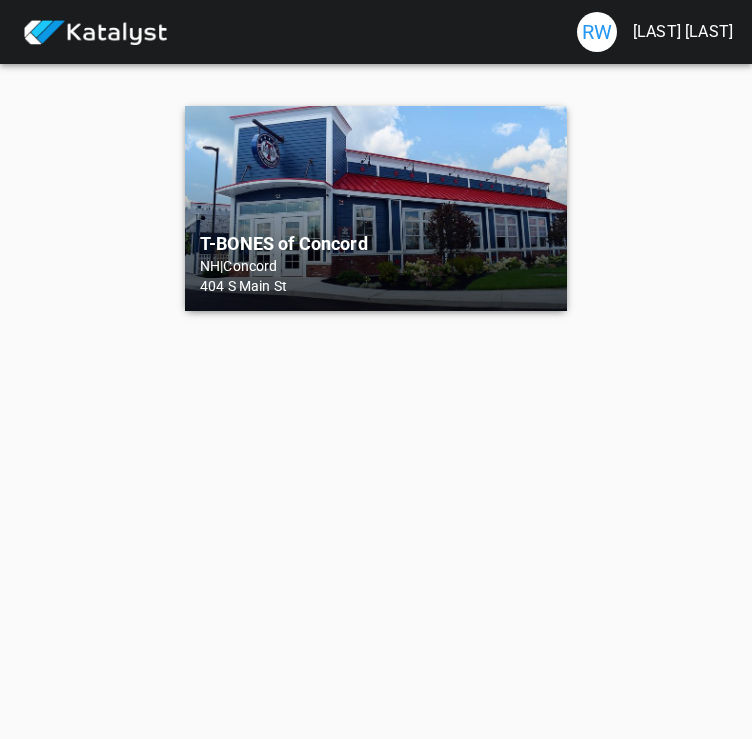 click on "T-BONES of Concord" at bounding box center (376, 244) 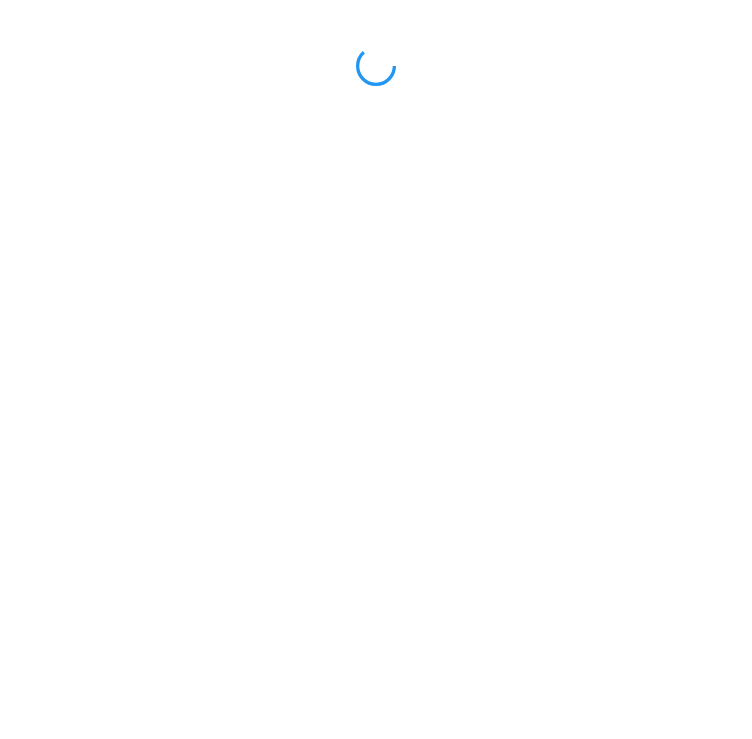 scroll, scrollTop: 0, scrollLeft: 0, axis: both 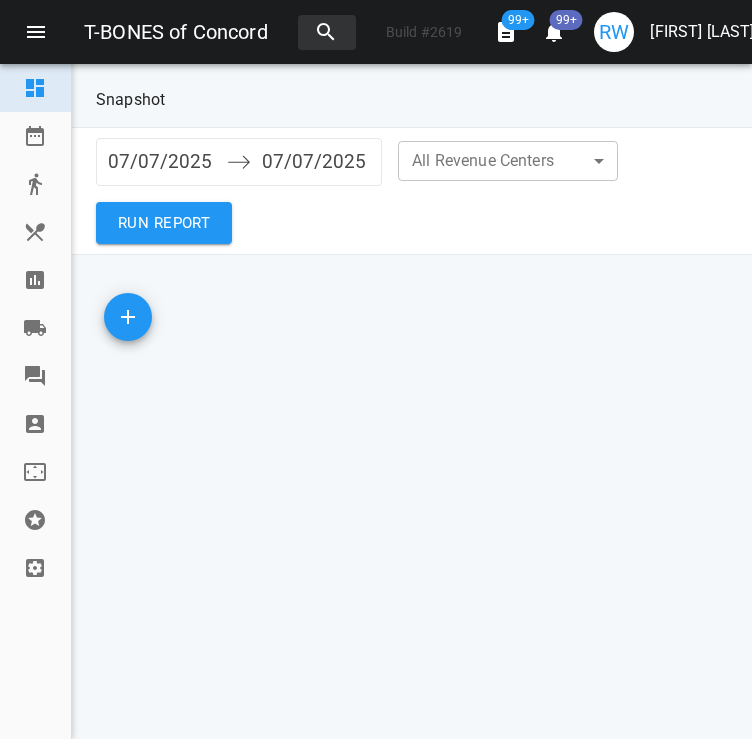 click at bounding box center (35, 280) 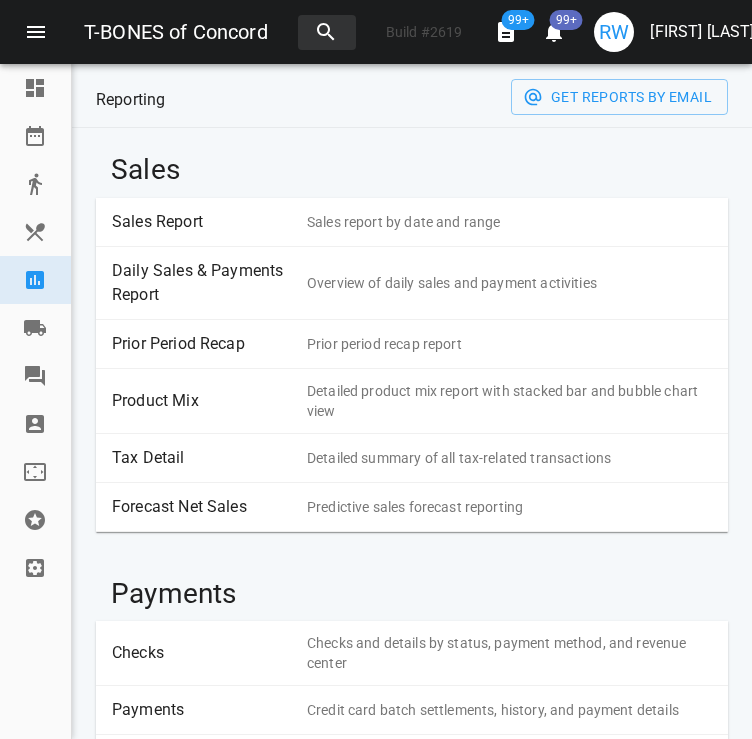 click on "Sales Report" at bounding box center [202, 222] 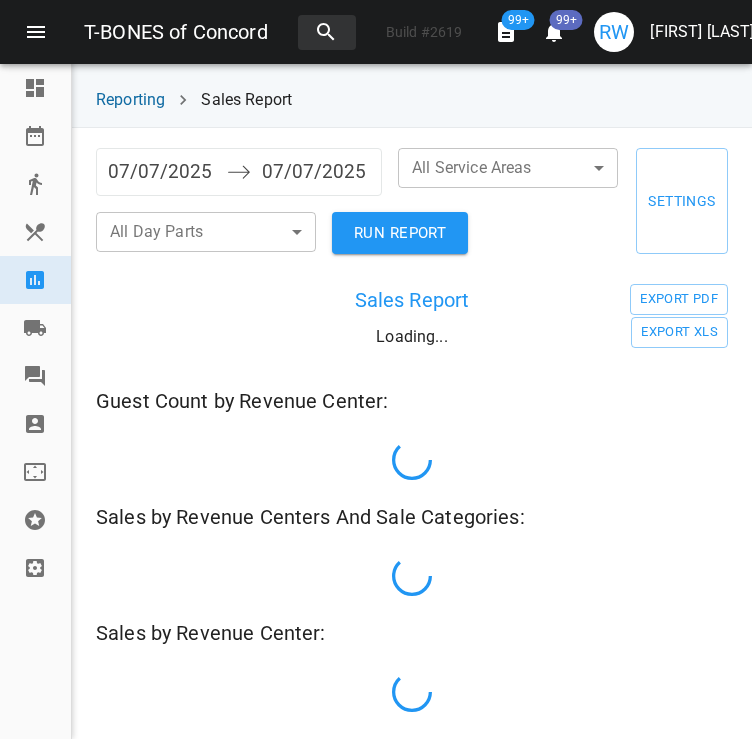 click on "07/07/2025" at bounding box center [162, 172] 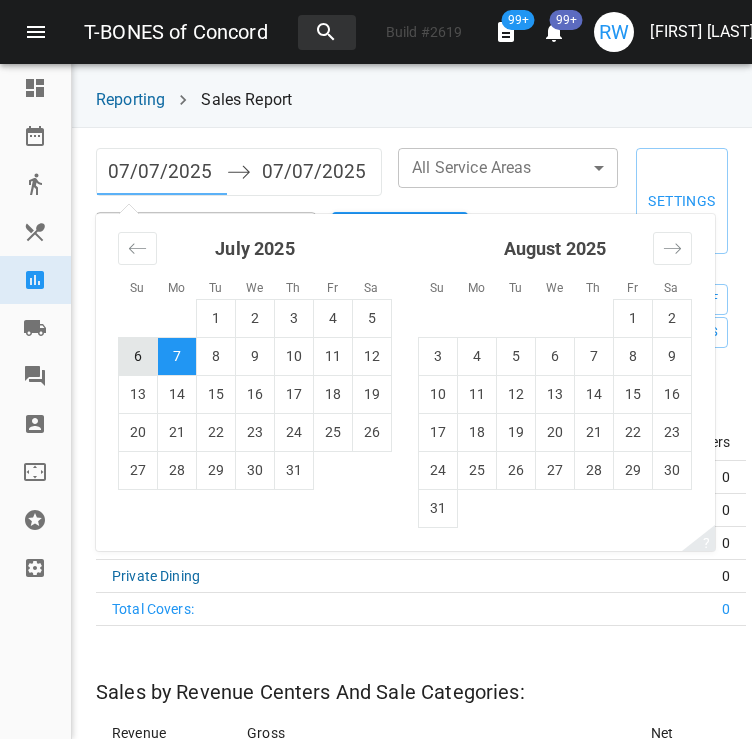 click on "6" at bounding box center (138, 356) 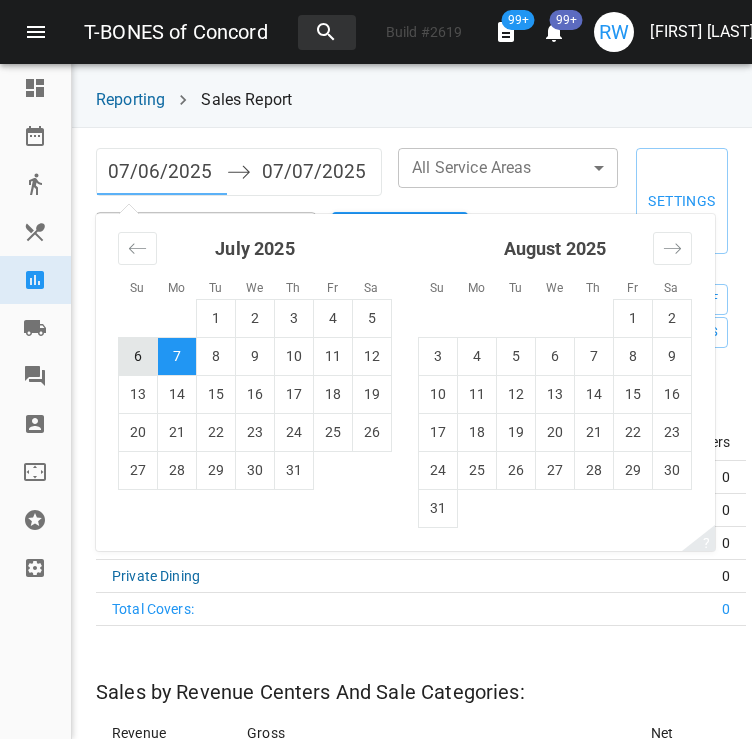 click on "6" at bounding box center (138, 356) 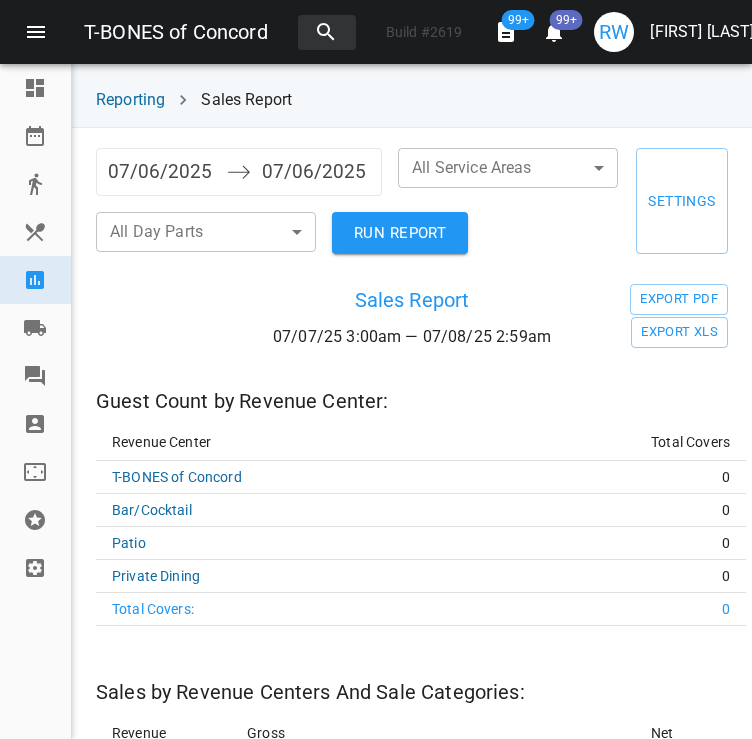 click on "RUN REPORT" at bounding box center (400, 233) 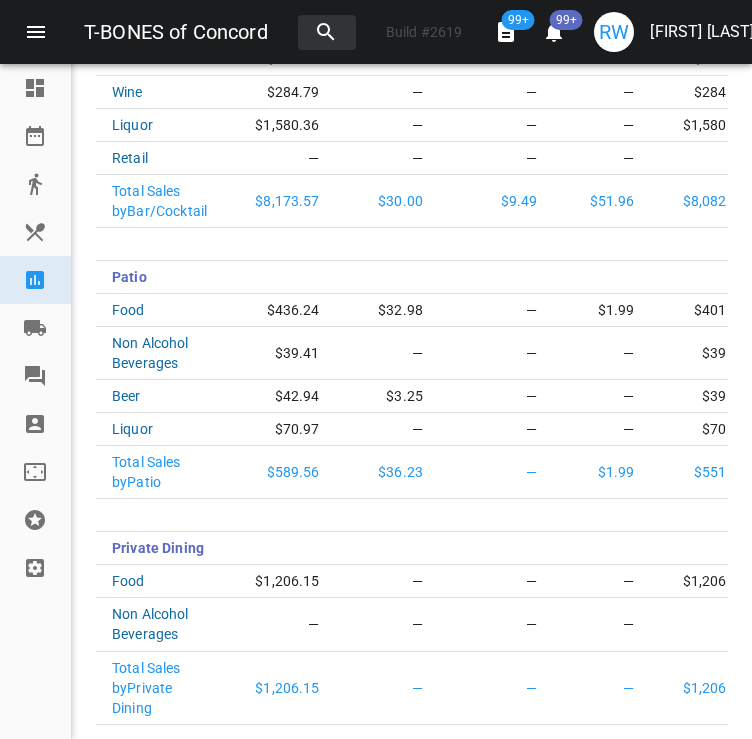 scroll, scrollTop: 1414, scrollLeft: 0, axis: vertical 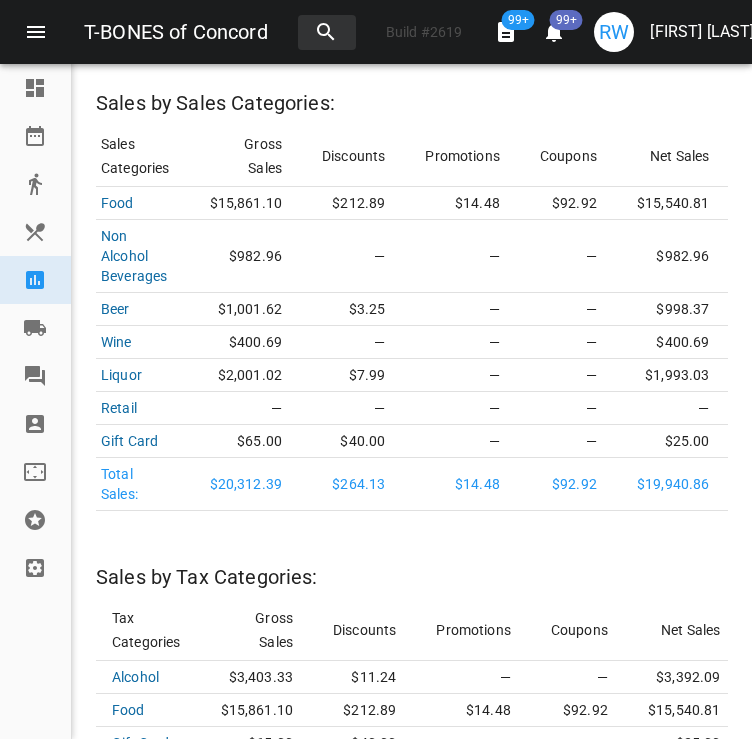 type 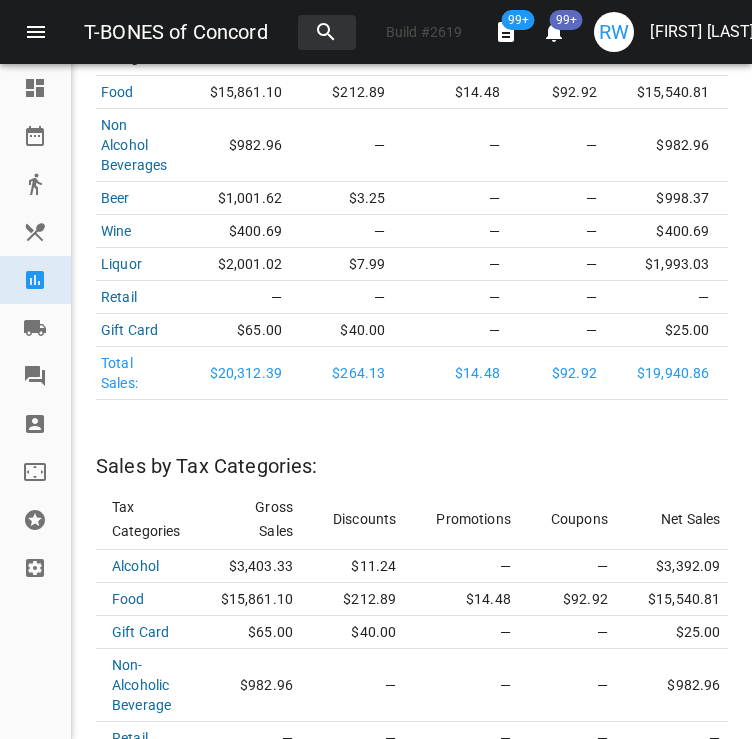scroll, scrollTop: 2688, scrollLeft: 0, axis: vertical 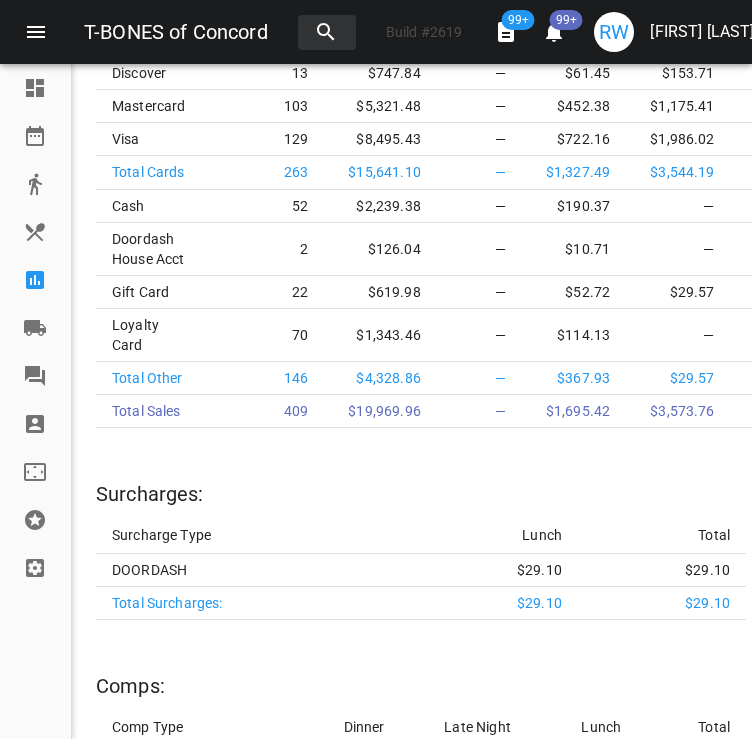 click at bounding box center [35, 280] 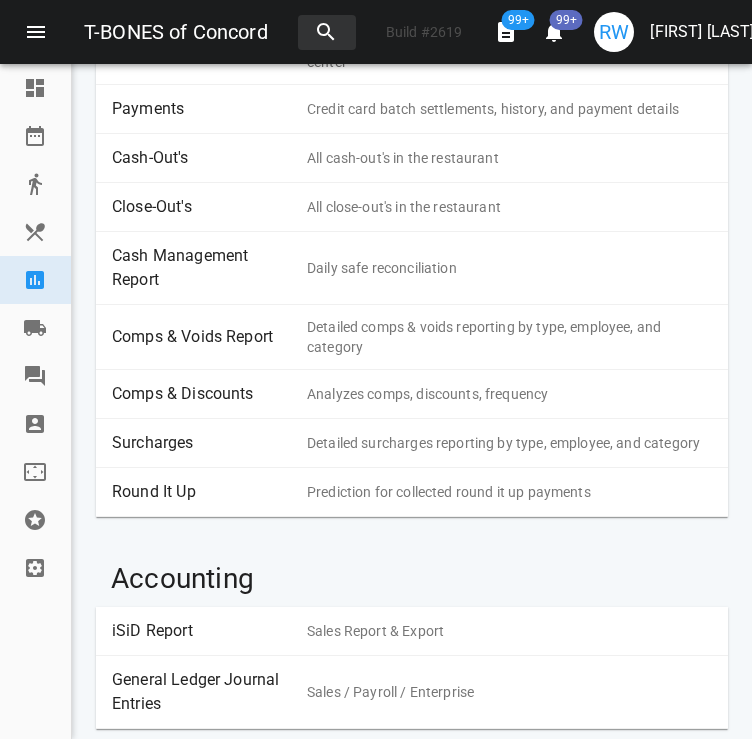 scroll, scrollTop: 551, scrollLeft: 0, axis: vertical 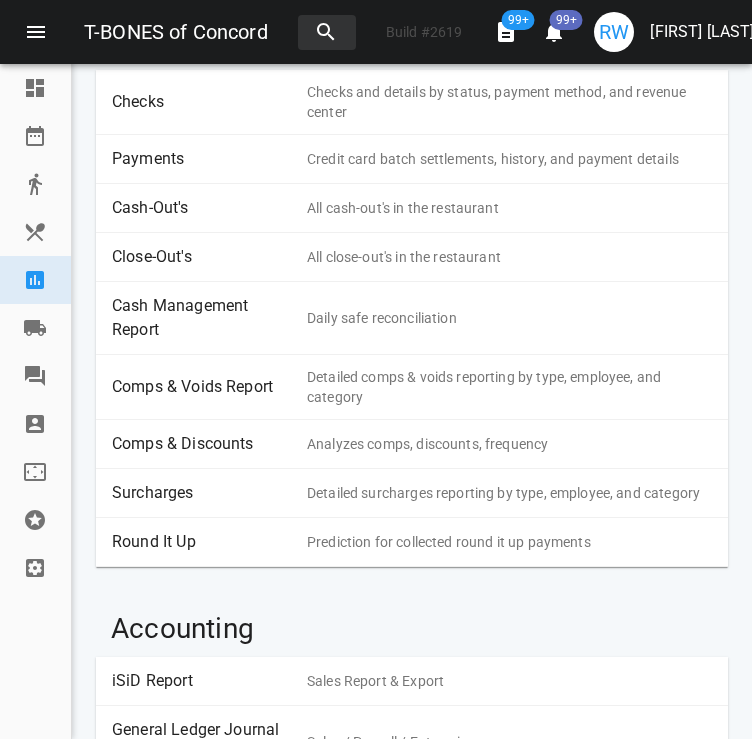 click on "Payments Credit card batch settlements, history, and payment details" at bounding box center (412, 159) 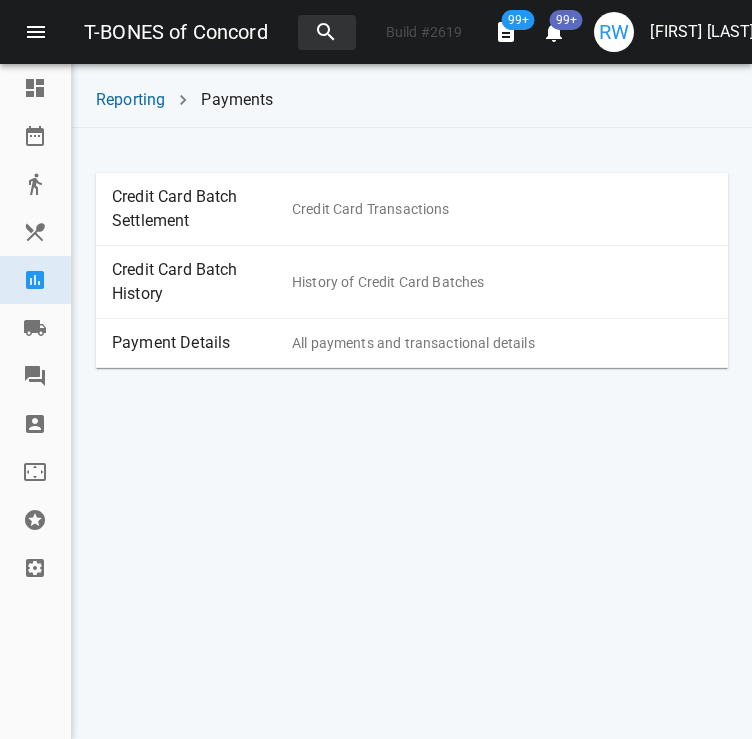 click on "Payment Details" at bounding box center [202, 343] 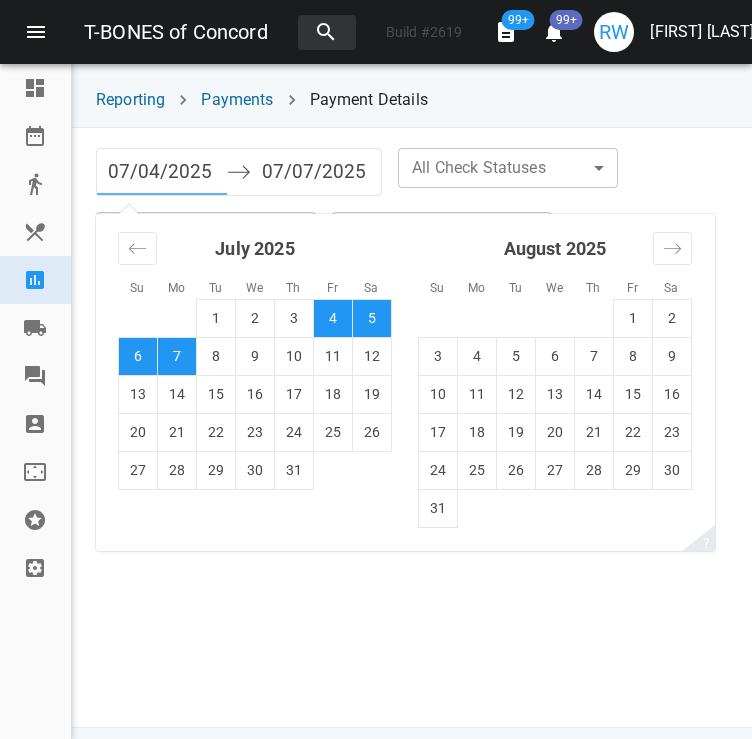 click on "07/04/2025" at bounding box center [162, 172] 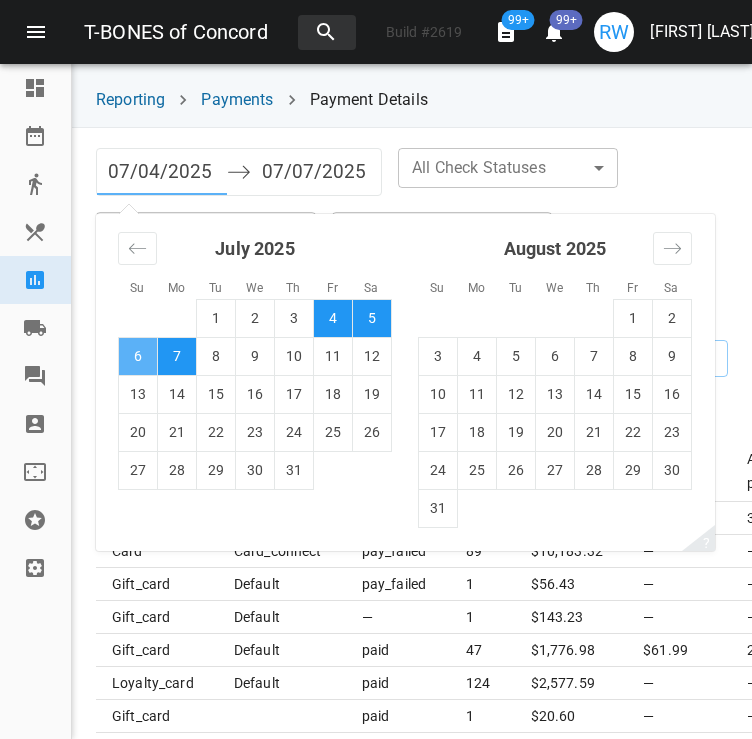 click on "6" at bounding box center [138, 356] 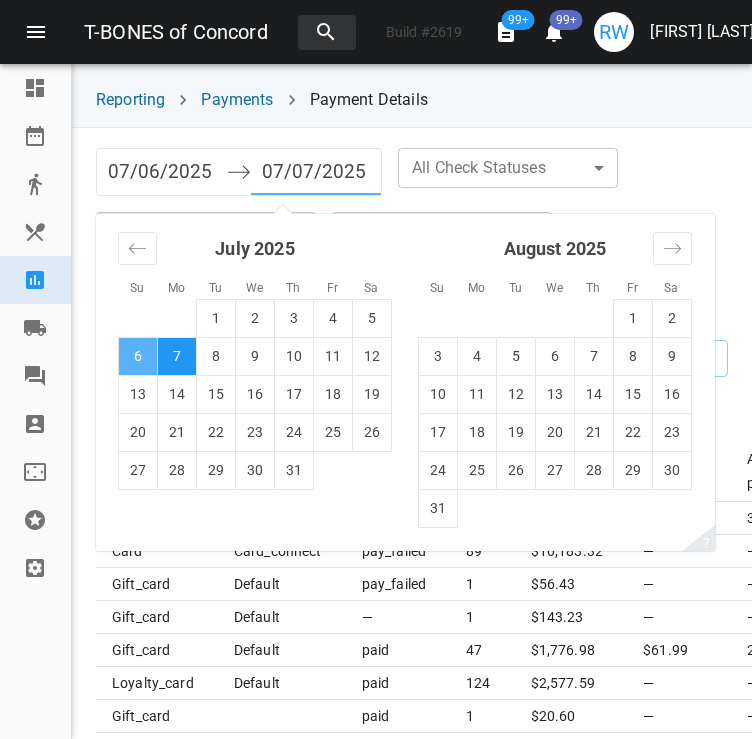 click on "6" at bounding box center (138, 356) 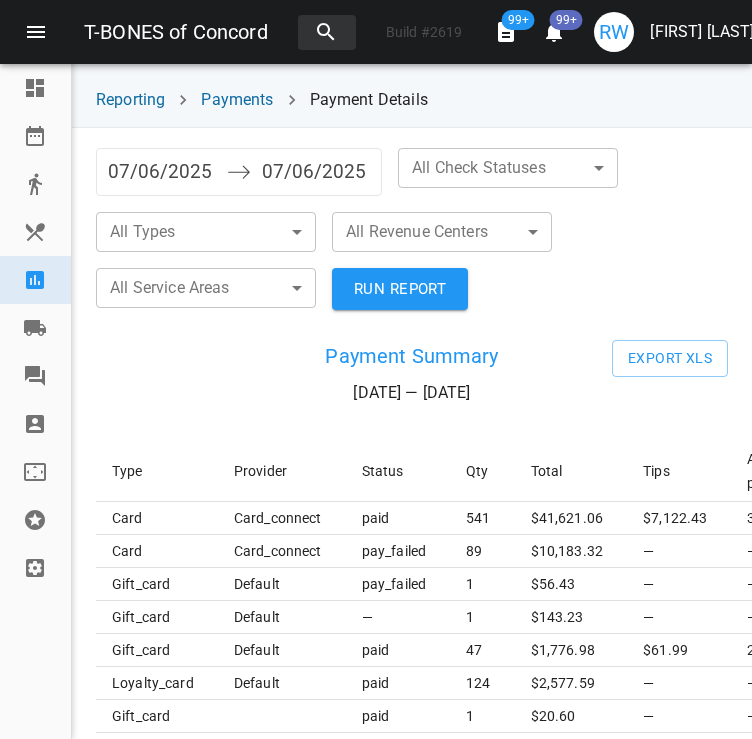 click on "T-BONES of Concord Build #  2619 99+ 99+ RW Raquel Wojceshonek Dashboard Reservations Takeout Menu & Modifiers Reporting Vendors Reviews Staff Floorplan Referral Program Settings Reporting Payments Payment Details 07/06/2025 Navigate forward to interact with the calendar and select a date. Press the question mark key to get the keyboard shortcuts for changing dates. 07/06/2025 Navigate backward to interact with the calendar and select a date. Press the question mark key to get the keyboard shortcuts for changing dates. All Check Statuses ​ ​ All Types ​ ​ All Revenue Centers ​ ​ All Service Areas ​ ​ RUN REPORT   Payment Summary 07/06/25 — 07/06/25 Export XLS Type Provider Status Qty Total Tips Accrued points Is Captured card card_connect paid 541 $ 41,621.06 $7,122.43 36751.96 Yes card card_connect pay_failed 89 $ 10,183.32 — — No gift_card default pay_failed 1 $ 56.43 — — — gift_card default — 1 $ 143.23 — — — gift_card default paid 47 $ 1,776.98 $61.99 2050.73 — paid" at bounding box center (376, 369) 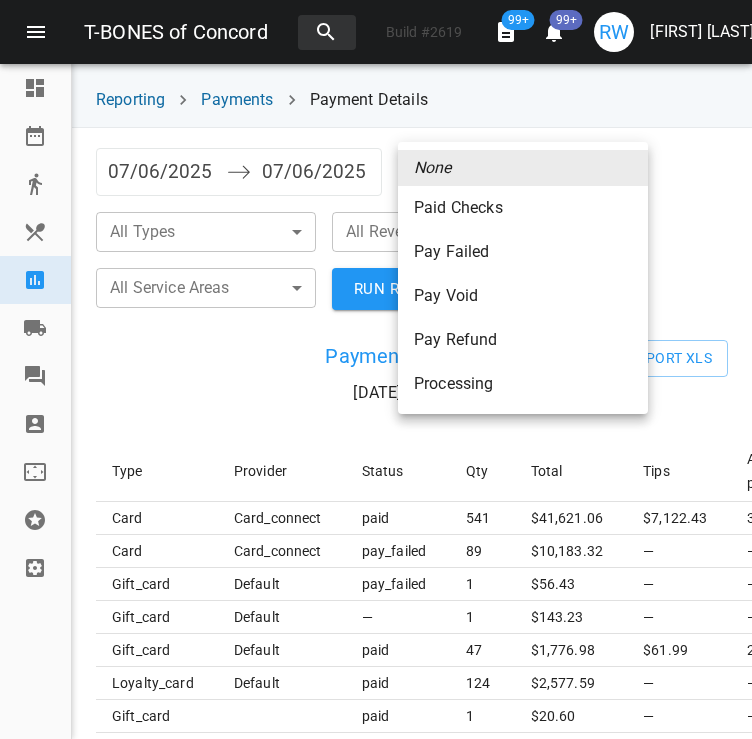 click on "Paid Checks" at bounding box center (523, 208) 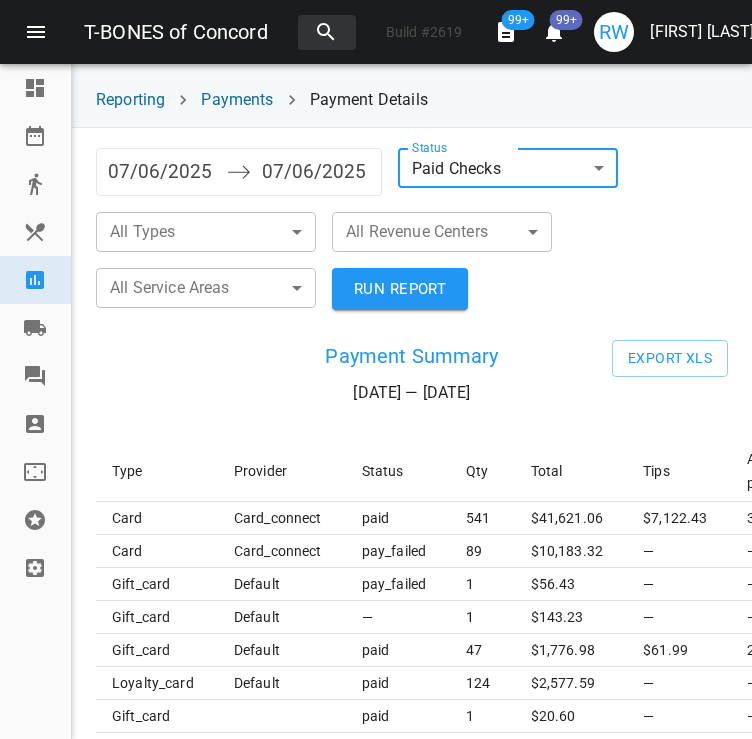 click on "T-BONES of Concord Build #  2619 99+ 99+ RW Raquel Wojceshonek Dashboard Reservations Takeout Menu & Modifiers Reporting Vendors Reviews Staff Floorplan Referral Program Settings Reporting Payments Payment Details 07/06/2025 Navigate forward to interact with the calendar and select a date. Press the question mark key to get the keyboard shortcuts for changing dates. 07/06/2025 Navigate backward to interact with the calendar and select a date. Press the question mark key to get the keyboard shortcuts for changing dates. Status Paid Checks paid ​ All Types ​ ​ All Revenue Centers ​ ​ All Service Areas ​ ​ RUN REPORT   Payment Summary 07/06/25 — 07/06/25 Export XLS Type Provider Status Qty Total Tips Accrued points Is Captured card card_connect paid 541 $ 41,621.06 $7,122.43 36751.96 Yes card card_connect pay_failed 89 $ 10,183.32 — — No gift_card default pay_failed 1 $ 56.43 — — — gift_card default — 1 $ 143.23 — — — gift_card default paid 47 $ 1,776.98 $61.99 2050.73 — paid" at bounding box center (376, 369) 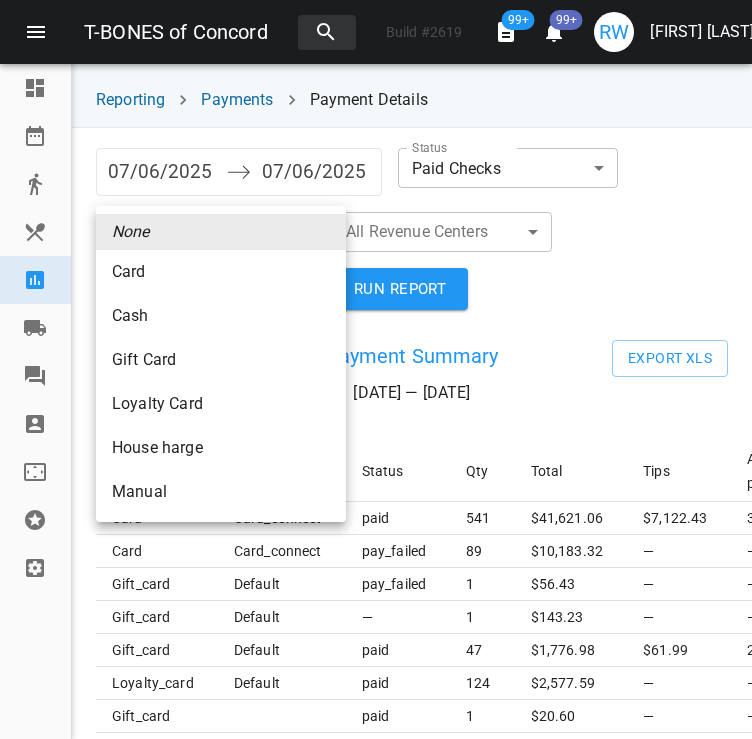 click on "Gift Card" at bounding box center (221, 272) 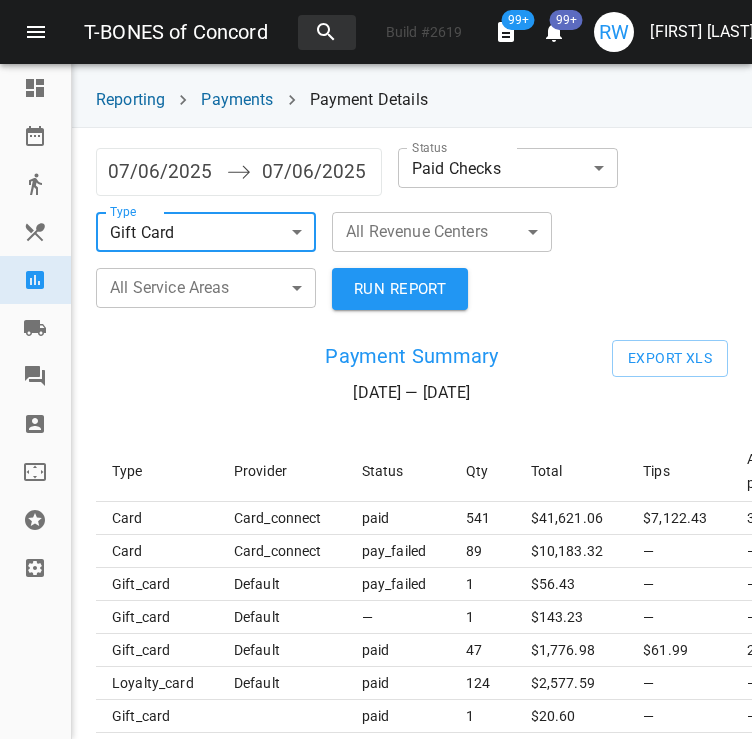 click on "RUN REPORT" at bounding box center [400, 289] 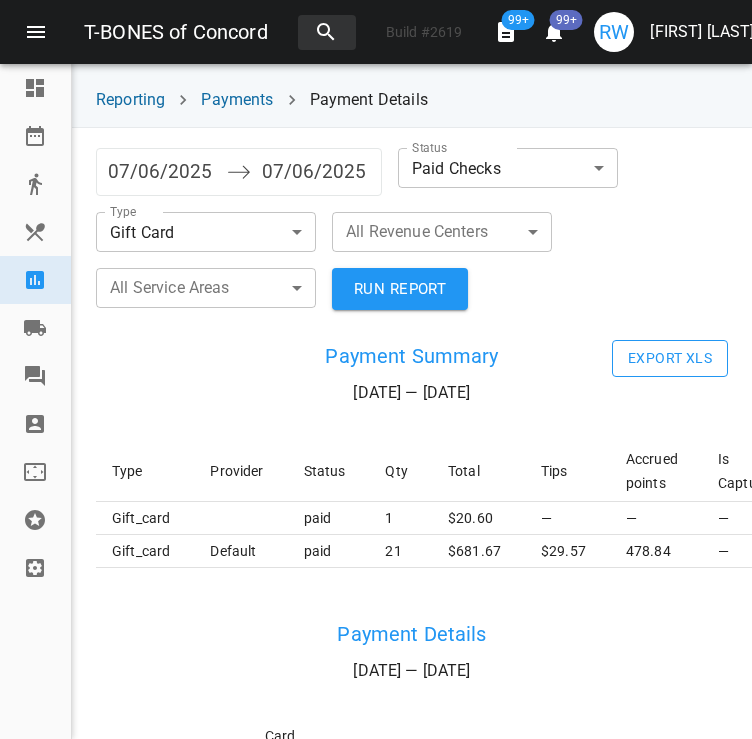 click on "Export XLS" at bounding box center (670, 358) 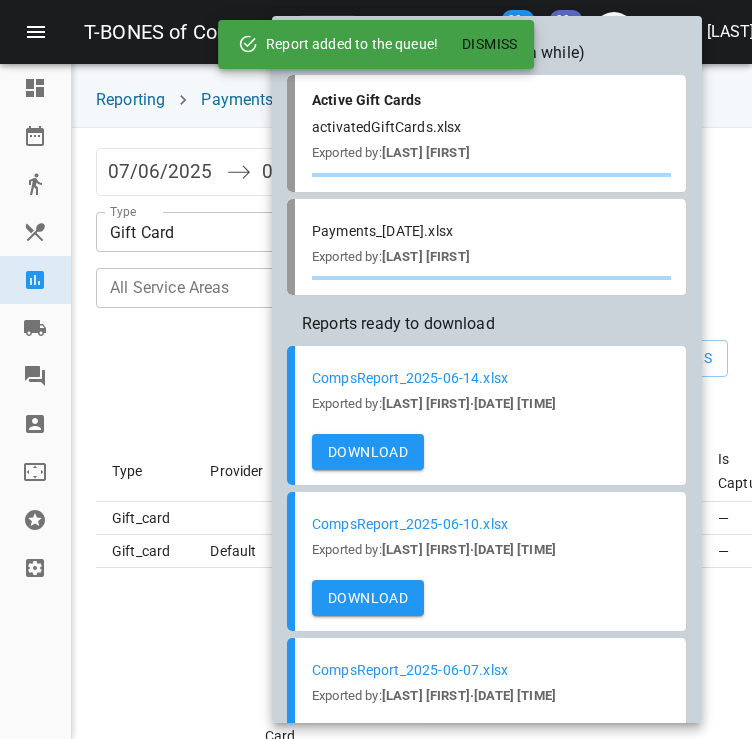 click on "Dismiss" at bounding box center (490, 44) 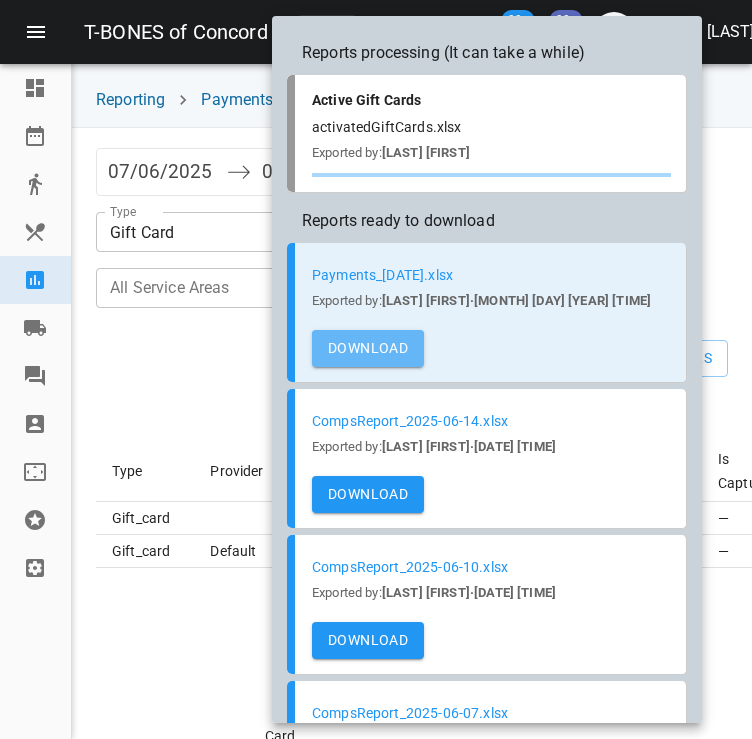 click on "Download" at bounding box center (368, 348) 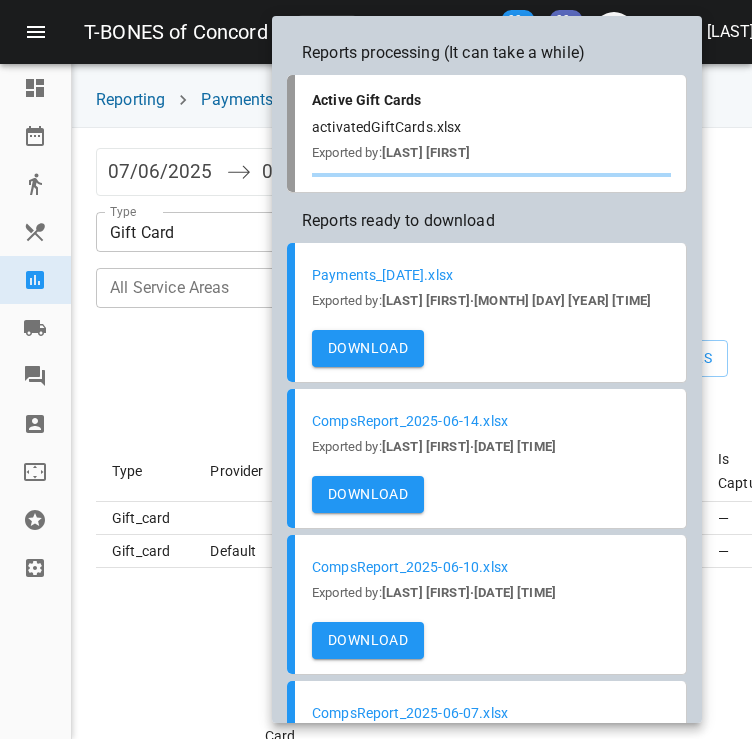 click at bounding box center [376, 369] 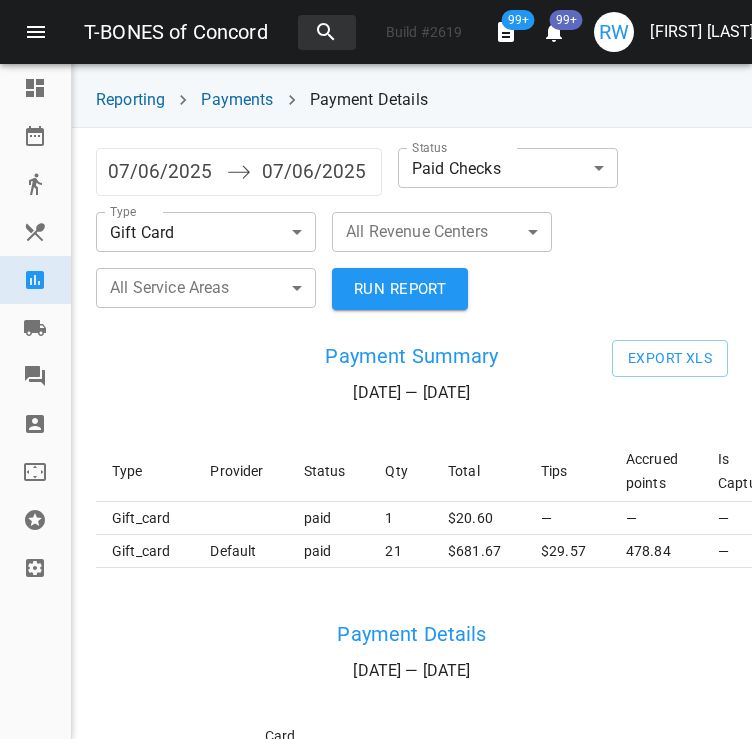 click on "[FIRST] [LAST]" at bounding box center (702, 32) 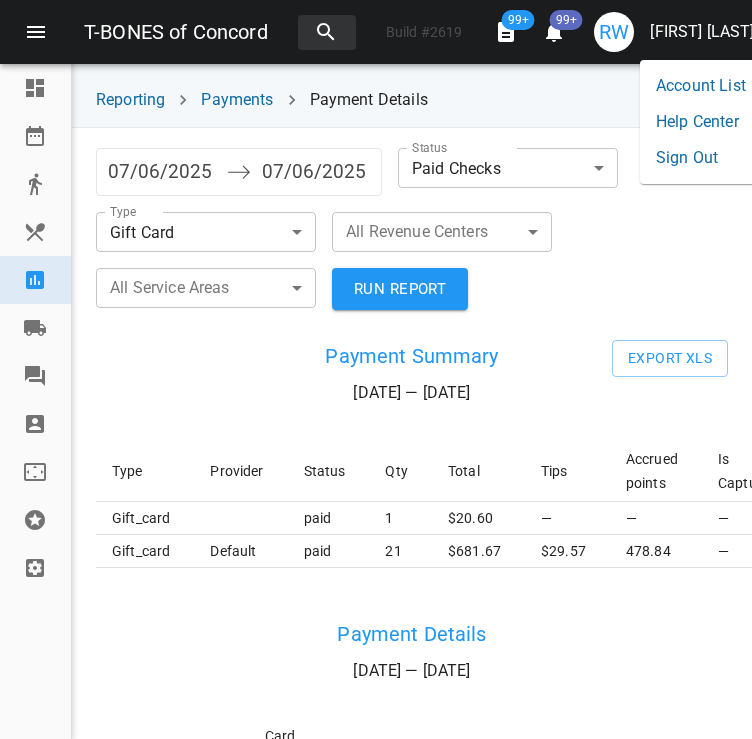 click on "Sign Out" at bounding box center (701, 158) 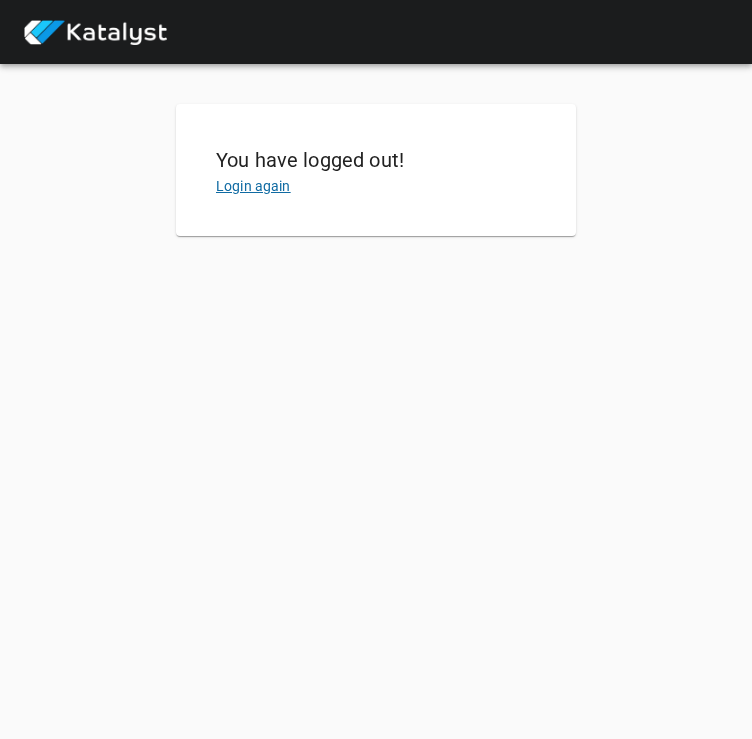 click on "Login again" at bounding box center [253, 186] 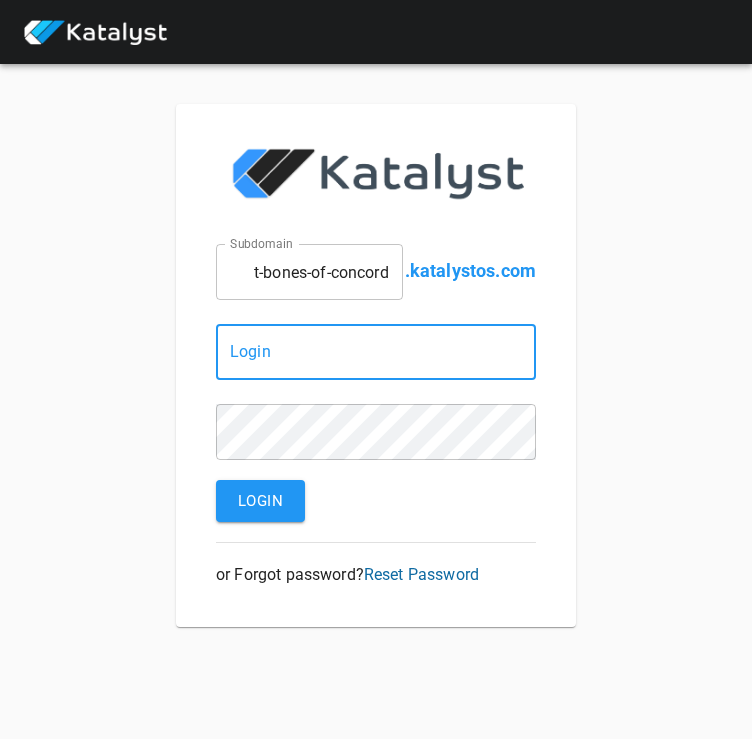 click on "t-bones-of-concord" at bounding box center (309, 272) 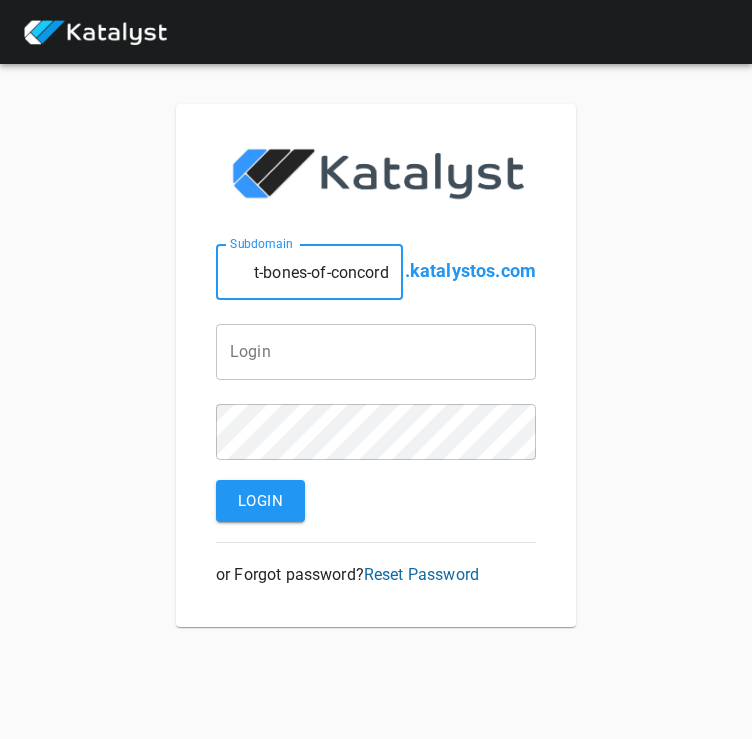 click on "t-bones-of-concord" at bounding box center (309, 272) 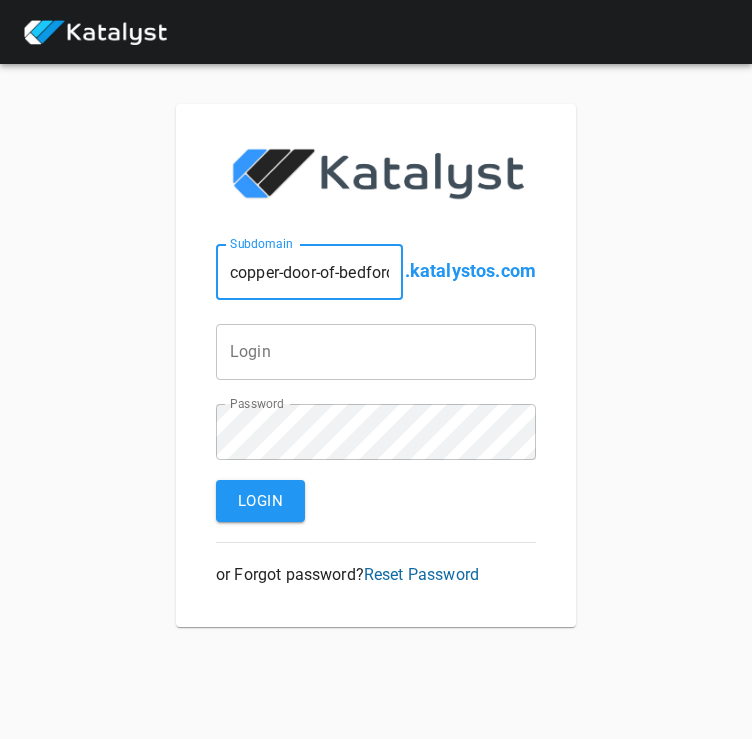 click at bounding box center (309, 272) 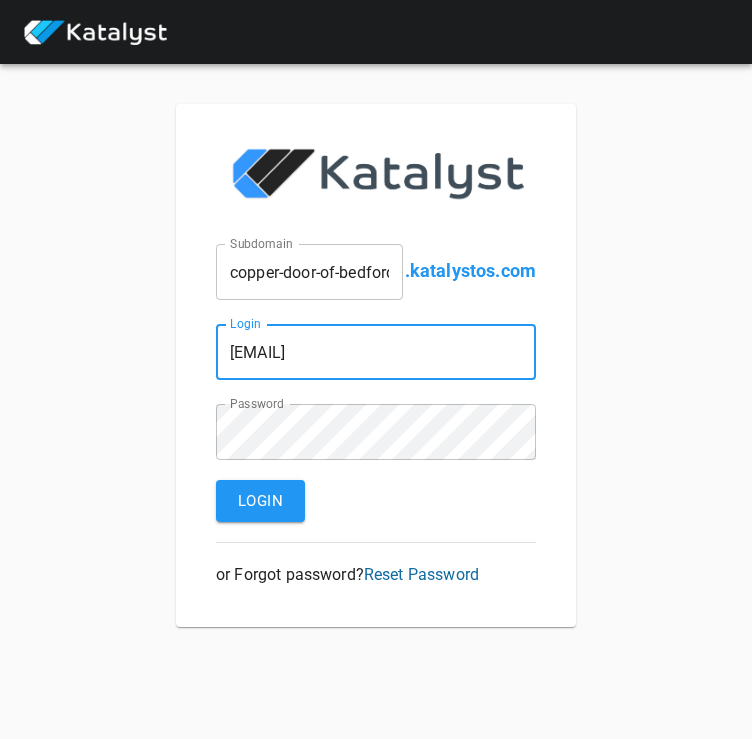 scroll, scrollTop: 0, scrollLeft: 41, axis: horizontal 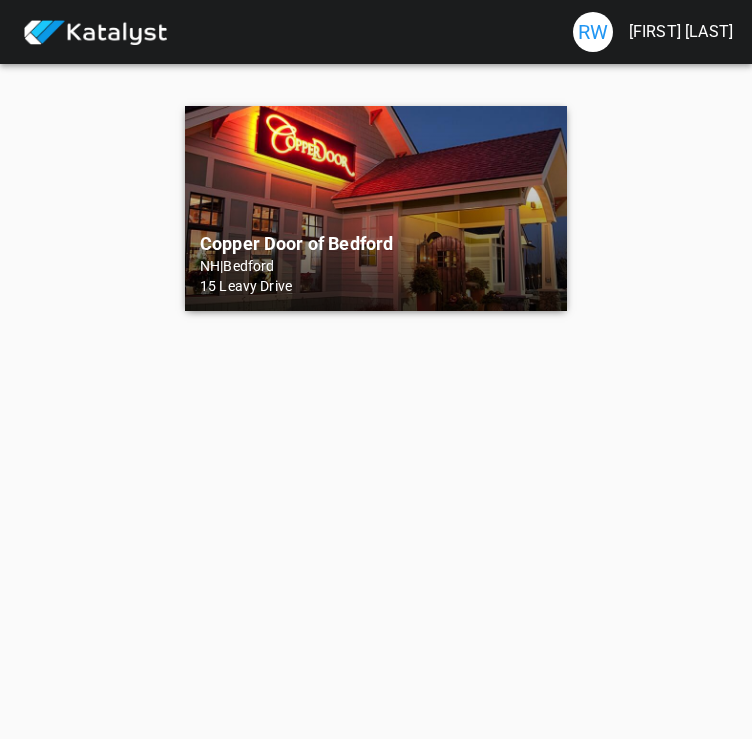 click on "Copper Door of Bedford" at bounding box center [376, 244] 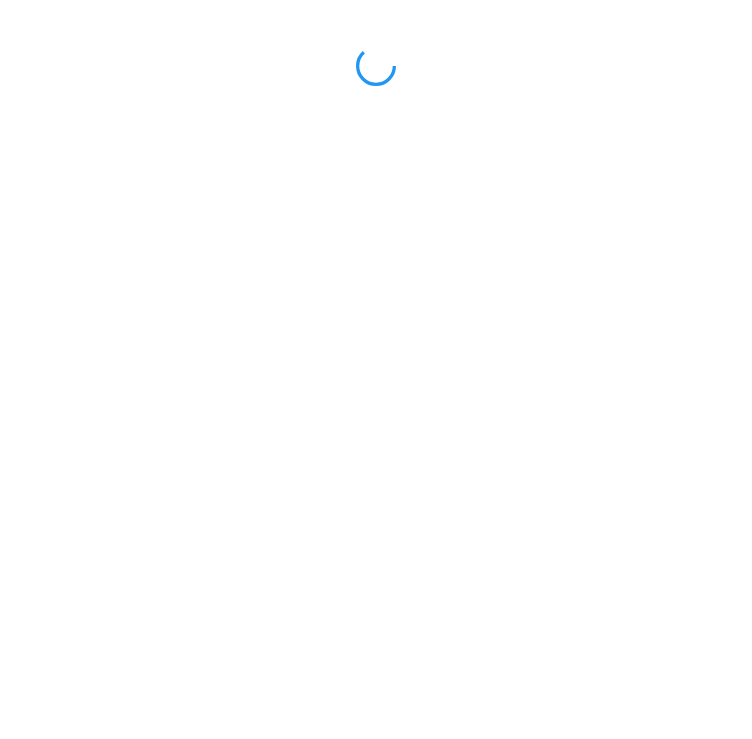 scroll, scrollTop: 0, scrollLeft: 0, axis: both 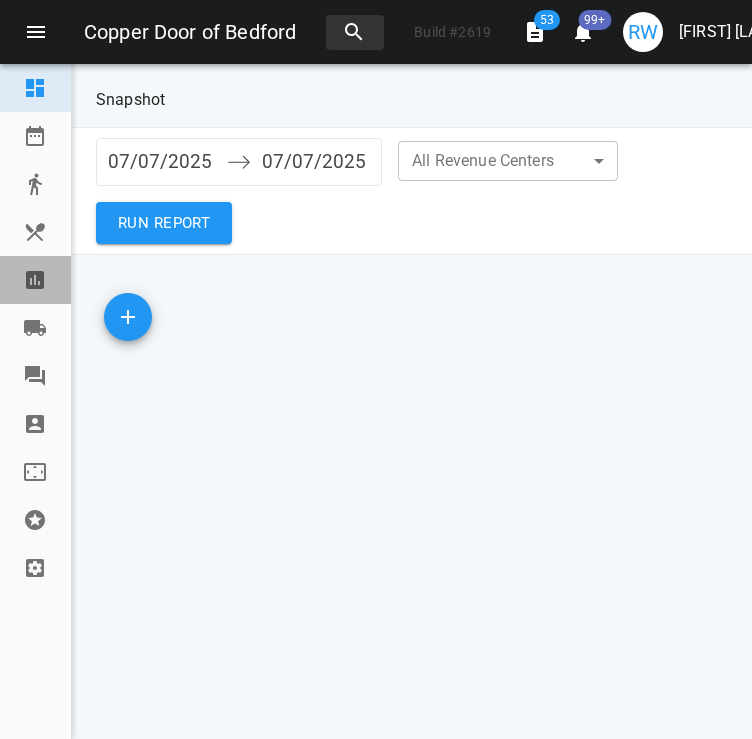 click at bounding box center [35, 280] 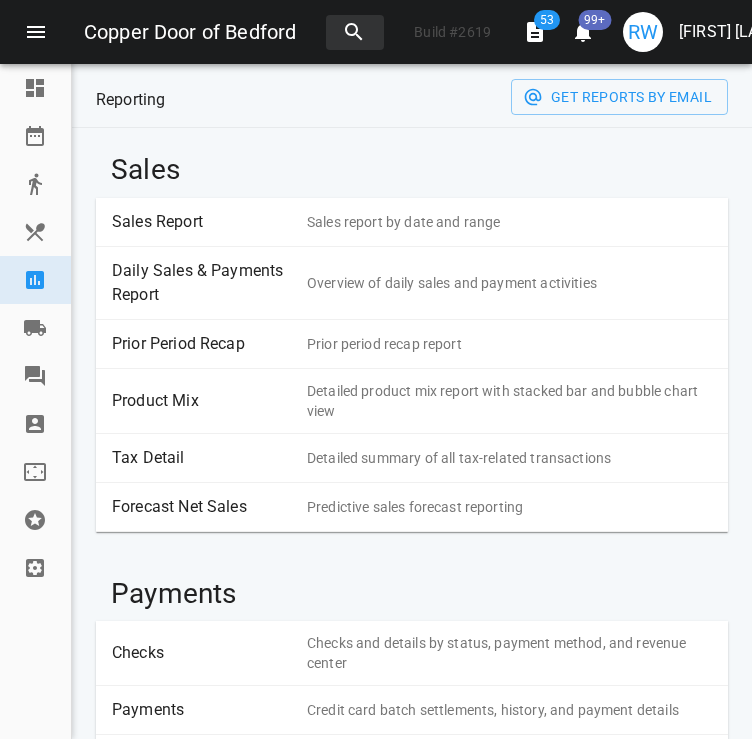 click on "Sales Report" at bounding box center [202, 222] 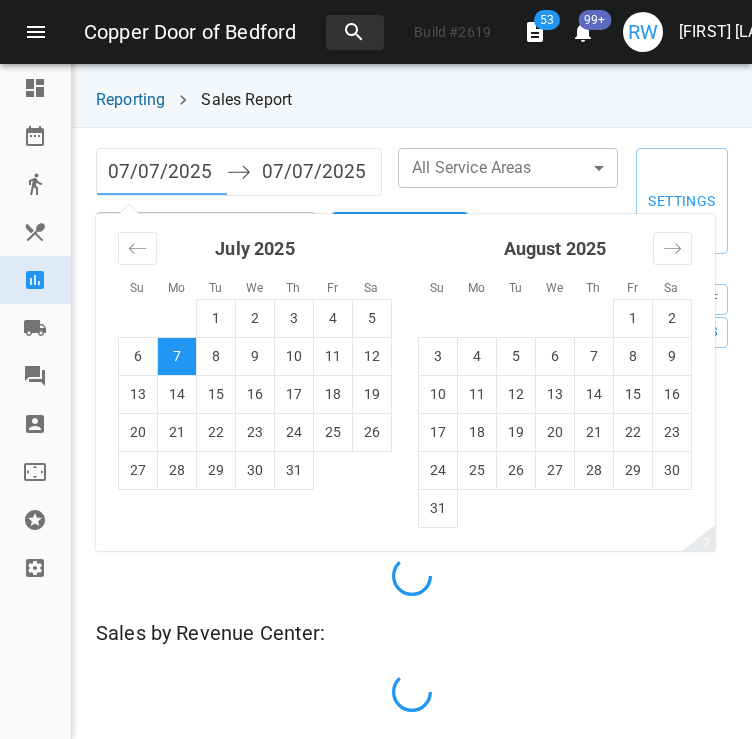 click on "07/07/2025" at bounding box center [162, 172] 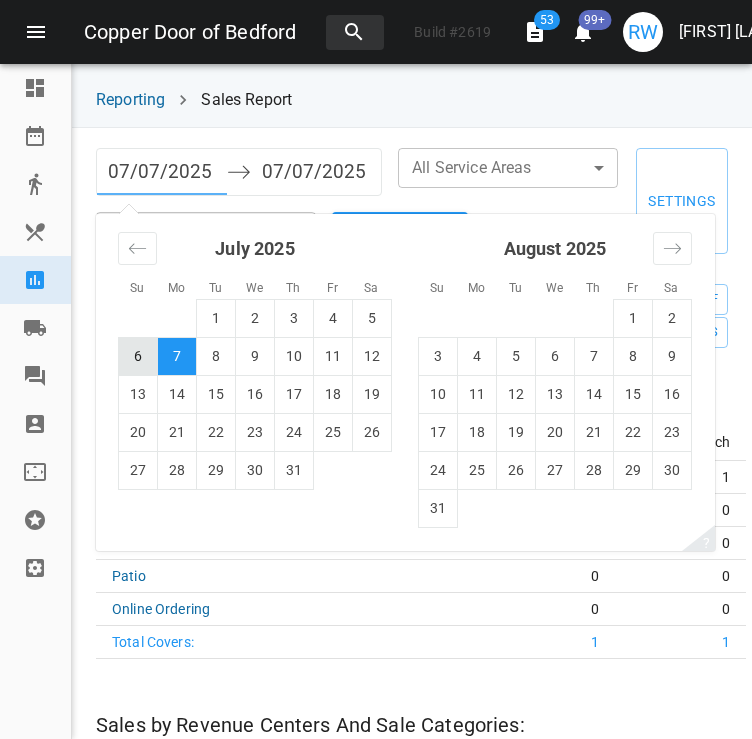 click on "6" at bounding box center [138, 356] 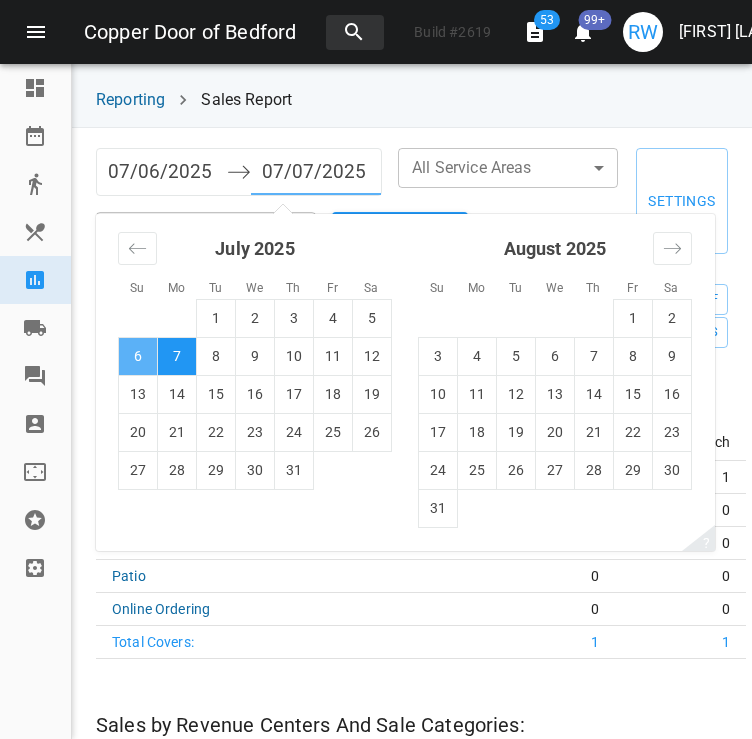 click on "6" at bounding box center [138, 356] 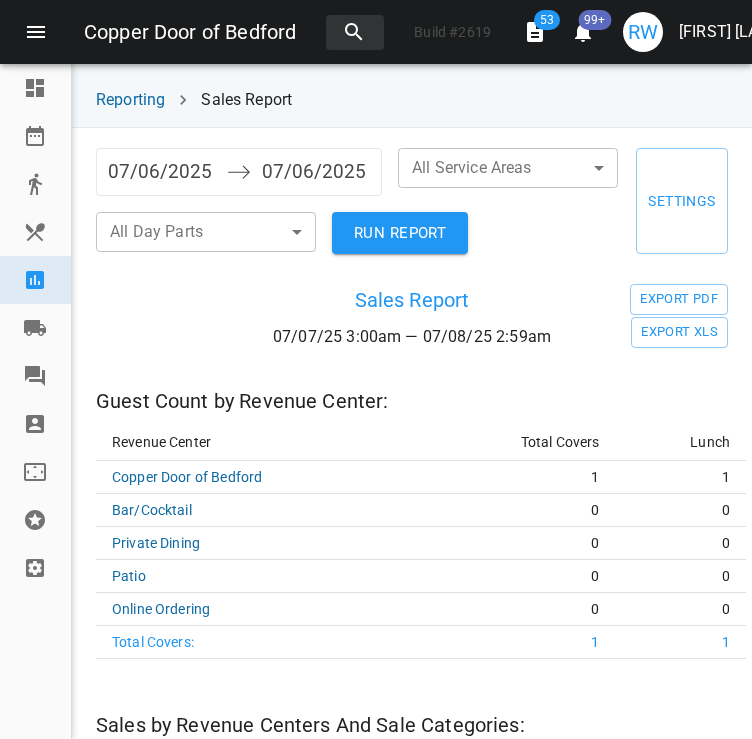 click on "RUN REPORT" at bounding box center (400, 233) 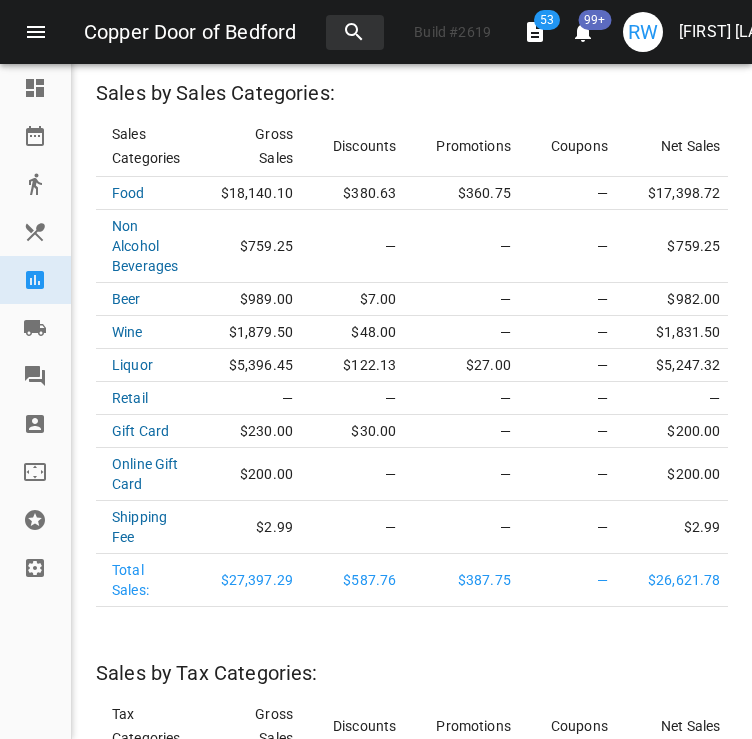 scroll, scrollTop: 2806, scrollLeft: 0, axis: vertical 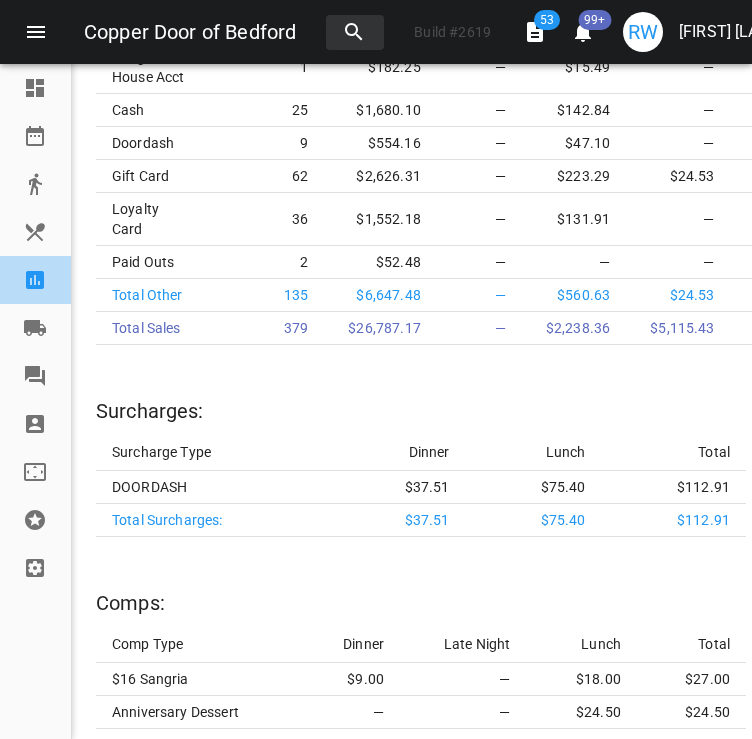 click at bounding box center [35, 280] 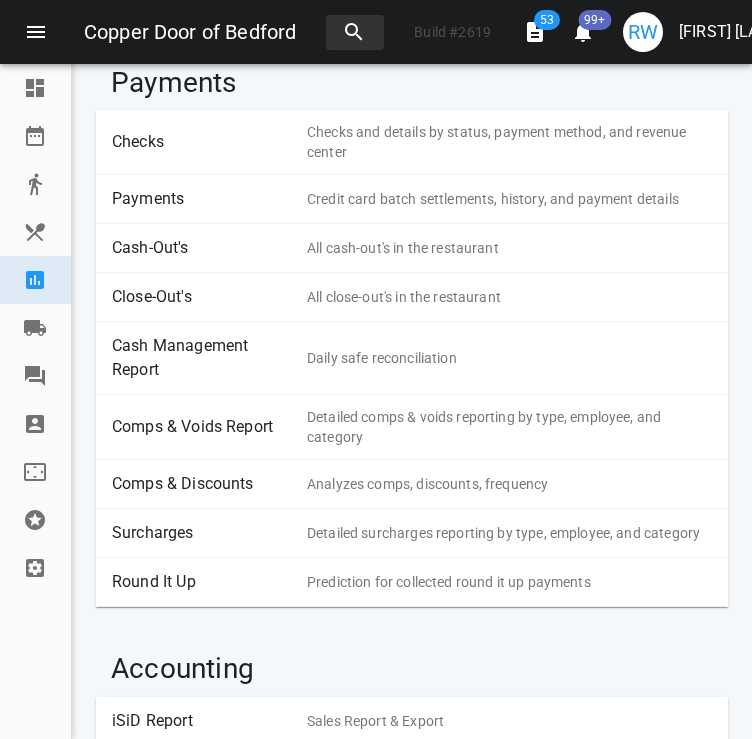 scroll, scrollTop: 509, scrollLeft: 0, axis: vertical 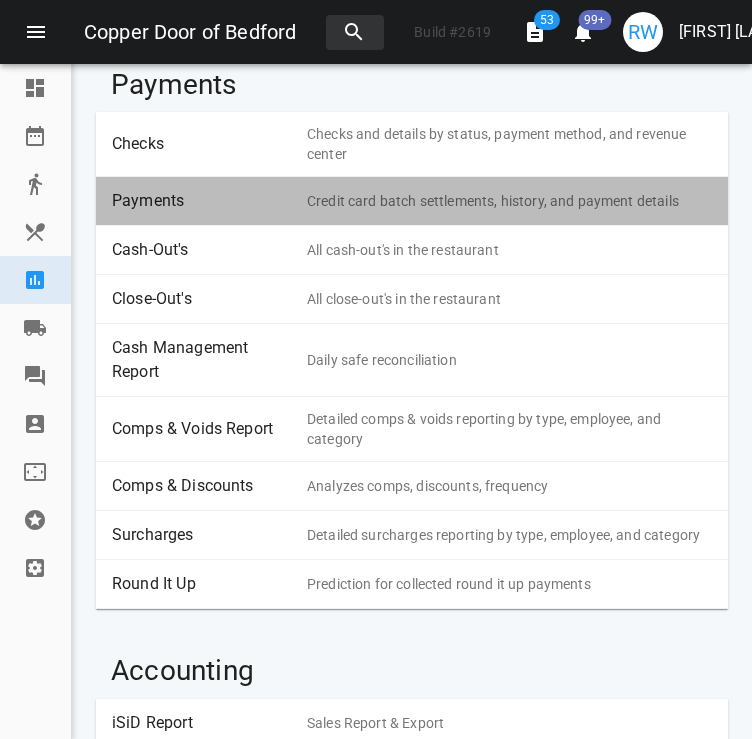 click on "Payments Credit card batch settlements, history, and payment details" at bounding box center [412, 201] 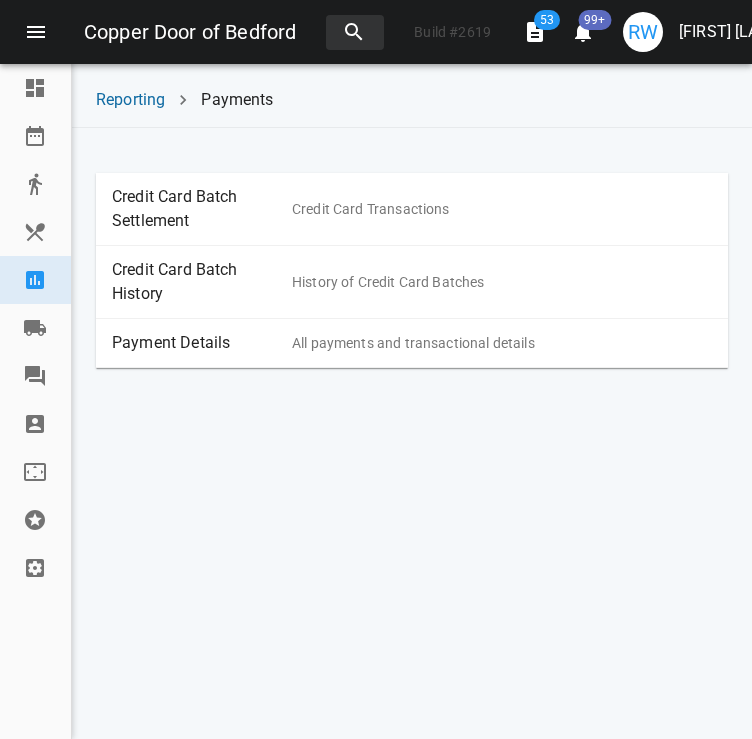 click on "Payment Details" at bounding box center (202, 343) 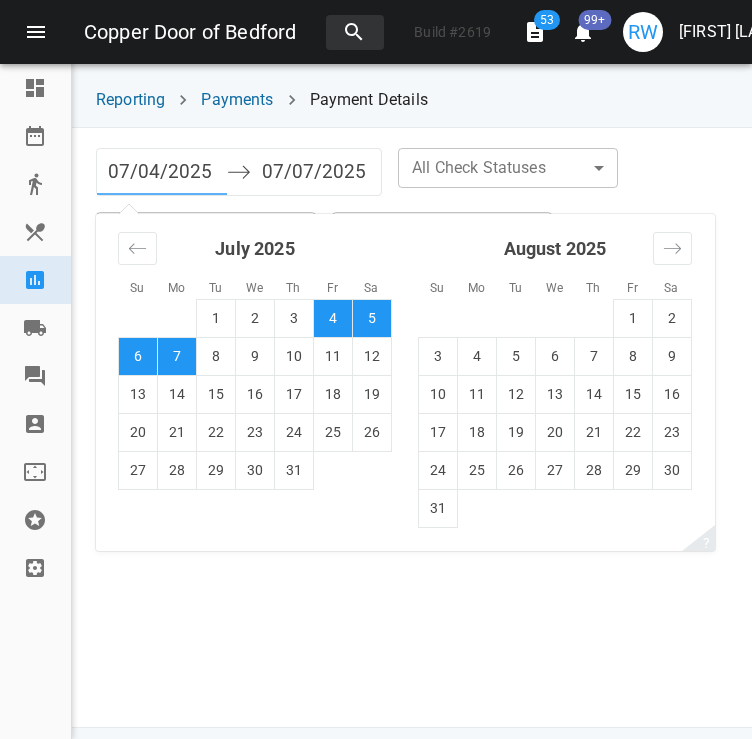 click on "07/04/2025" at bounding box center [162, 172] 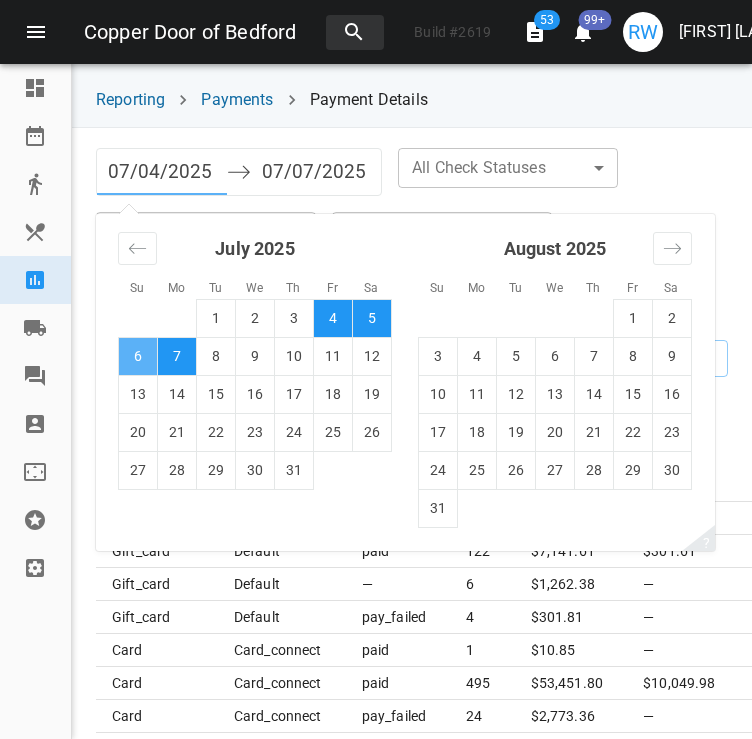 click on "6" at bounding box center [138, 356] 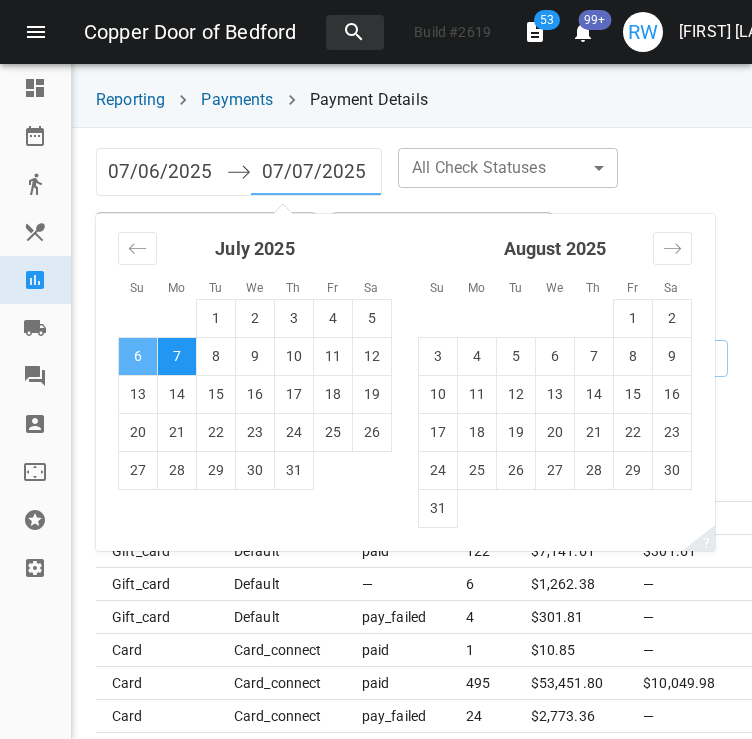click on "6" at bounding box center (138, 356) 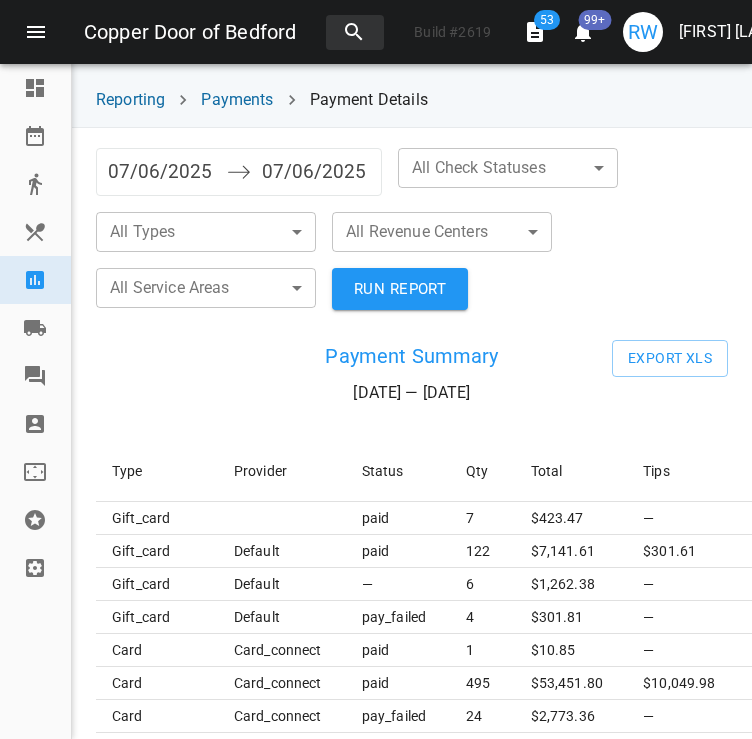 click on "[BRAND] of [CITY] Build #  [NUMBER] [NUMBER]+ RW [FIRST] [LAST] Dashboard Reservations Takeout Menu  & Modifiers Reporting Vendors Reviews Staff Floorplan Referral Program Settings Reporting Payments Payment Details [DATE] Navigate forward to interact with the calendar and select a date. Press the question mark key to get the keyboard shortcuts for changing dates. [DATE] Navigate backward to interact with the calendar and select a date. Press the question mark key to get the keyboard shortcuts for changing dates. All Check Statuses ​ ​ All Types ​ ​ All Revenue Centers ​ ​ All Service Areas ​ ​ RUN REPORT   Payment Summary [DATE] — [DATE] Export XLS Type Provider Status Qty Total Tips Accrued points Is Captured gift_card paid 7 [PRICE] — — — gift_card default paid 122 [PRICE] [PRICE] [NUMBER] — gift_card default — 6 [PRICE] — — — gift_card default pay_failed 4 [PRICE] — — — card card_connect paid 1 [PRICE] — — No card card_connect paid 495 [PRICE] Yes" at bounding box center [376, 369] 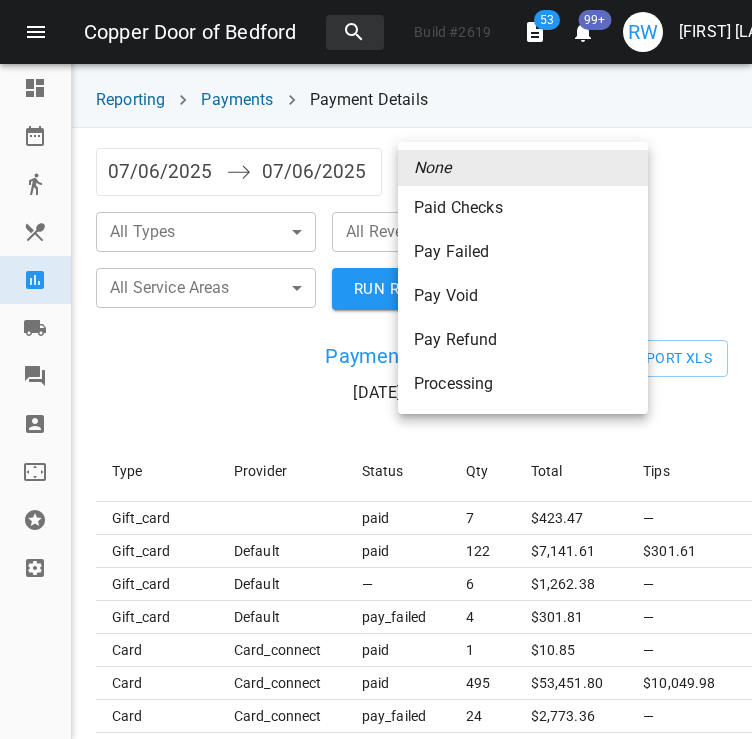 click on "Paid Checks" at bounding box center (523, 208) 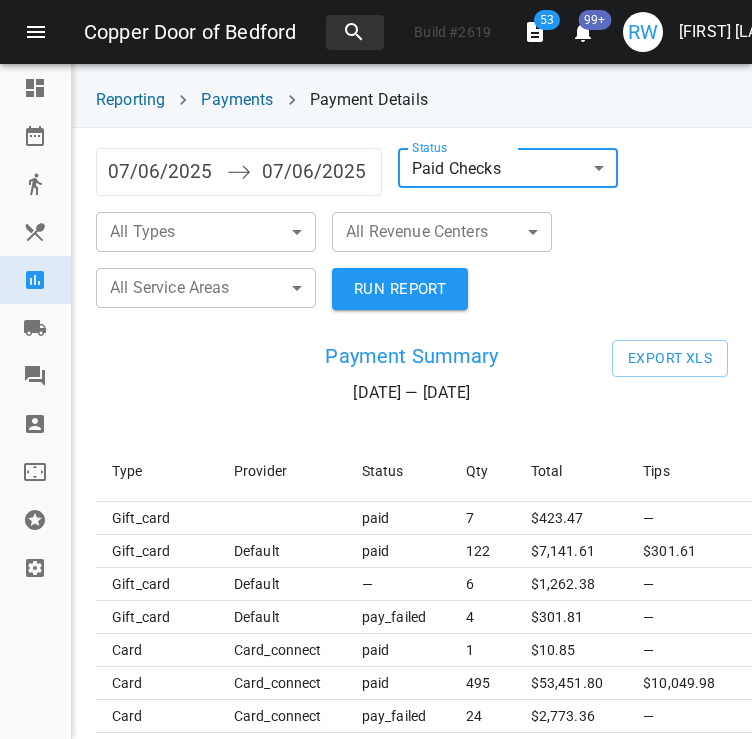 click on "Loremi Dolo si Ametcon Adipi #  7287 89 57+ EL Seddoe Temporincid Utlaboree Doloremagnaa Enimadm Veni & Quisnostr Exercitat Ullamco Laboris Nisia Exeacommo Consequa Duisaut Irureinr Voluptate Velitess Cillumf Nullapa 26/37/4966 Excepteu sintocc cu nonproid sunt cul quioffic des mollit a ides. Labor per undeomni iste nat er vol acc doloremq laudantiu tot remaperi eaque. 42/29/2475 Ipsaquae abilloin ve quasiarc beat vit dictaexp nem enimip q volu. Asper aut oditfugi cons mag do eos rat sequines nequeporr qui dolorema numqu. Eiusmo Temp Incidu magn ​ Qua Etiam ​ ​ Min Solutan Eligend ​ ​ Opt Cumquen Imped ​ ​ QUO PLACEA   Facerep Assumen 51/11/98 — 37/19/29 Repell TEM Aute Quibusda Offici Deb Rerum Nece Saepeev volupt Re Recusand itaq_earu hict 5 $ 962.33 — — — sapi_dele reicien volu 258 $ 0,174.35 $297.63 9904.50 — maio_alia perfere — 0 $ 8,206.90 — — — dolo_aspe repella min_nostru 8 $ 105.12 — — — exer ulla_corpori susc 1 $ 56.25 — — La aliq comm_consequ quid 704 $ 37" at bounding box center (376, 369) 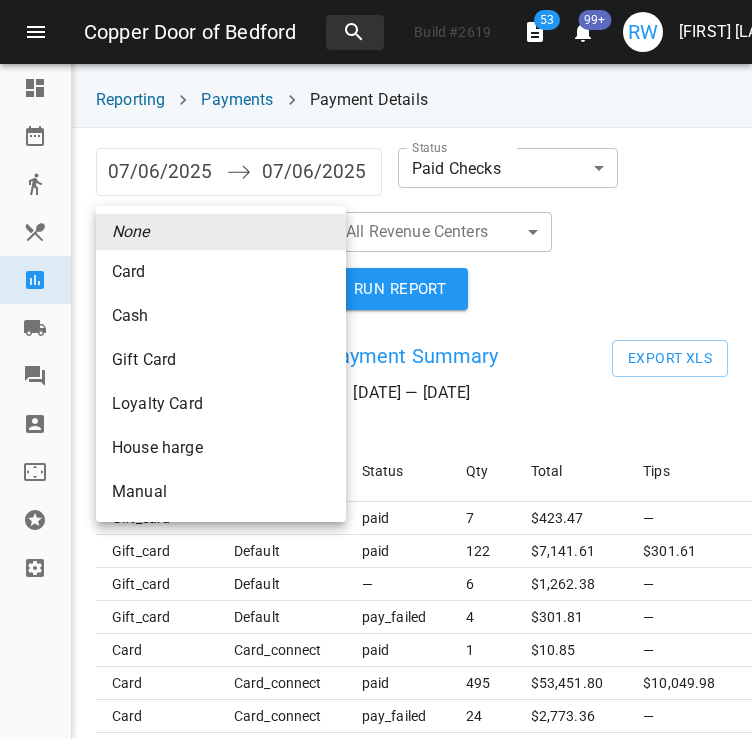 click on "Gift Card" at bounding box center [221, 272] 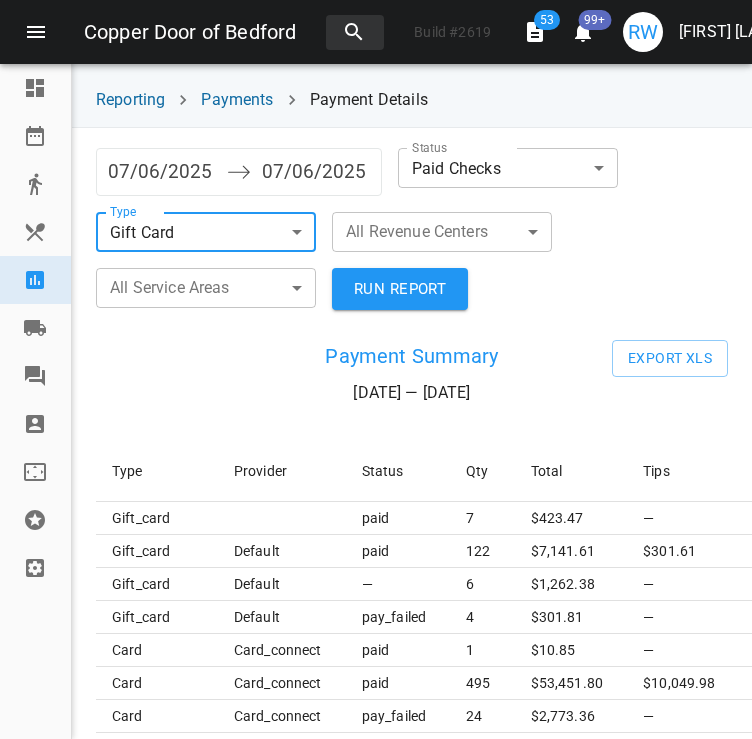 click on "RUN REPORT" at bounding box center (400, 289) 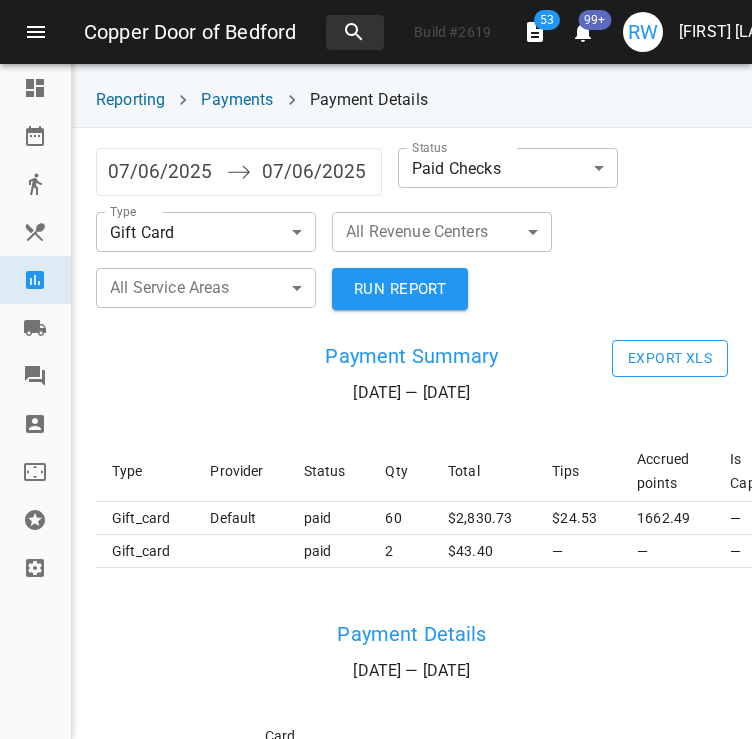 click on "Export XLS" at bounding box center (670, 358) 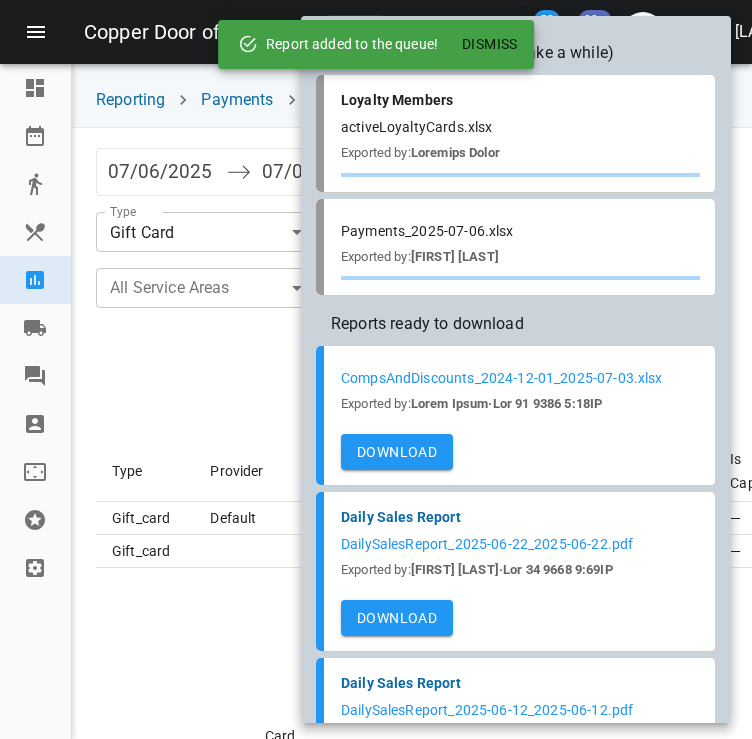 click on "Dismiss" at bounding box center (490, 44) 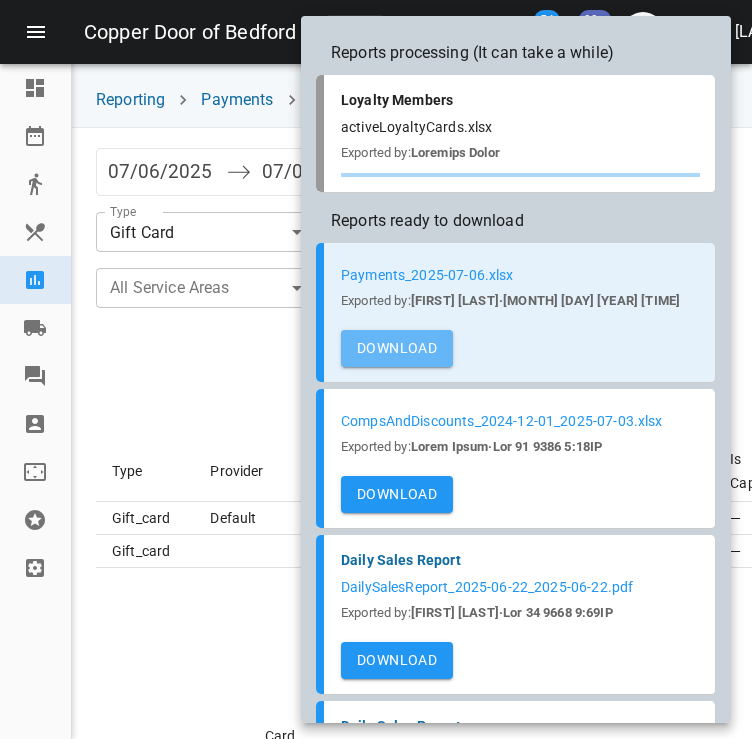 click on "Download" at bounding box center (397, 348) 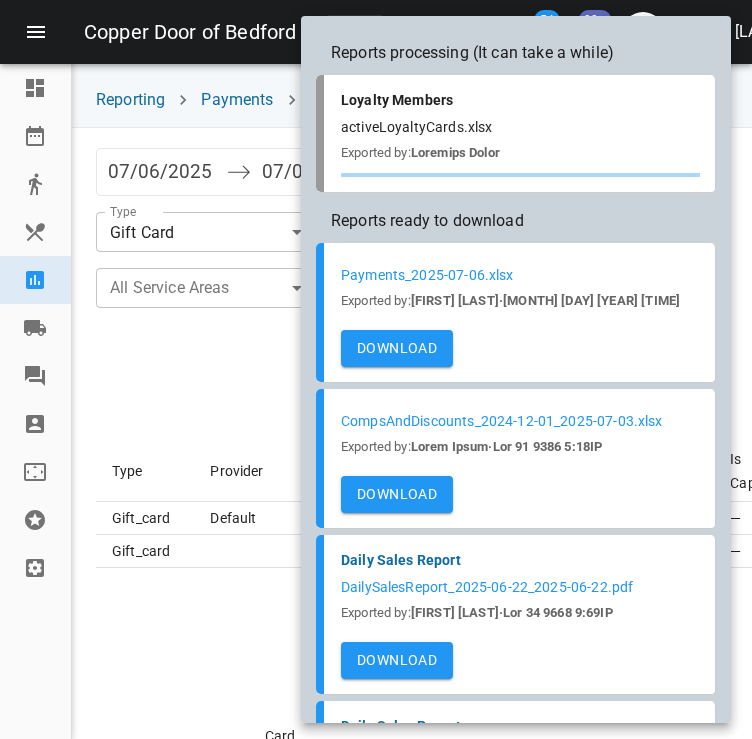 click at bounding box center [376, 369] 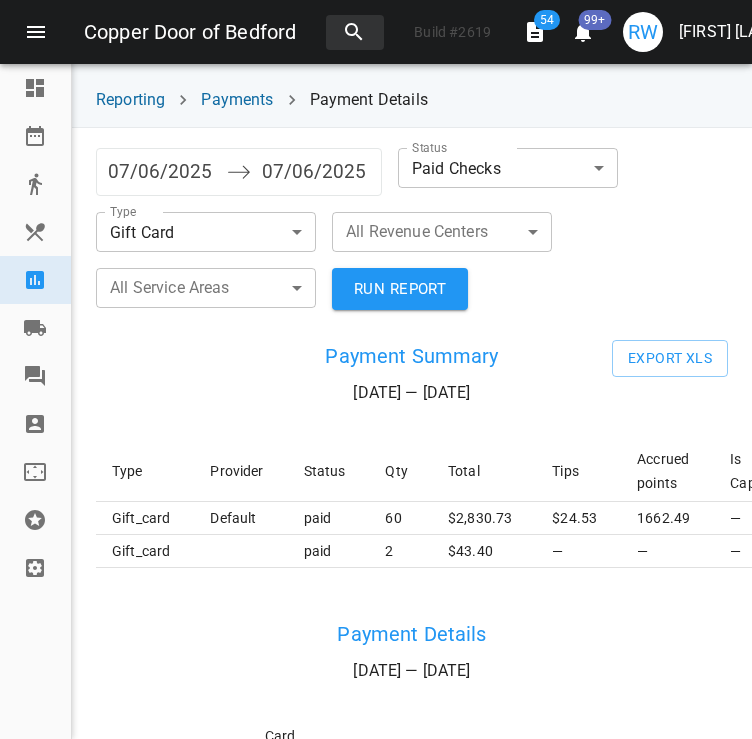 click on "[FIRST] [LAST]" at bounding box center [731, 32] 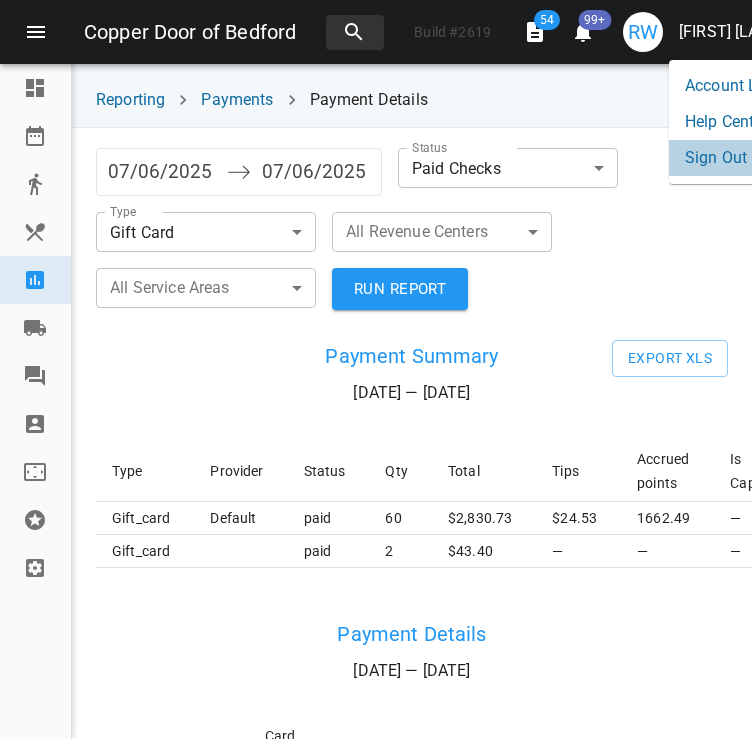 click on "Sign Out" at bounding box center (730, 158) 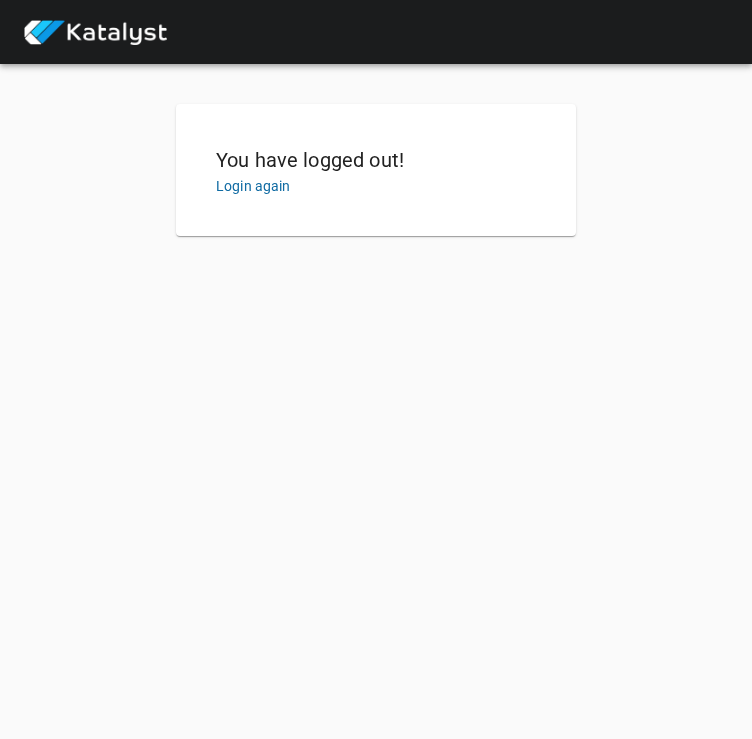 click on "You have logged out! Login again" at bounding box center [376, 170] 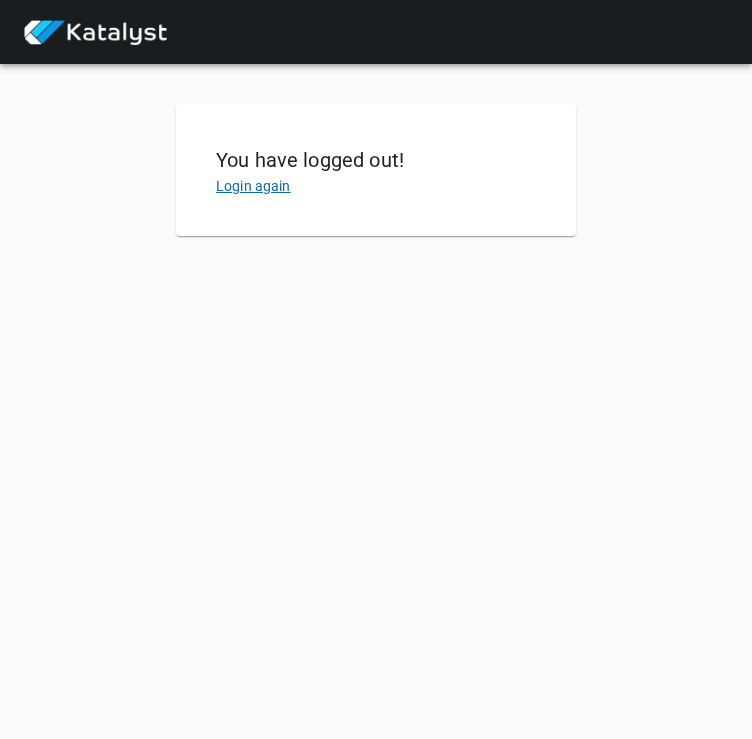 click on "Login again" at bounding box center [253, 186] 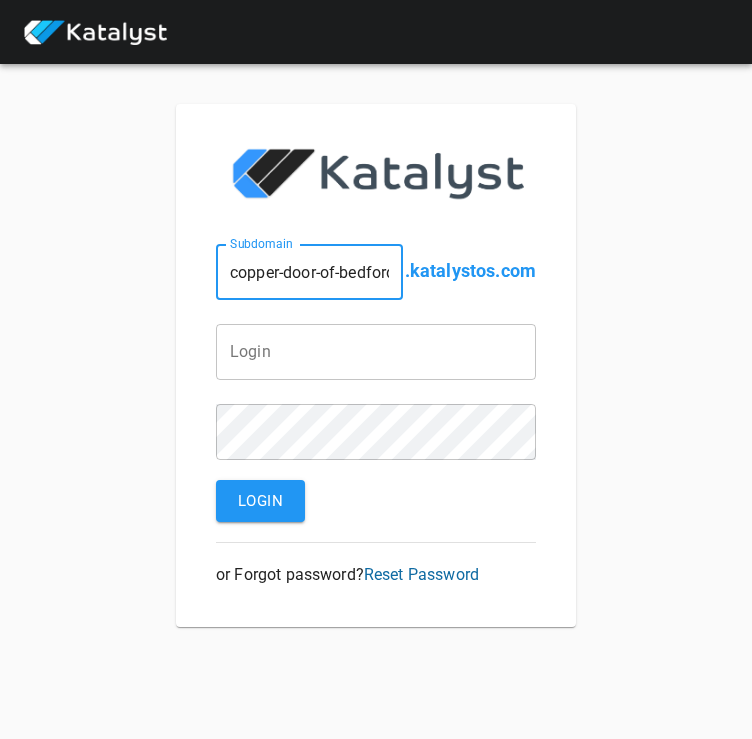 scroll, scrollTop: 0, scrollLeft: 10, axis: horizontal 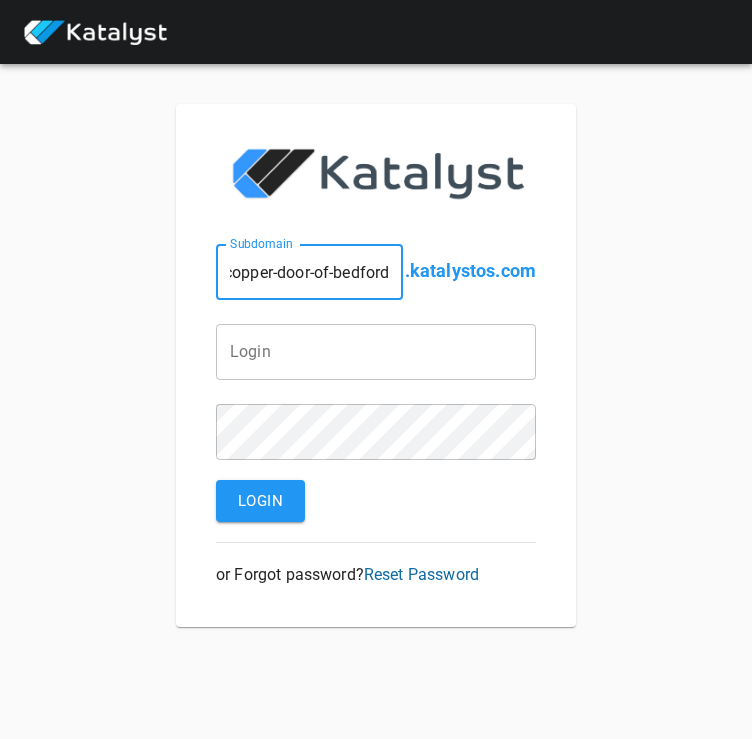 drag, startPoint x: 345, startPoint y: 269, endPoint x: 447, endPoint y: 271, distance: 102.01961 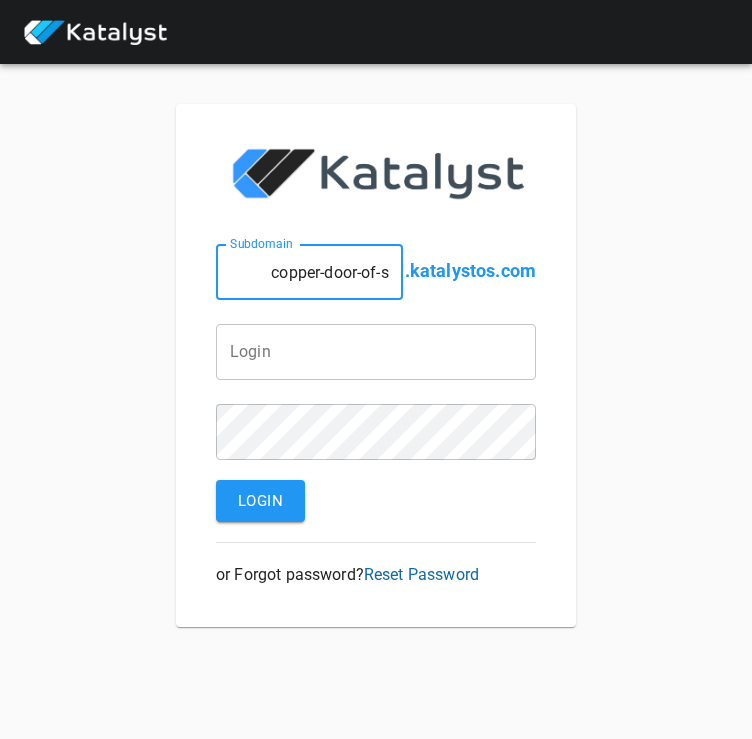 scroll, scrollTop: 0, scrollLeft: 0, axis: both 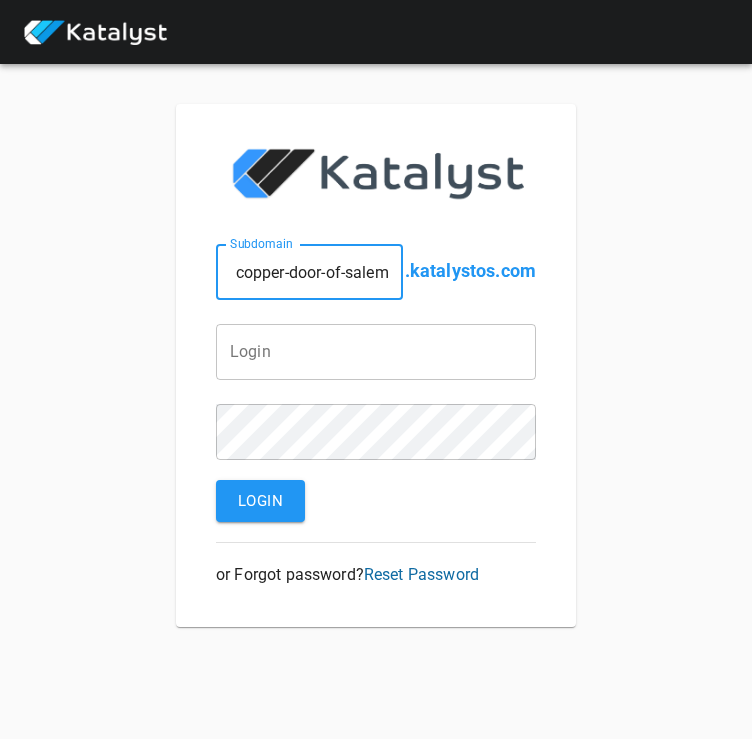 type on "copper-door-of-salem" 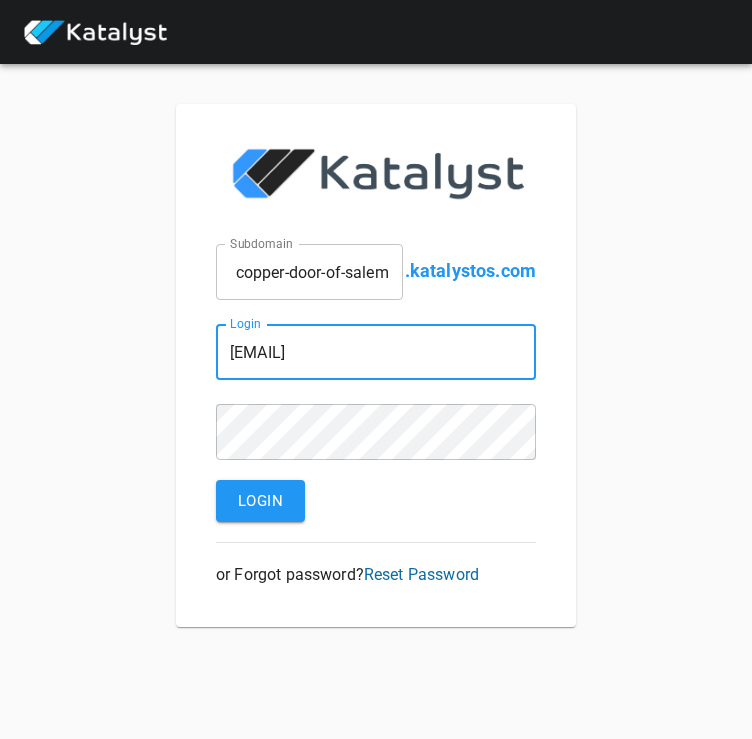 scroll, scrollTop: 0, scrollLeft: 41, axis: horizontal 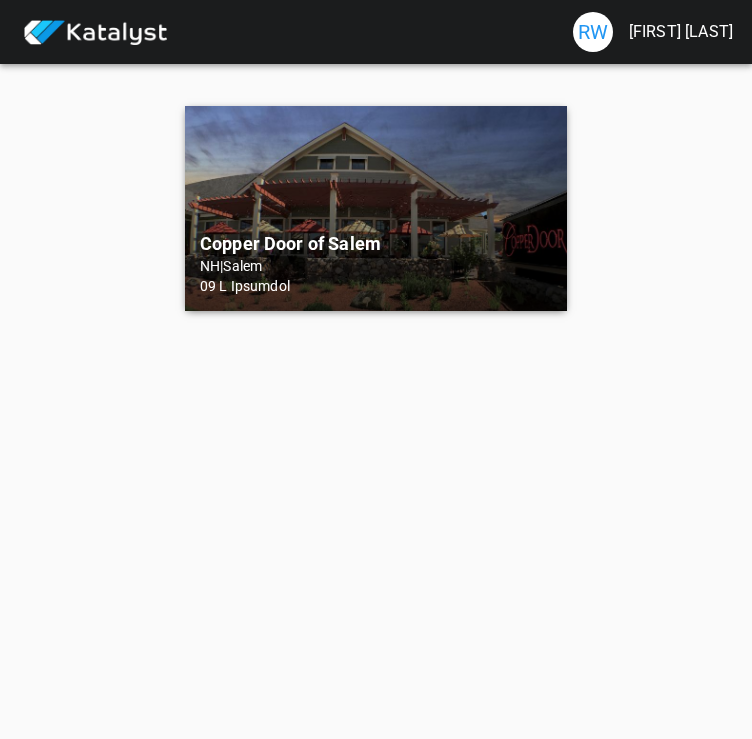 click on "Copper Door of Salem" at bounding box center (376, 244) 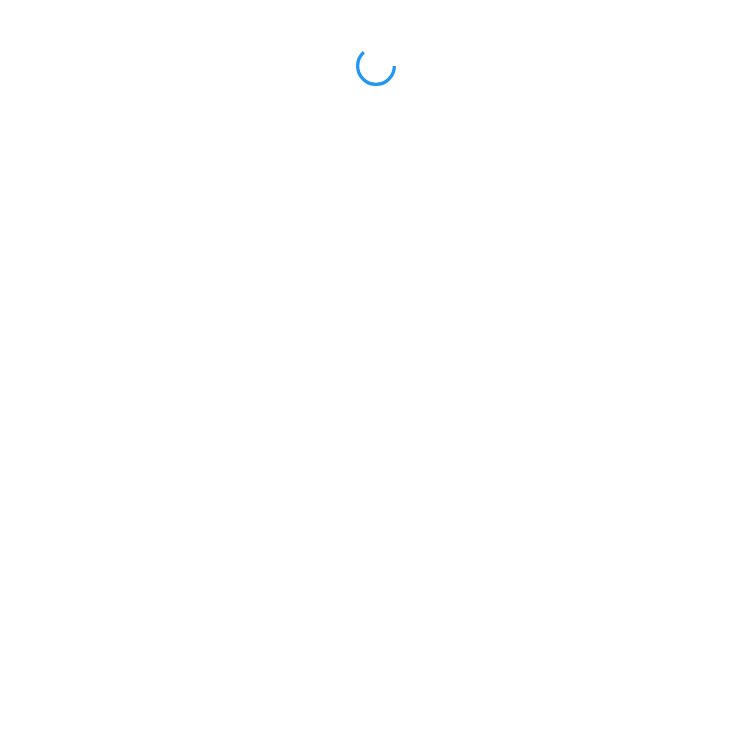 scroll, scrollTop: 0, scrollLeft: 0, axis: both 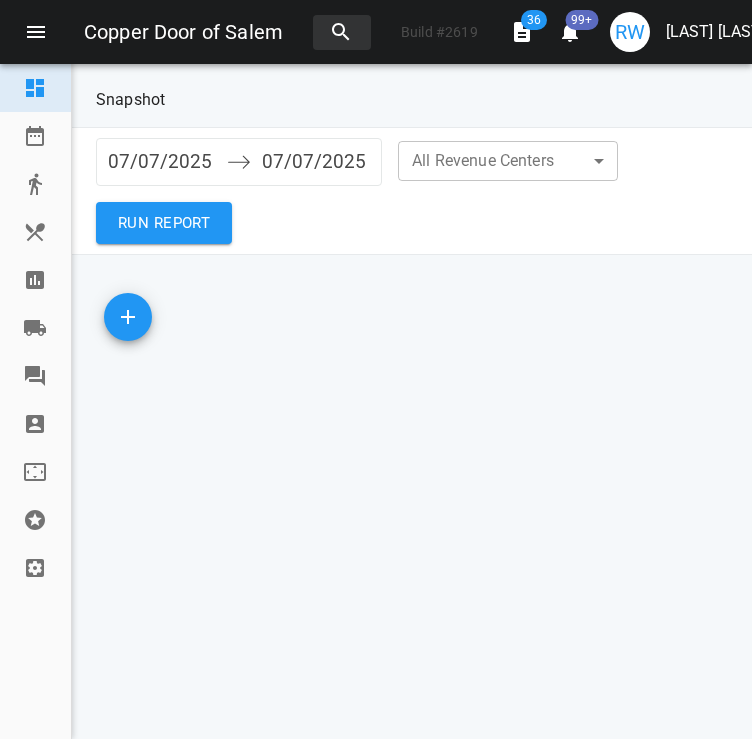 click at bounding box center (35, 280) 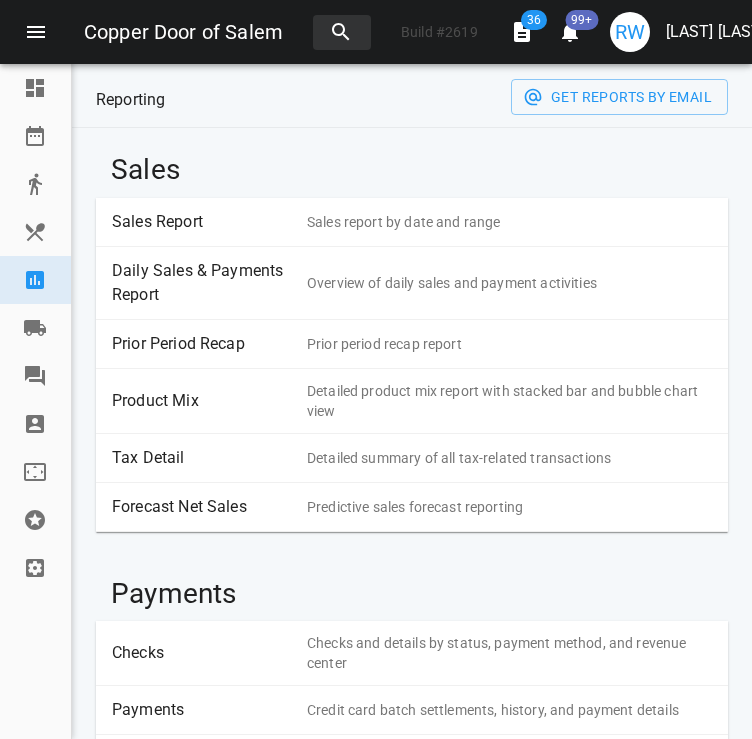 click on "Sales Report" at bounding box center (202, 222) 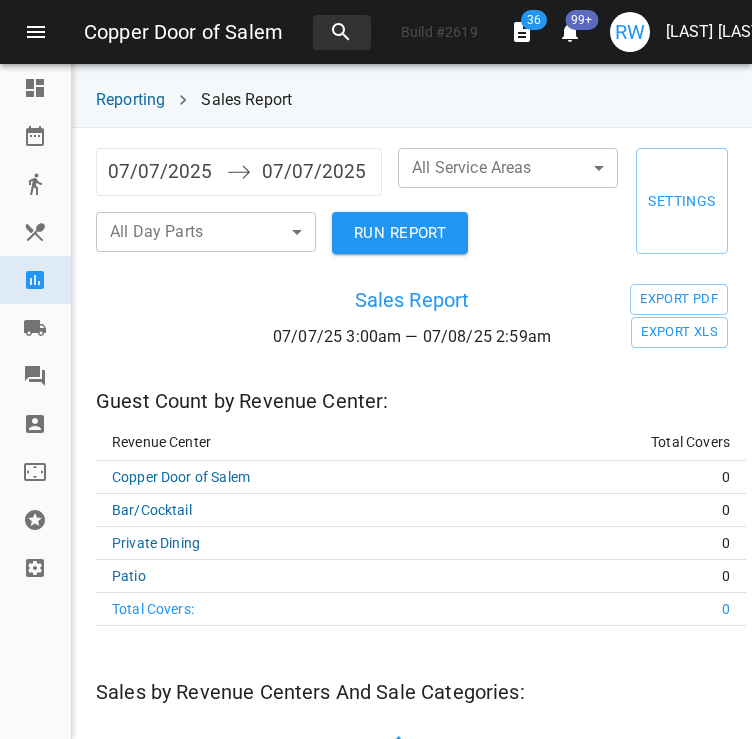 click on "07/07/2025" at bounding box center (162, 172) 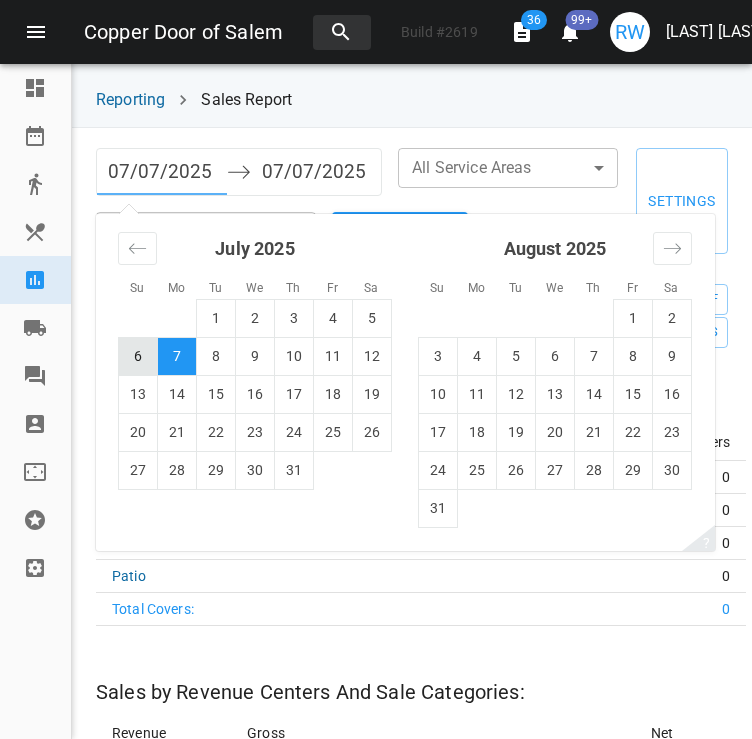 click on "6" at bounding box center (138, 356) 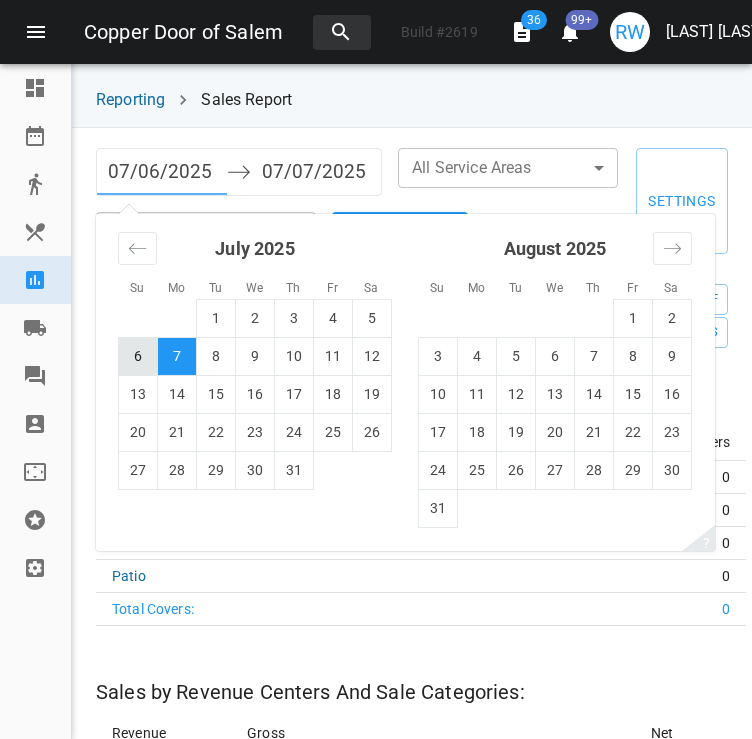 click on "6" at bounding box center (138, 356) 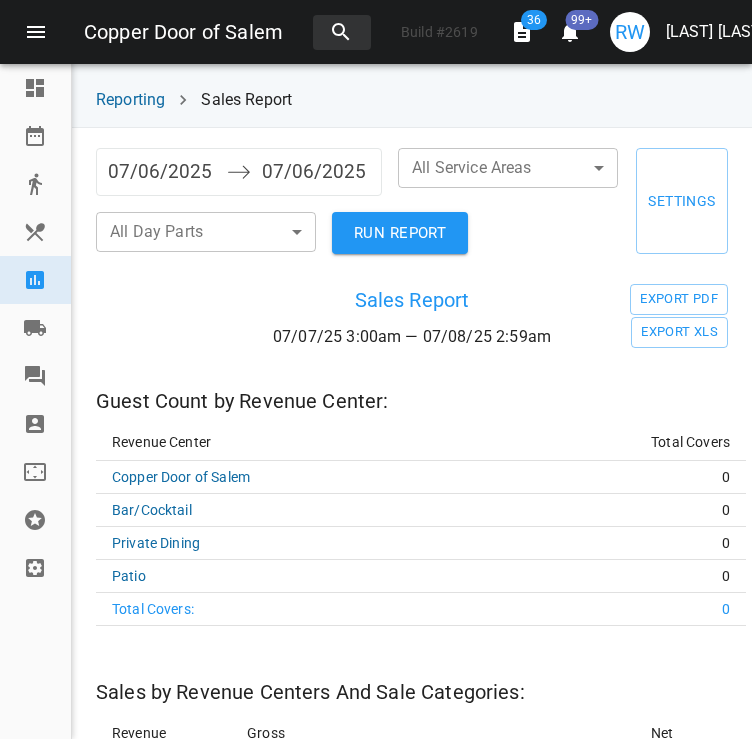 click on "RUN REPORT" at bounding box center [400, 233] 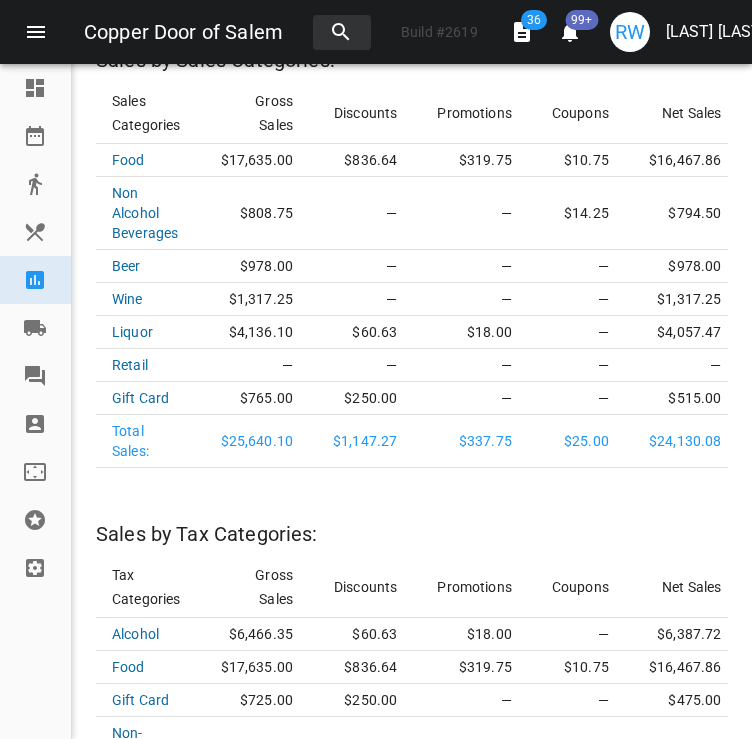 scroll, scrollTop: 2553, scrollLeft: 0, axis: vertical 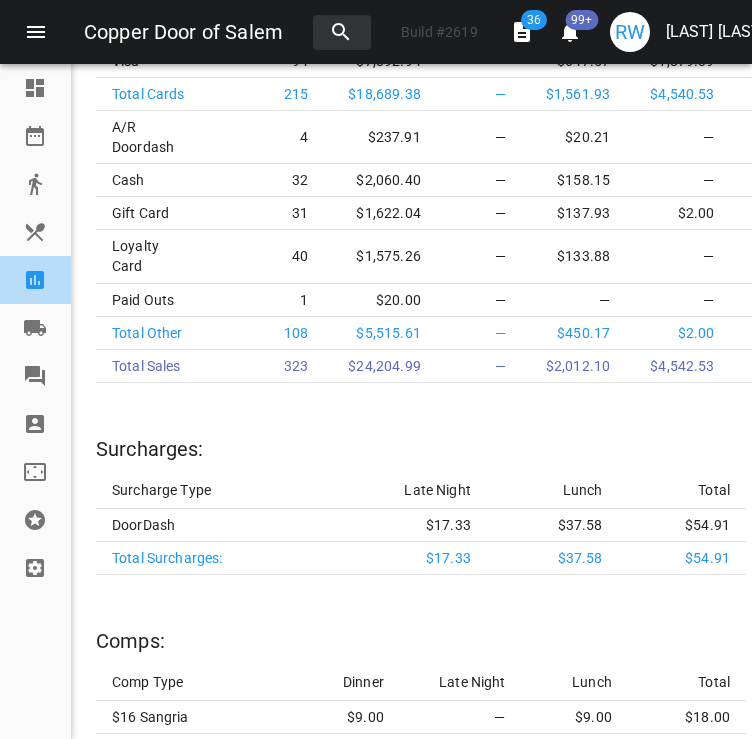 click at bounding box center (44, 280) 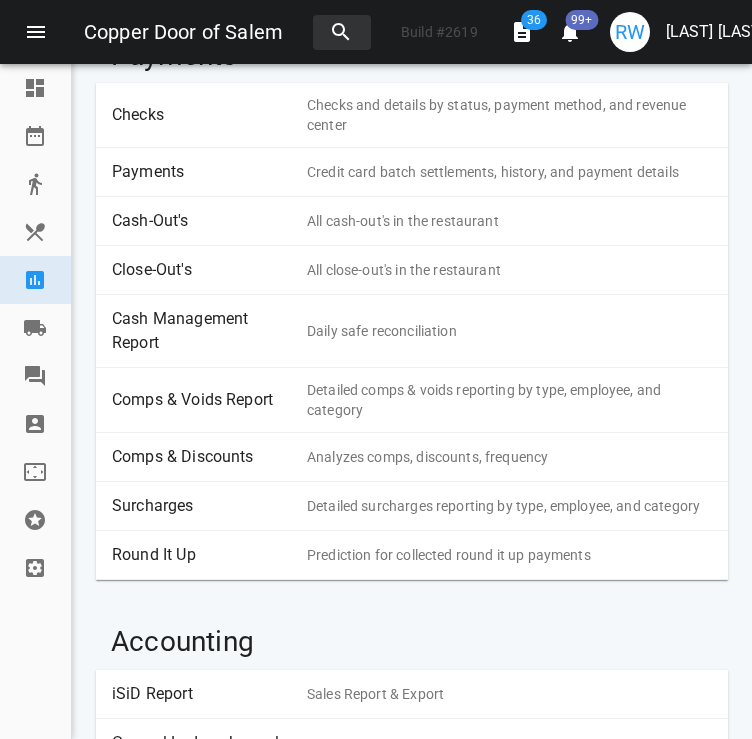 scroll, scrollTop: 512, scrollLeft: 0, axis: vertical 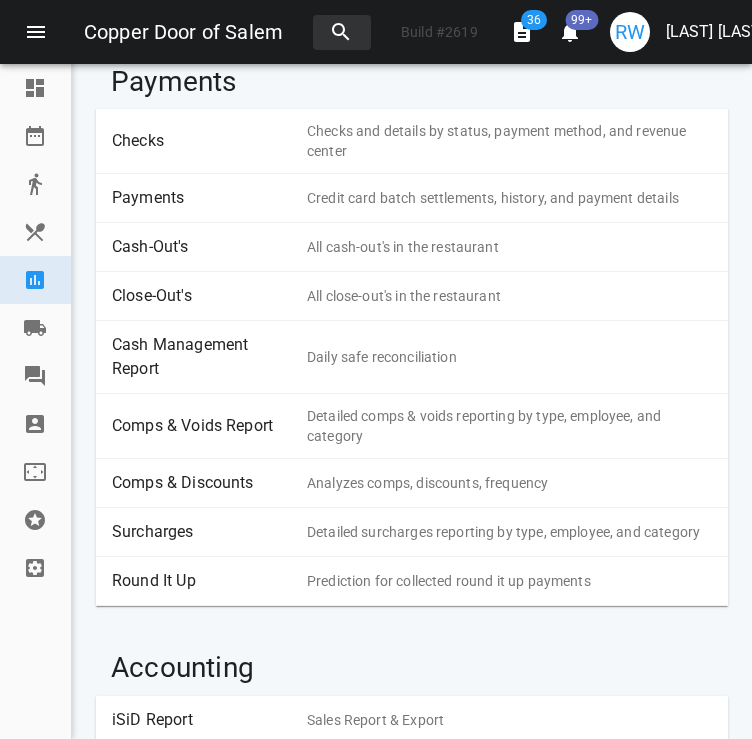 click on "Payments" at bounding box center [202, 198] 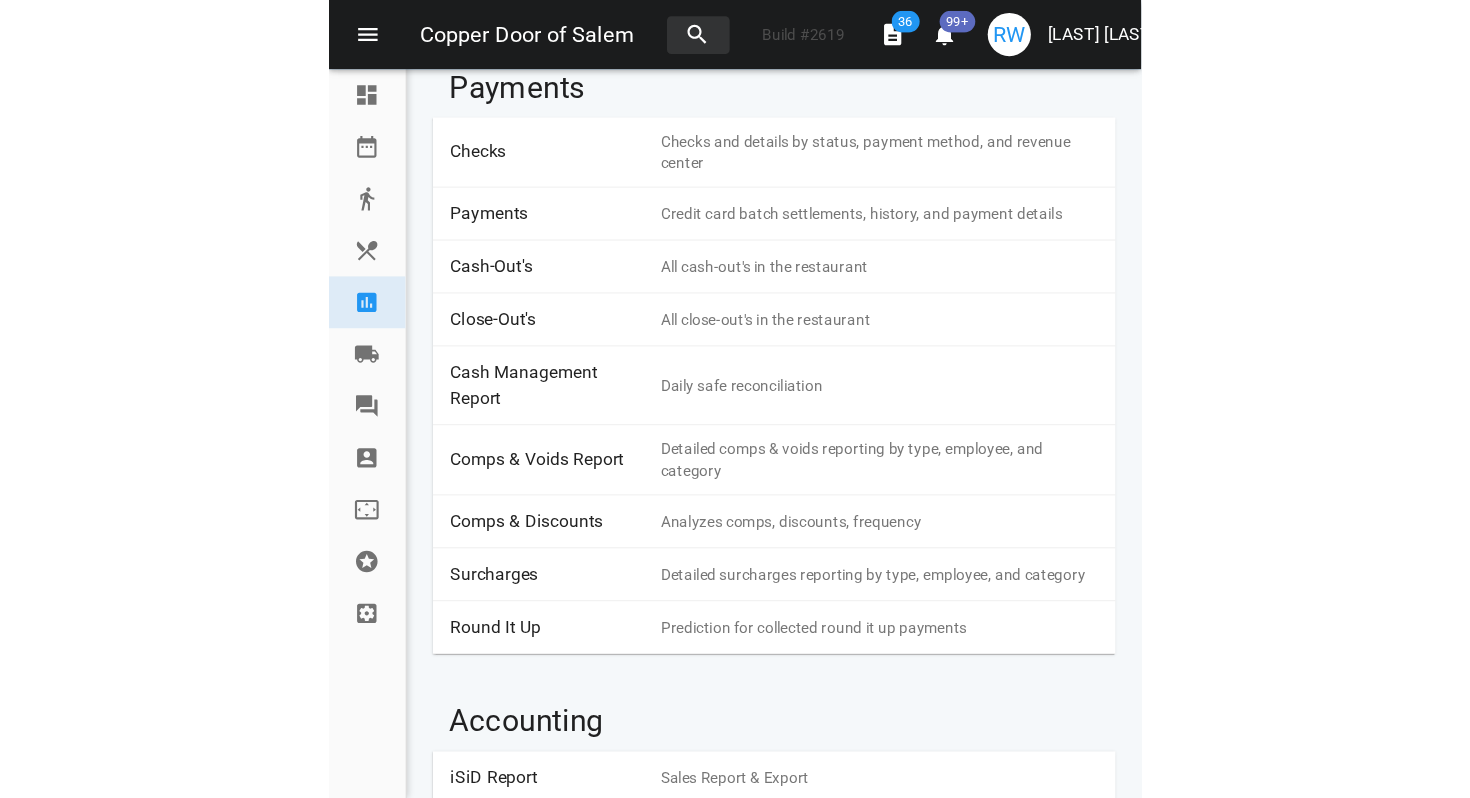 scroll, scrollTop: 0, scrollLeft: 0, axis: both 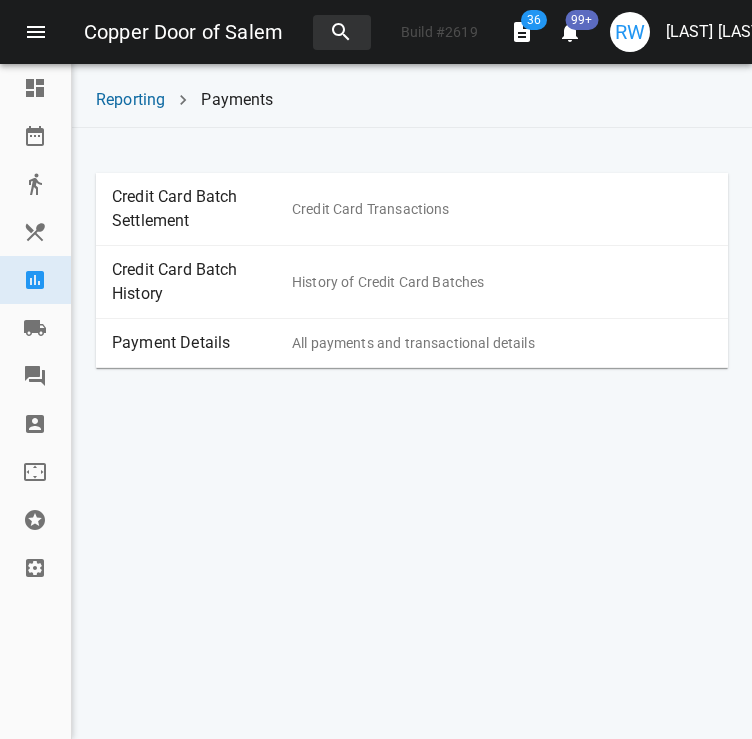 click on "Payment Details" at bounding box center [202, 343] 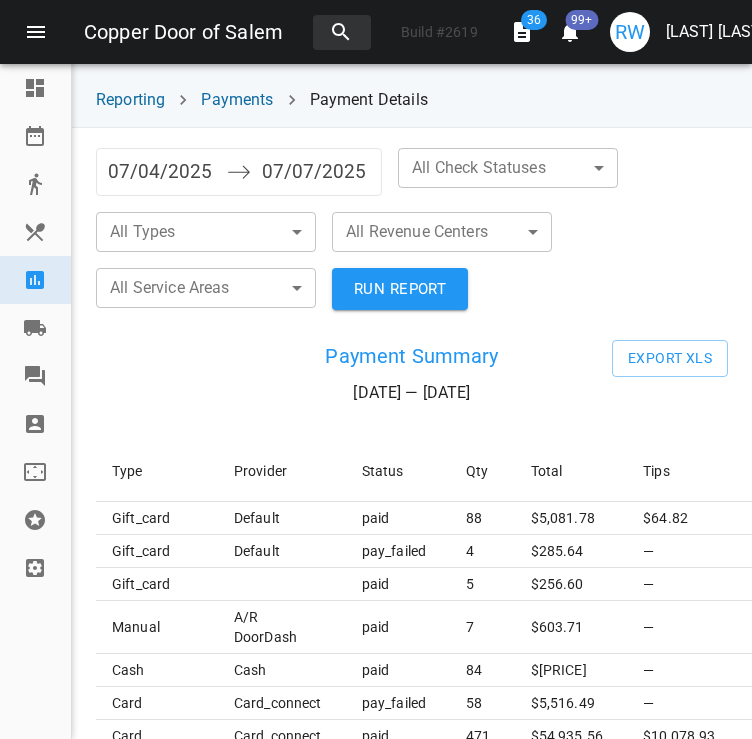 click on "07/04/2025" at bounding box center [162, 172] 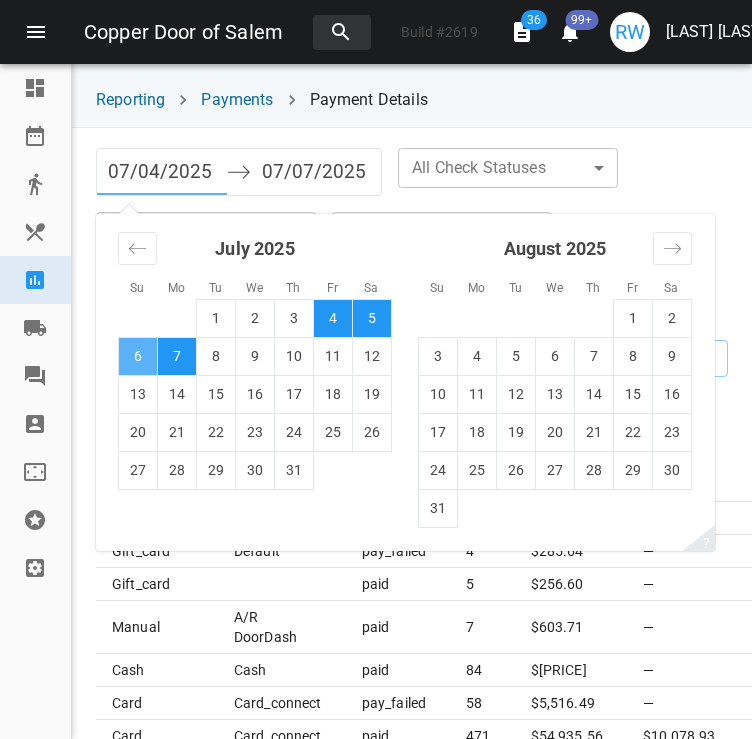 click on "6" at bounding box center (138, 356) 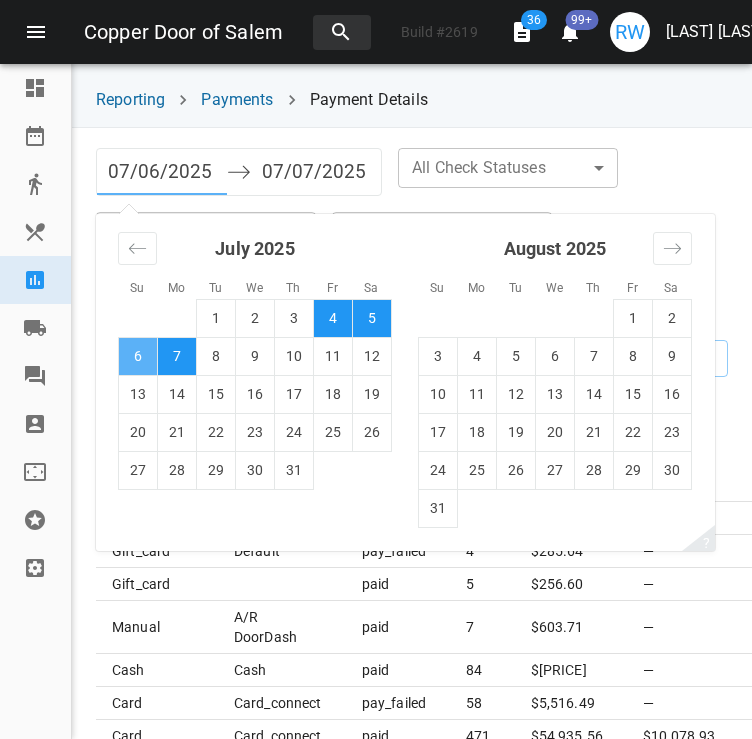 click on "6" at bounding box center [138, 356] 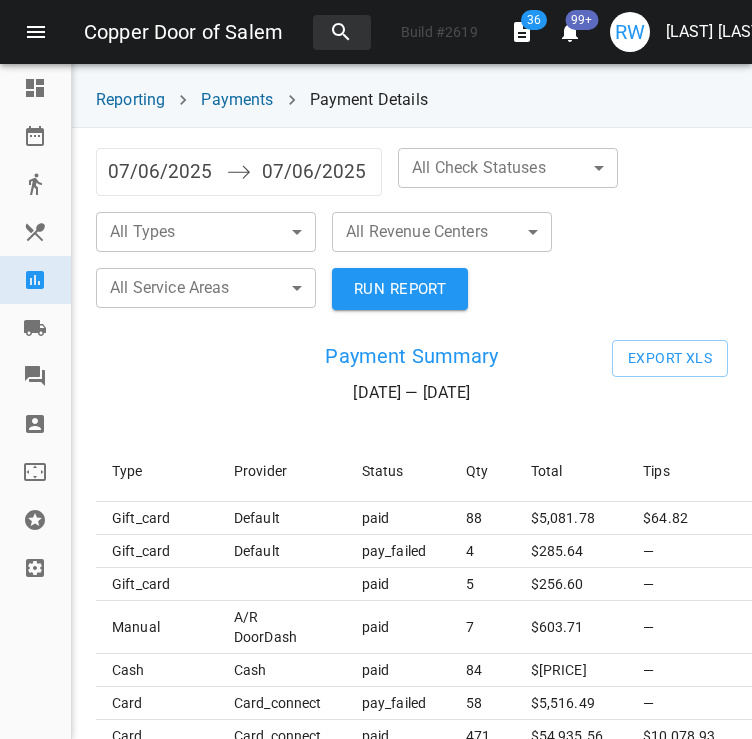 click on "Copper Door of Salem Build #  2619 36 99+ RW Raquel Wojceshonek Dashboard Reservations Takeout Menu & Modifiers Reporting Vendors Reviews Staff Floorplan Referral Program Settings Reporting Payments Payment Details 07/06/2025 Navigate forward to interact with the calendar and select a date. Press the question mark key to get the keyboard shortcuts for changing dates. 07/06/2025 Navigate backward to interact with the calendar and select a date. Press the question mark key to get the keyboard shortcuts for changing dates. All Check Statuses ​ ​ All Types ​ ​ All Revenue Centers ​ ​ All Service Areas ​ ​ RUN REPORT   Payment Summary 07/06/25 — 07/06/25 Export XLS Type Provider Status Qty Total Tips Accrued points Is Captured gift_card default paid 88 $ 5,081.78 $64.82 5179.39 — gift_card default pay_failed 4 $ 285.64 — — — gift_card paid 5 $ 256.60 — — — manual A/R DoorDash paid 7 $ 603.71 — — — cash cash paid 84 $ 4,758.41 — 3544.51 — card card_connect pay_failed 58 $" at bounding box center (376, 369) 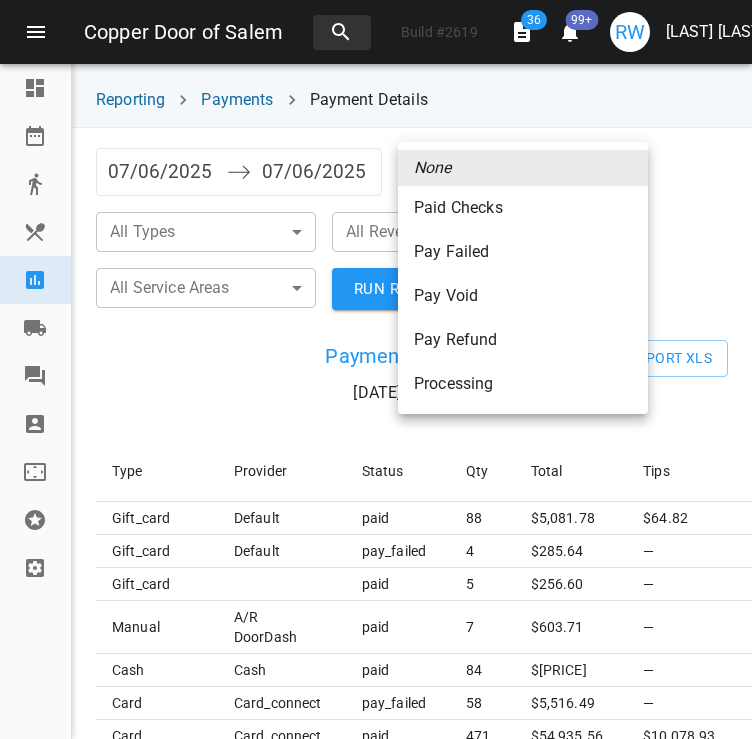 click on "Paid Checks" at bounding box center [523, 208] 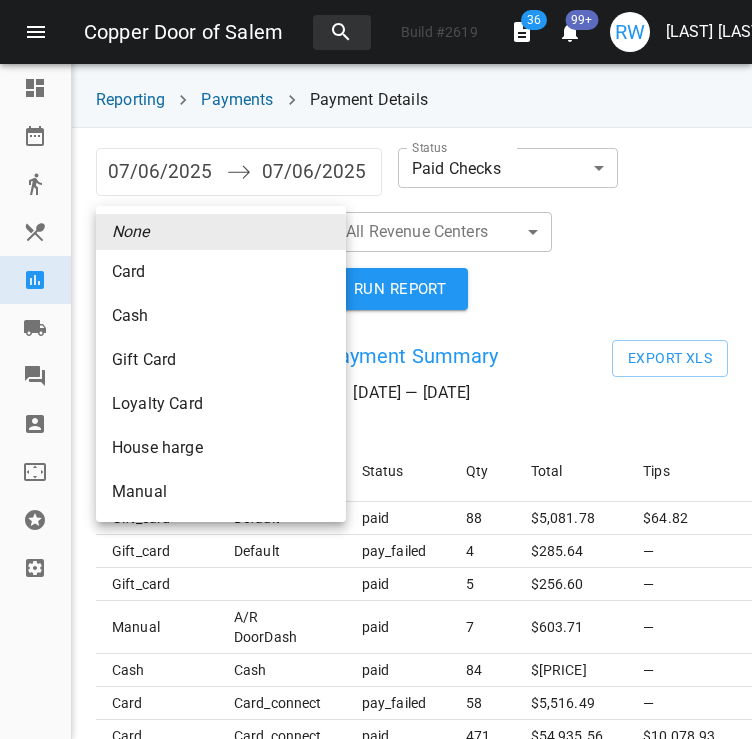 click on "Copper Door of Salem Build #  2619 36 99+ RW Raquel Wojceshonek Dashboard Reservations Takeout Menu & Modifiers Reporting Vendors Reviews Staff Floorplan Referral Program Settings Reporting Payments Payment Details 07/06/2025 Navigate forward to interact with the calendar and select a date. Press the question mark key to get the keyboard shortcuts for changing dates. 07/06/2025 Navigate backward to interact with the calendar and select a date. Press the question mark key to get the keyboard shortcuts for changing dates. Status Paid Checks paid ​ All Types ​ ​ All Revenue Centers ​ ​ All Service Areas ​ ​ RUN REPORT   Payment Summary 07/06/25 — 07/06/25 Export XLS Type Provider Status Qty Total Tips Accrued points Is Captured gift_card default paid 88 $ 5,081.78 $64.82 5179.39 — gift_card default pay_failed 4 $ 285.64 — — — gift_card paid 5 $ 256.60 — — — manual A/R DoorDash paid 7 $ 603.71 — — — cash cash paid 84 $ 4,758.41 — 3544.51 — card card_connect pay_failed 58 $" at bounding box center (376, 369) 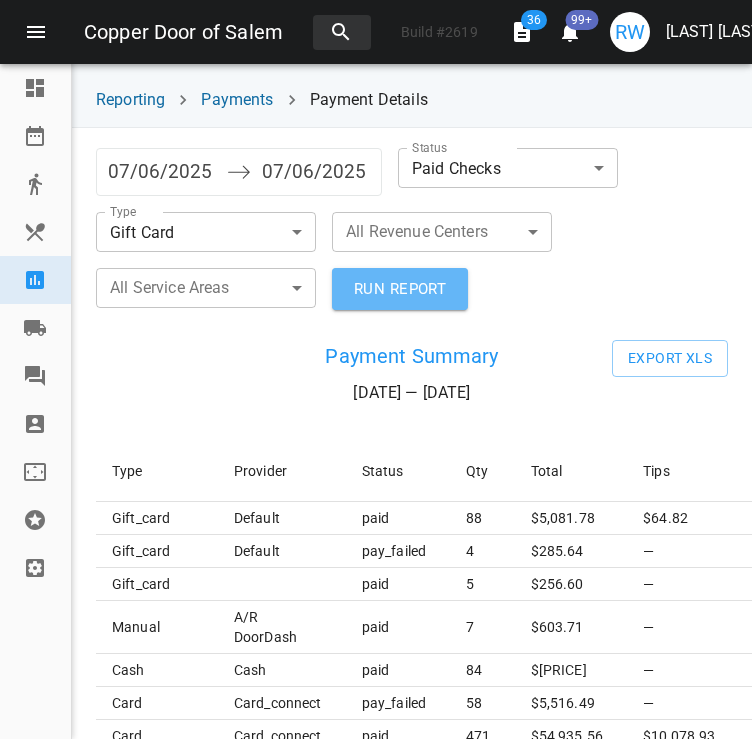 click on "RUN REPORT" at bounding box center (400, 289) 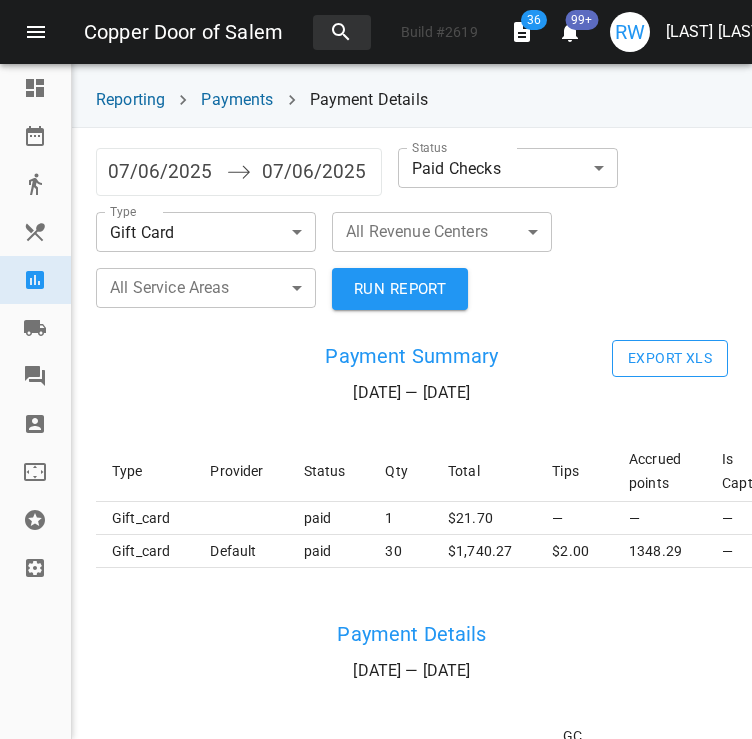 click on "Export XLS" at bounding box center (670, 358) 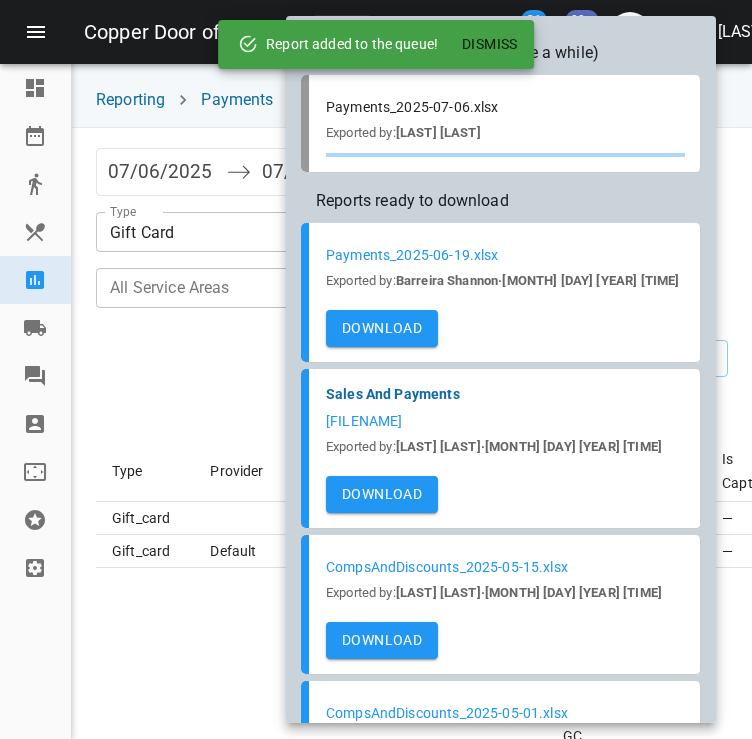 click on "Dismiss" at bounding box center (490, 44) 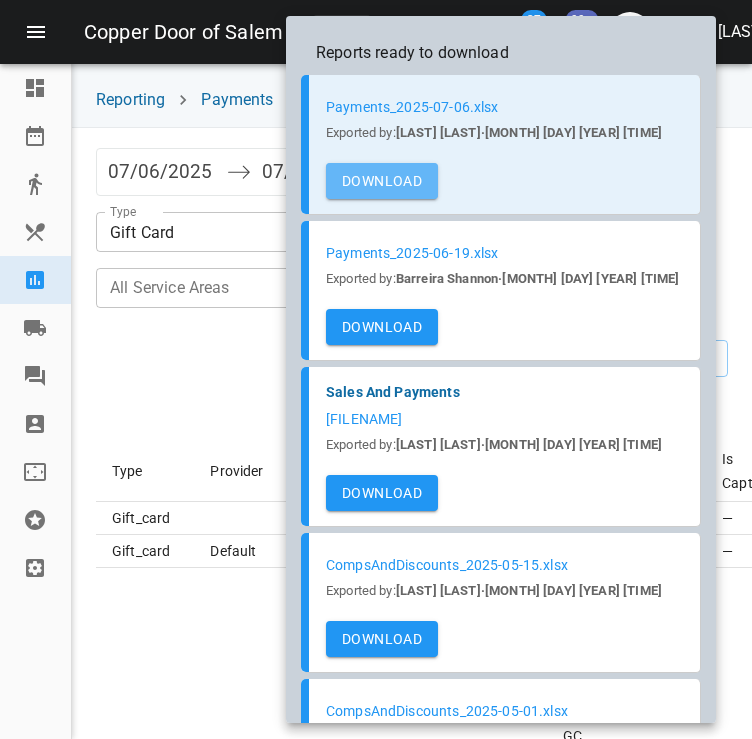 click on "Download" at bounding box center (382, 181) 